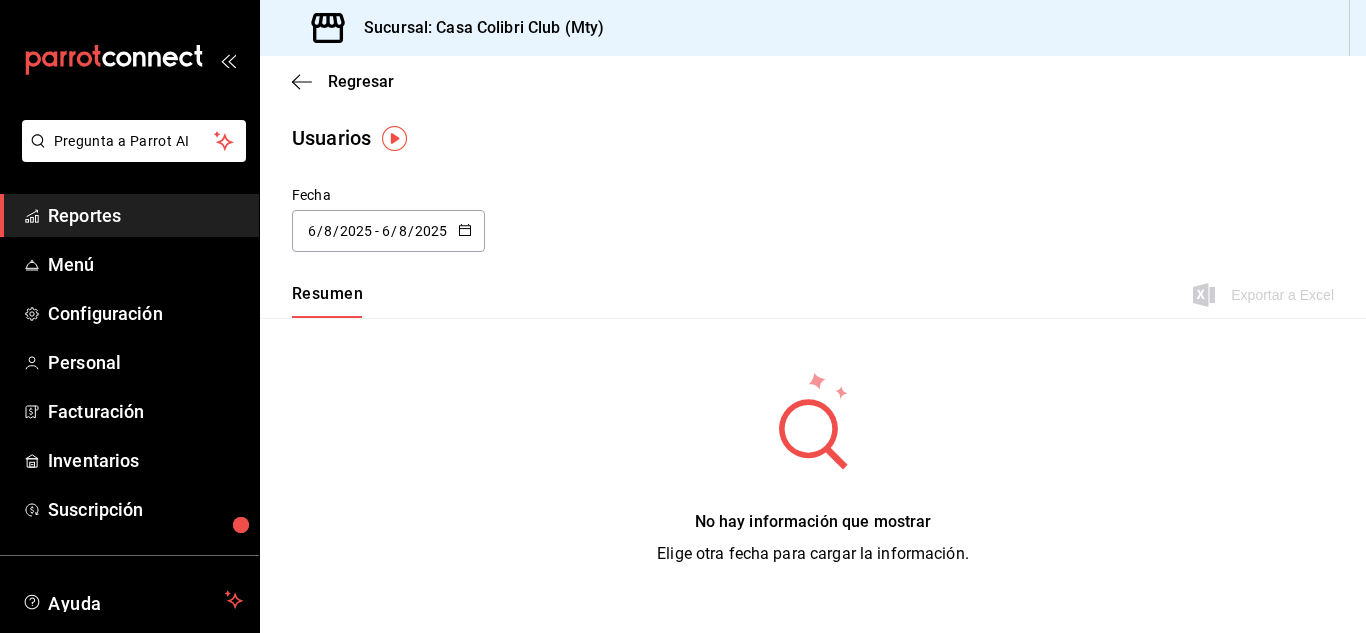 scroll, scrollTop: 0, scrollLeft: 0, axis: both 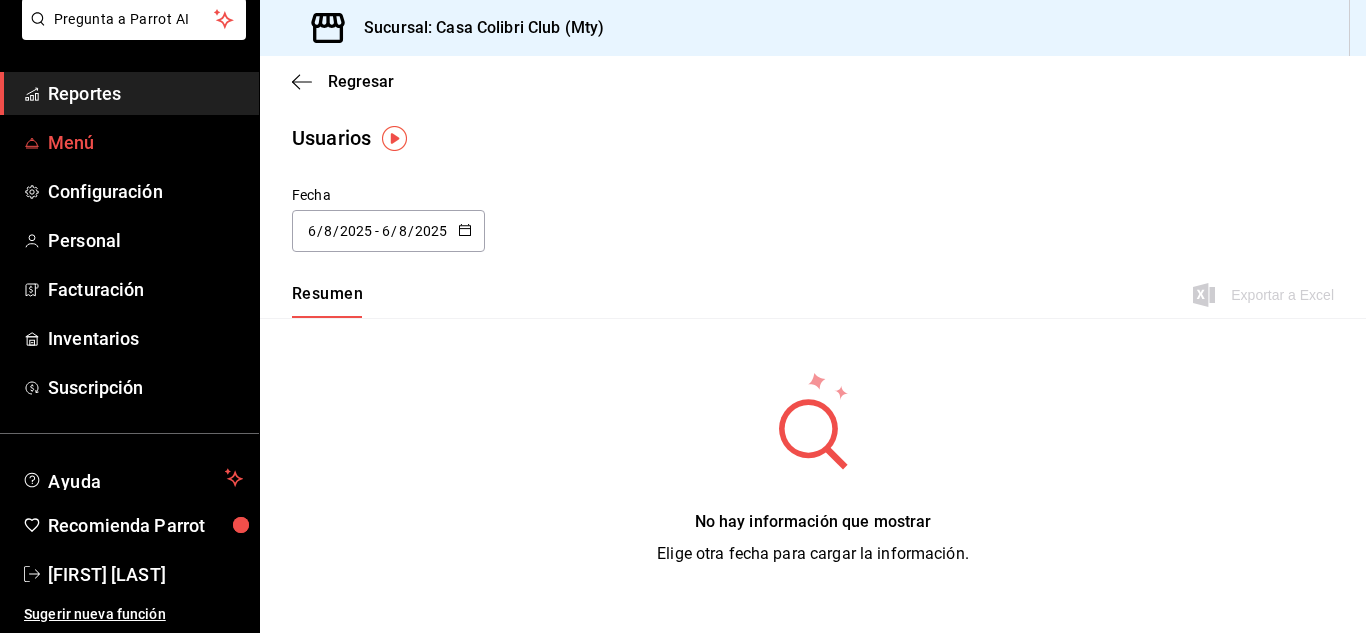 click on "Menú" at bounding box center [145, 142] 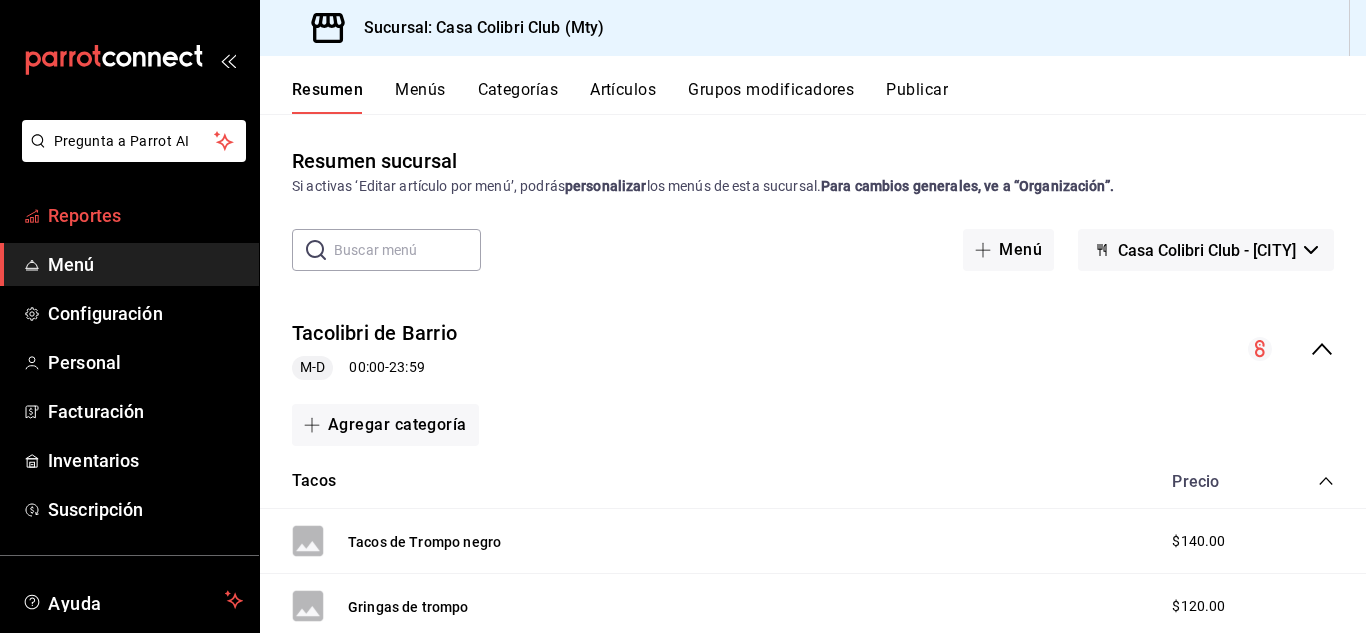 click on "Reportes" at bounding box center (145, 215) 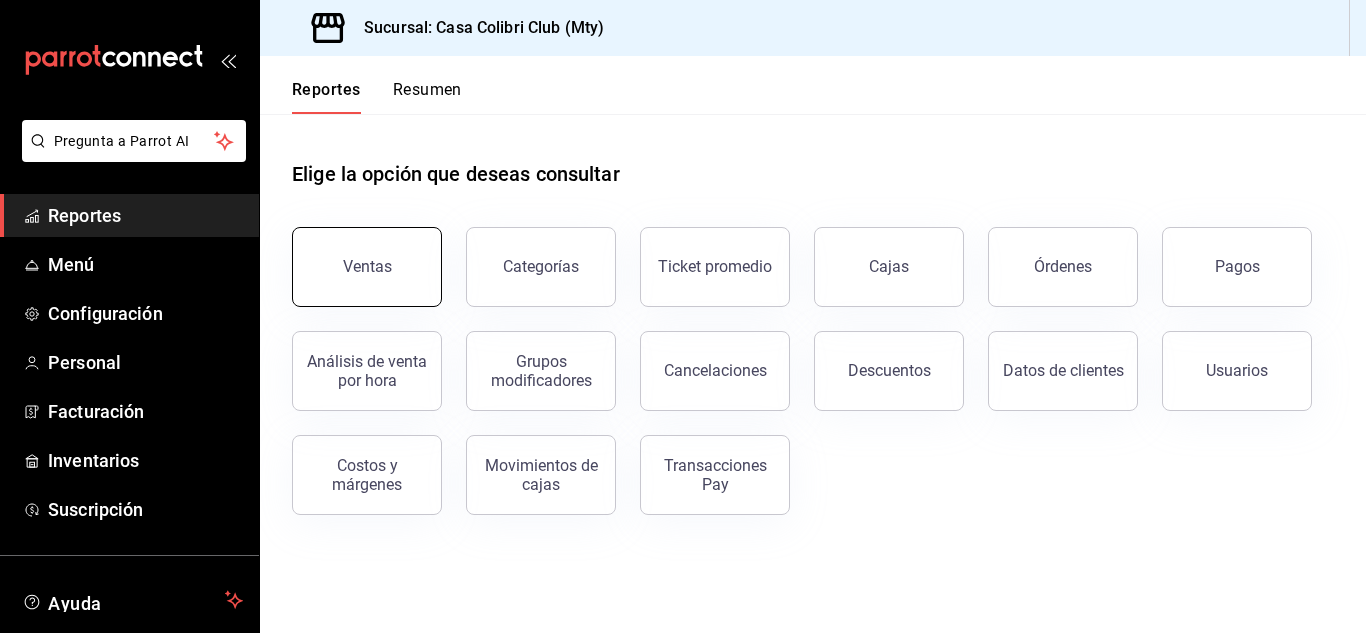 click on "Ventas" at bounding box center (367, 267) 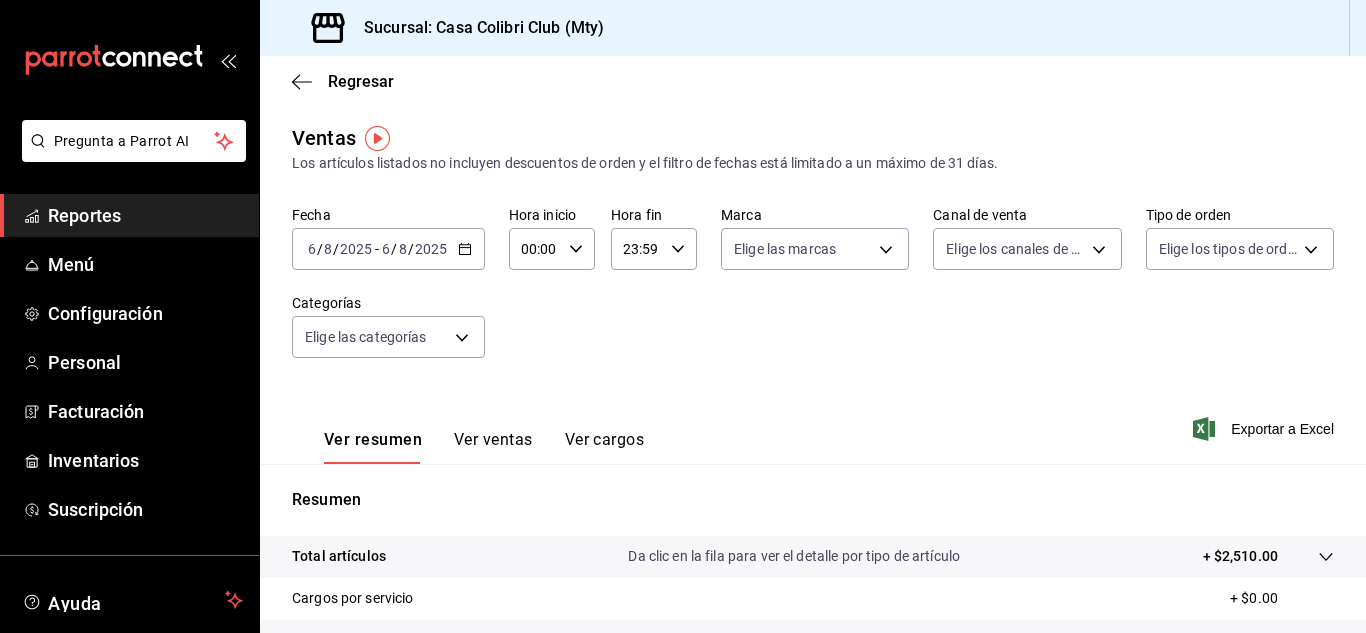 click 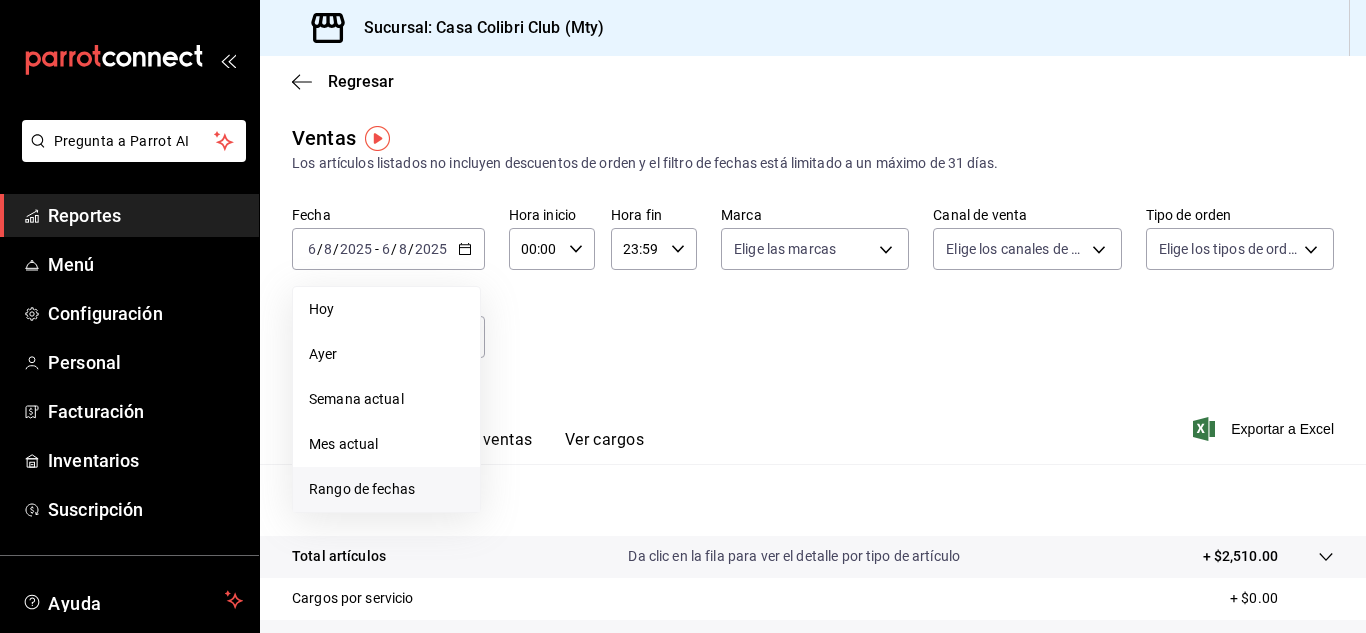 click on "Rango de fechas" at bounding box center (386, 489) 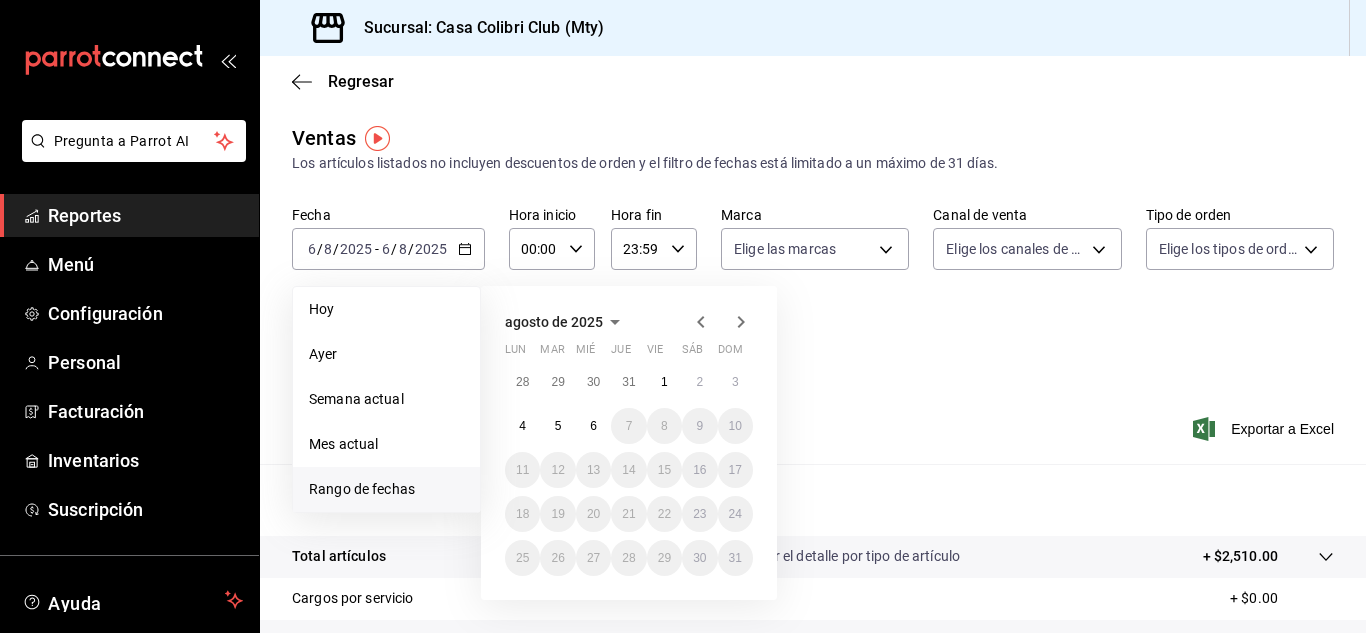 click 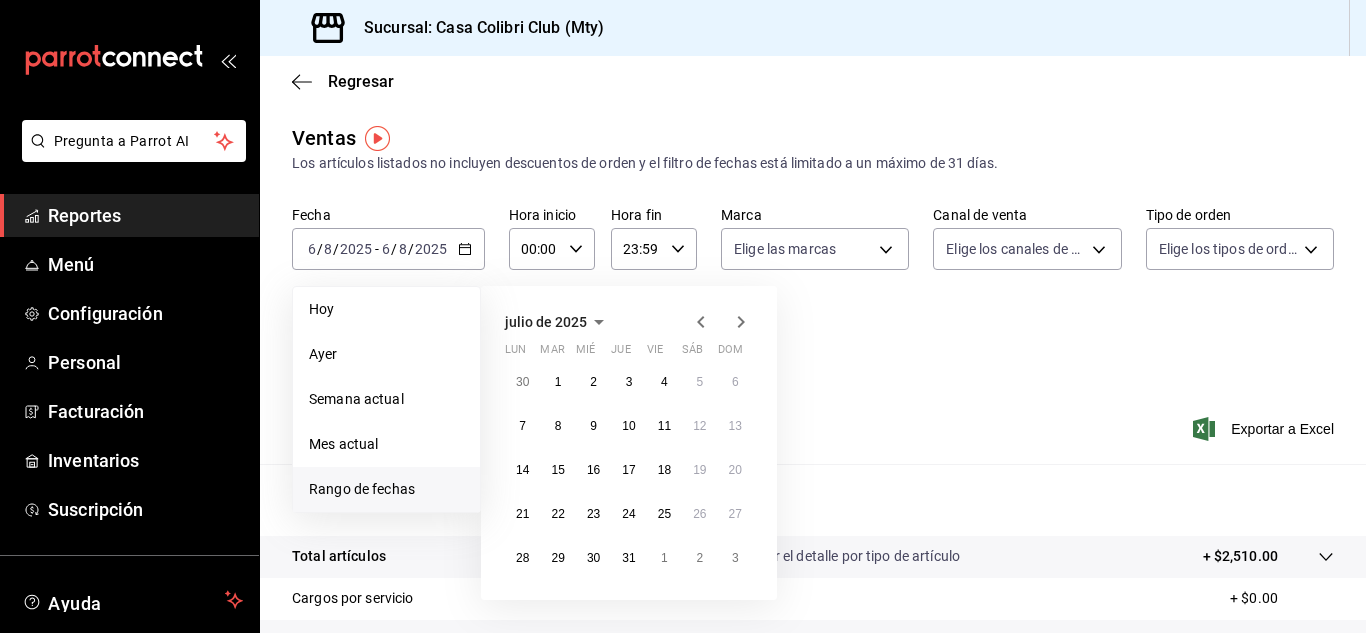 click 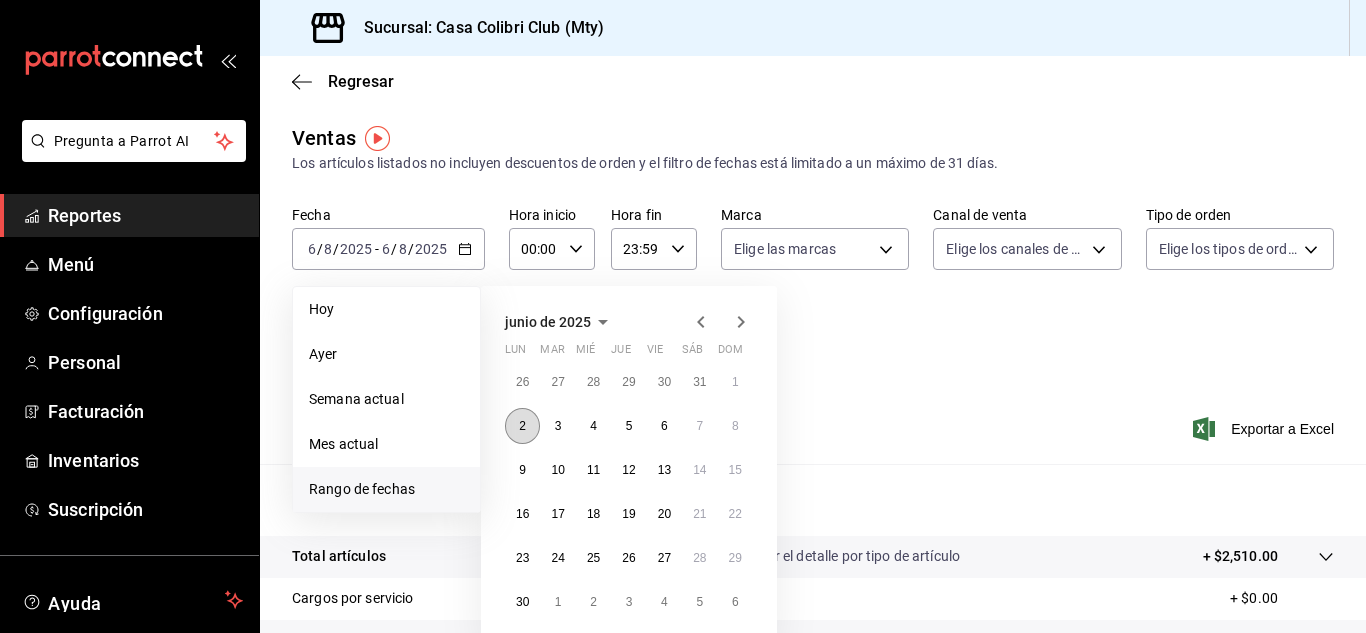 click on "2" at bounding box center [522, 426] 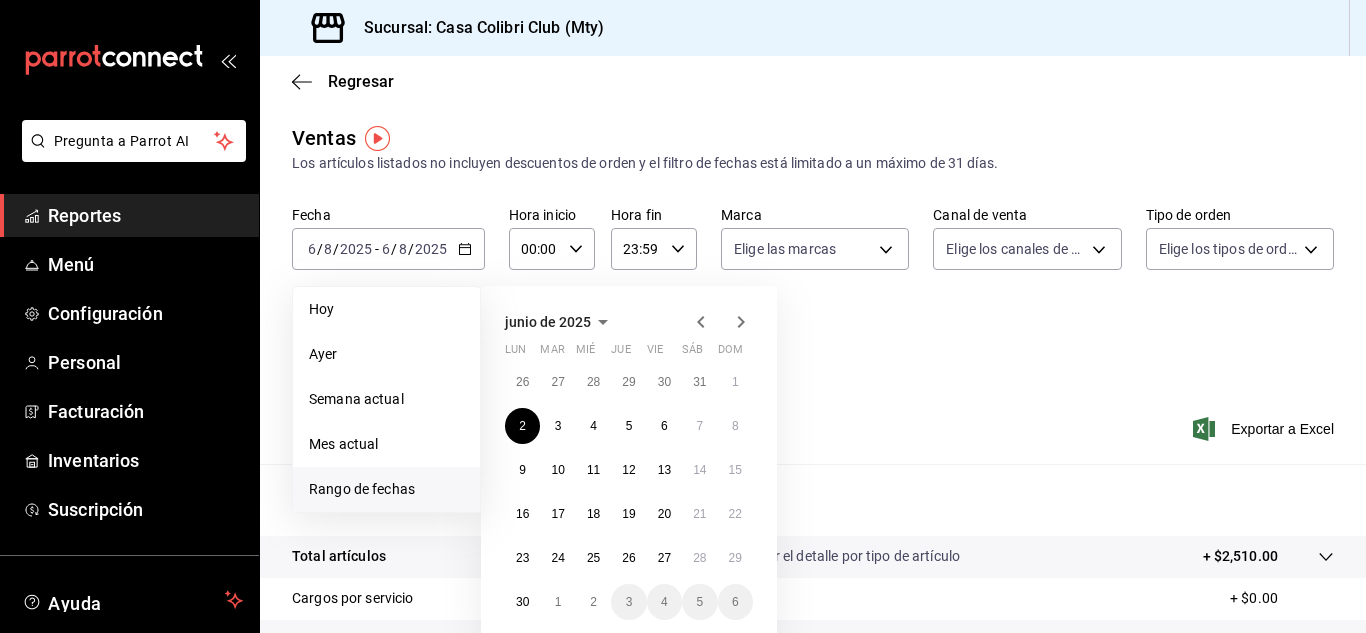 click 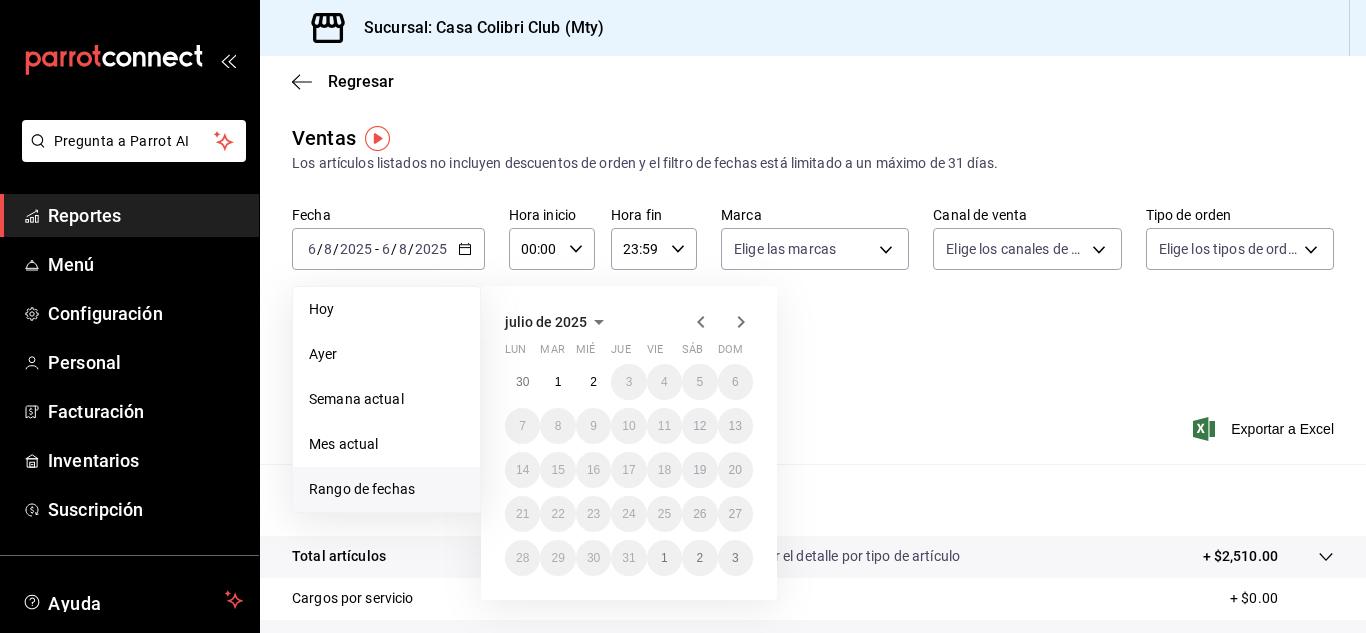 click 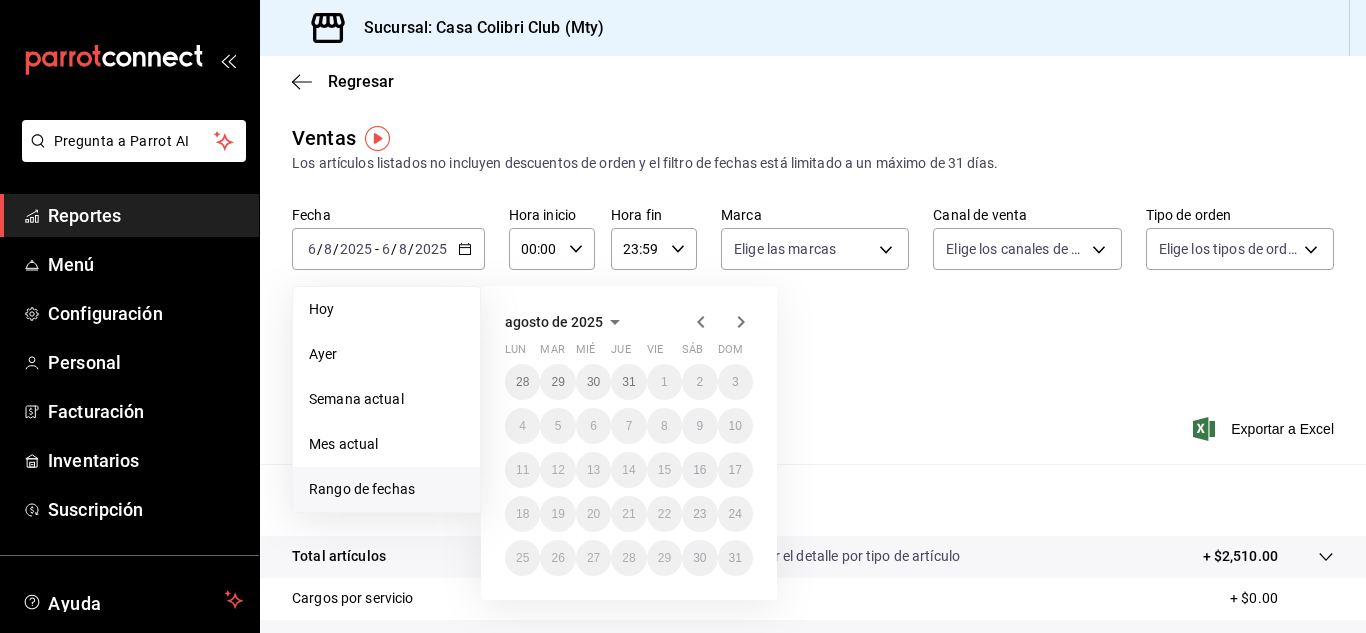 click 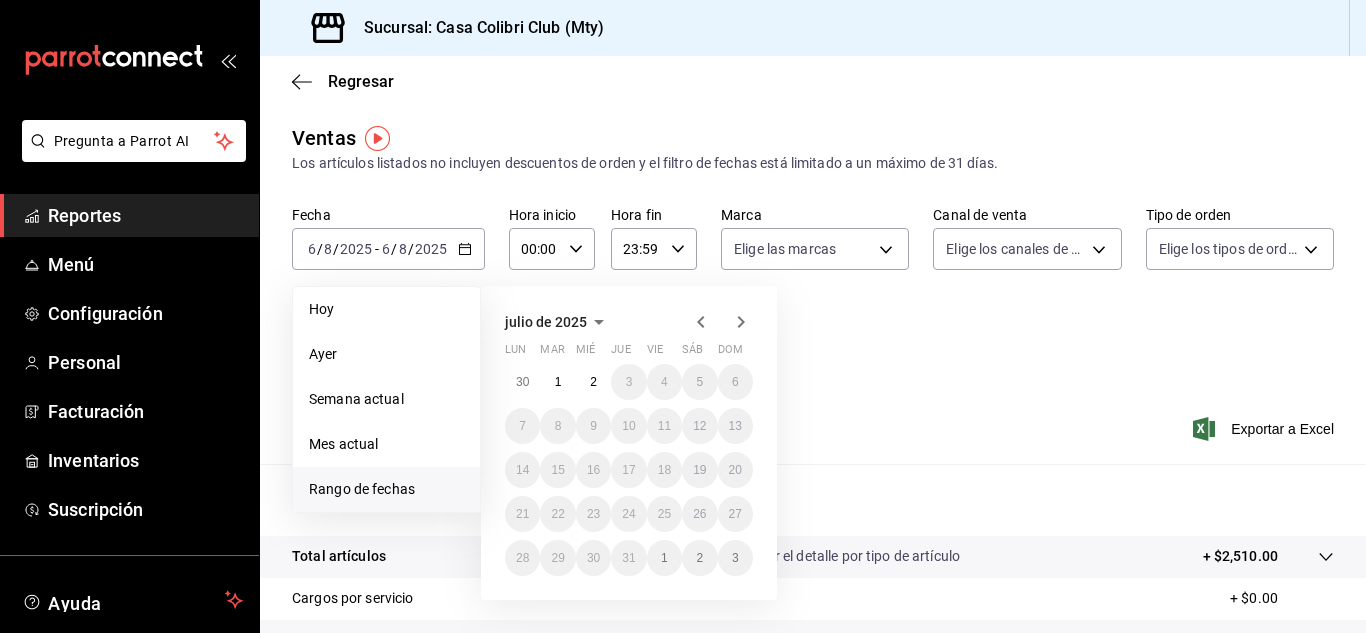 click 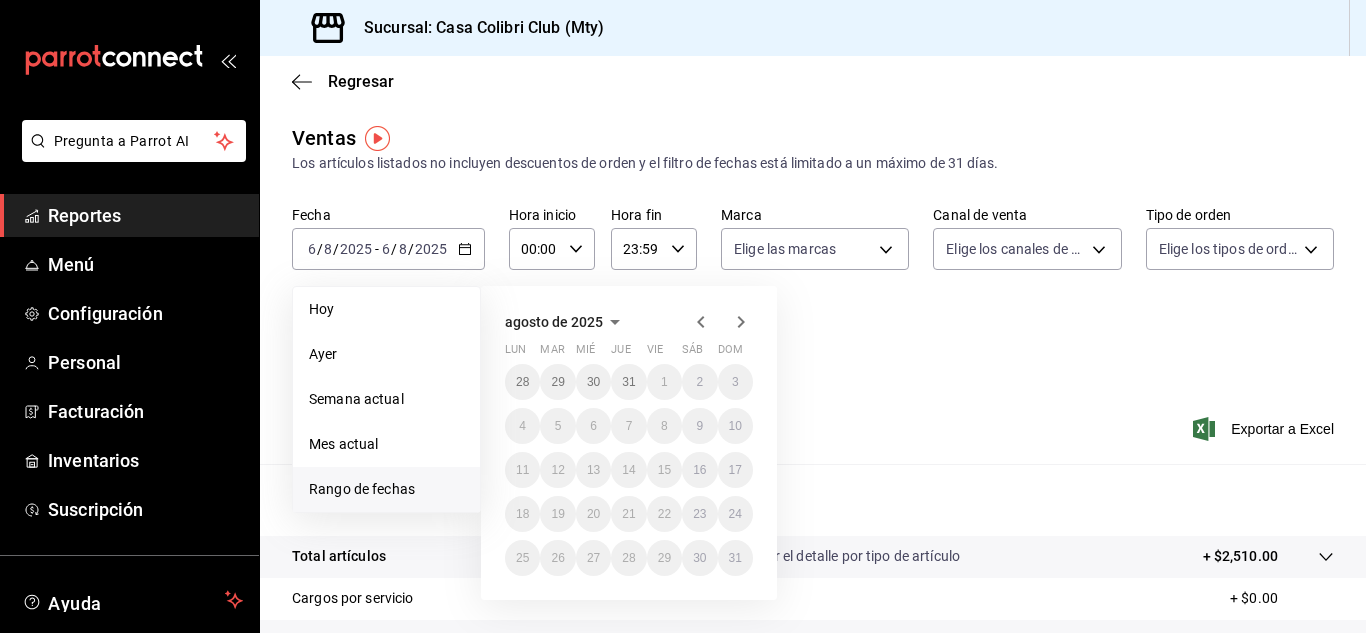click on "Fecha" at bounding box center (388, 215) 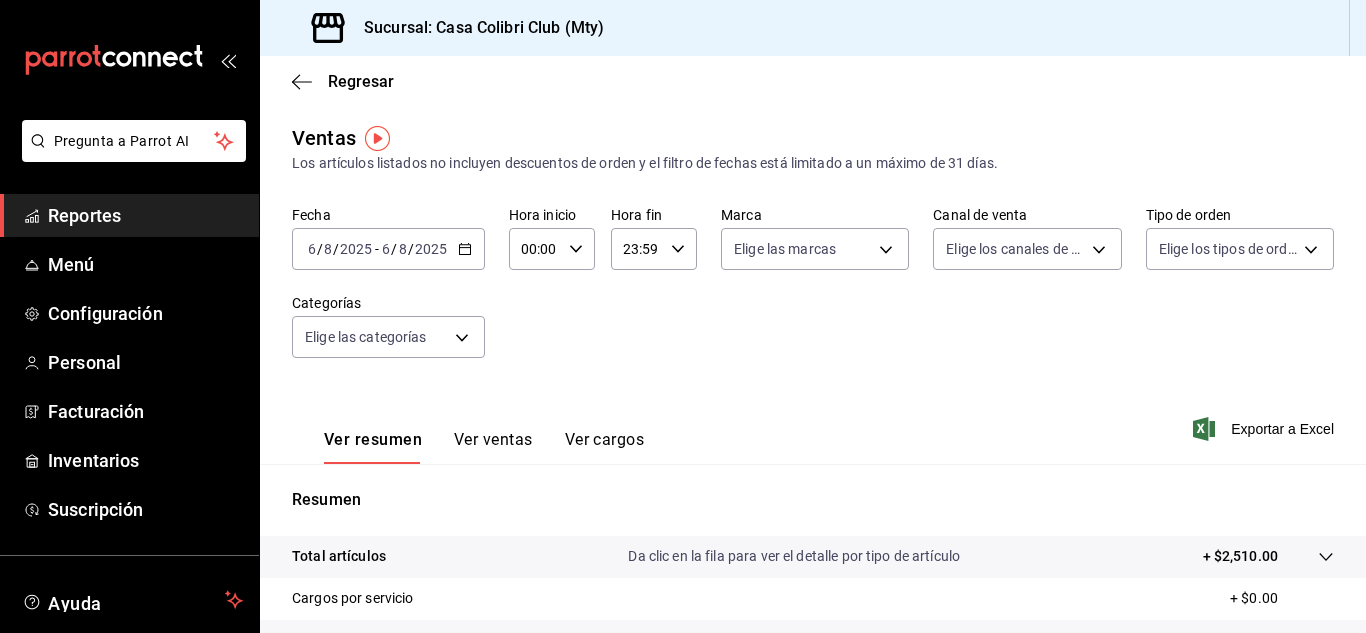 click 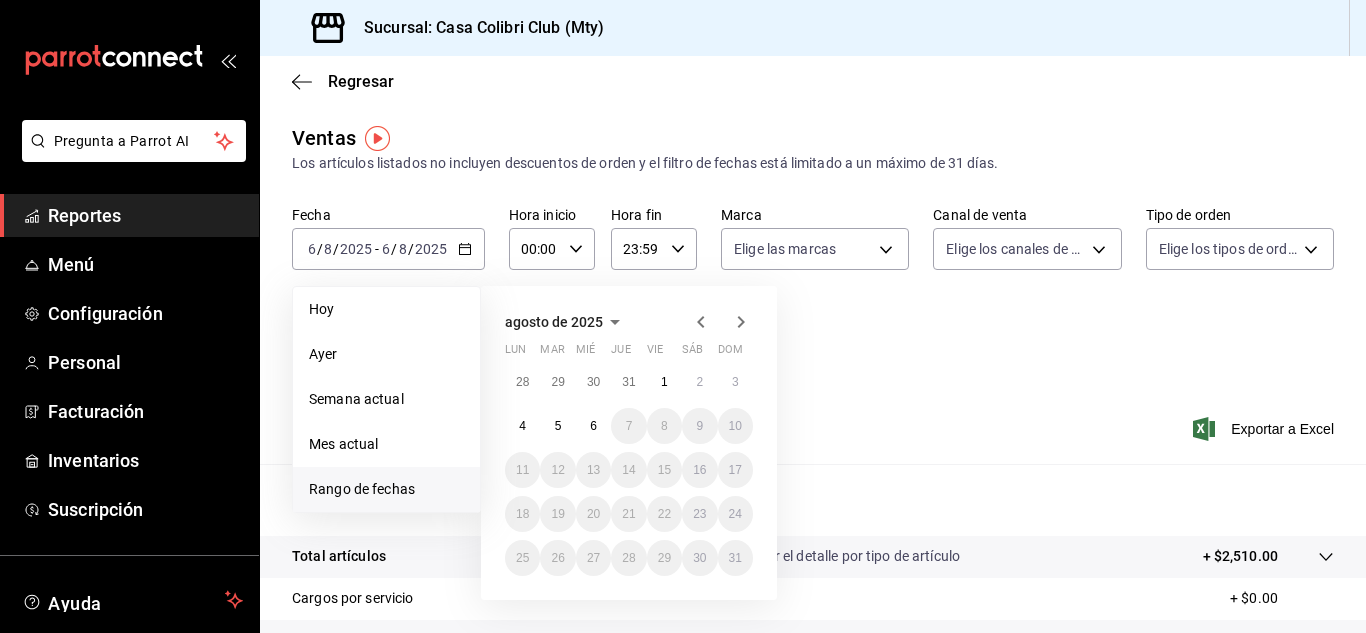 click 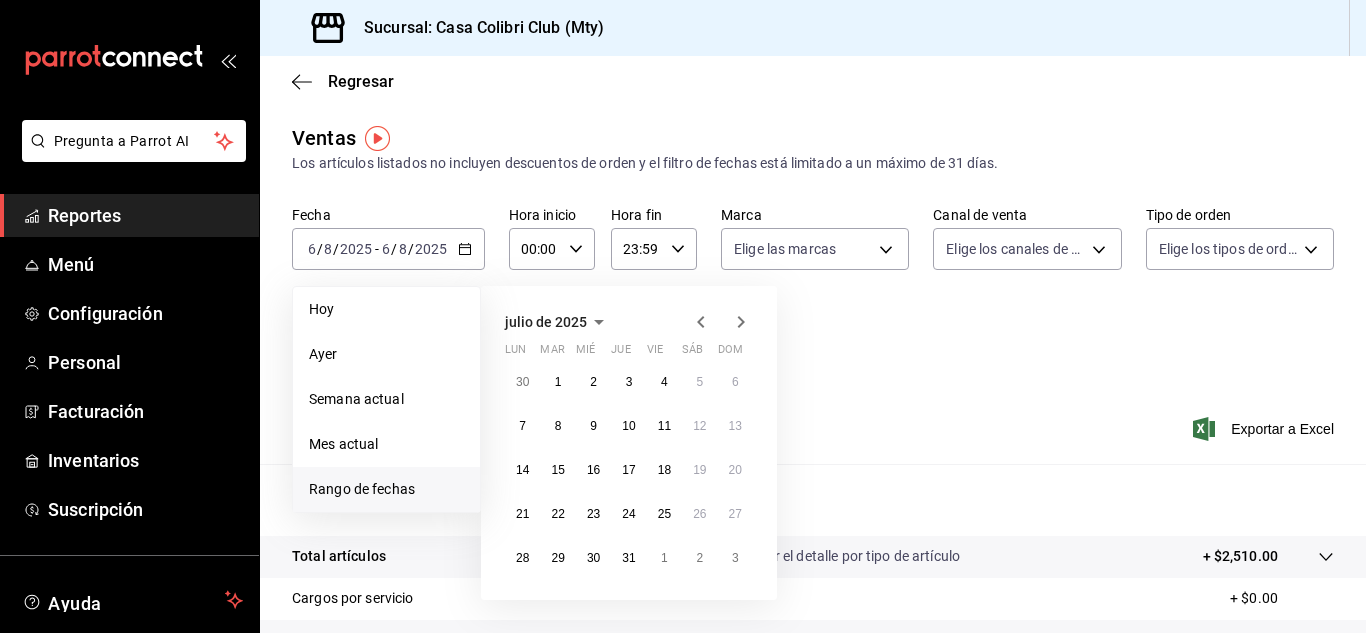 click 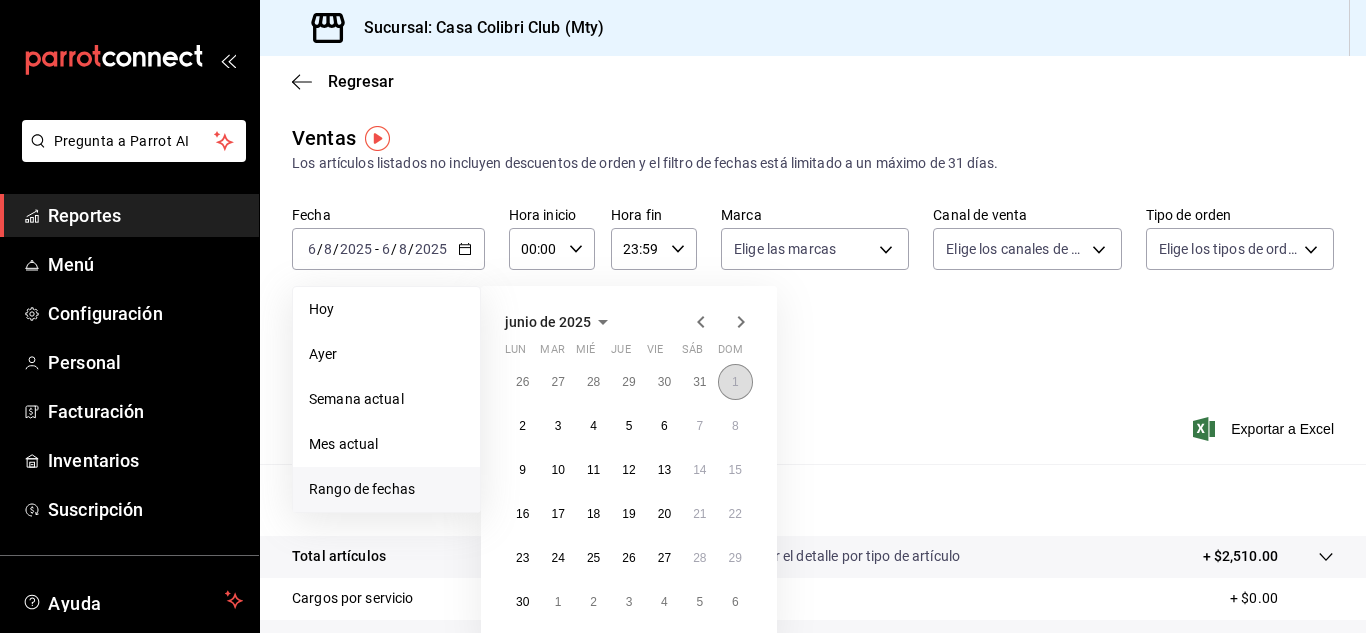 click on "1" at bounding box center (735, 382) 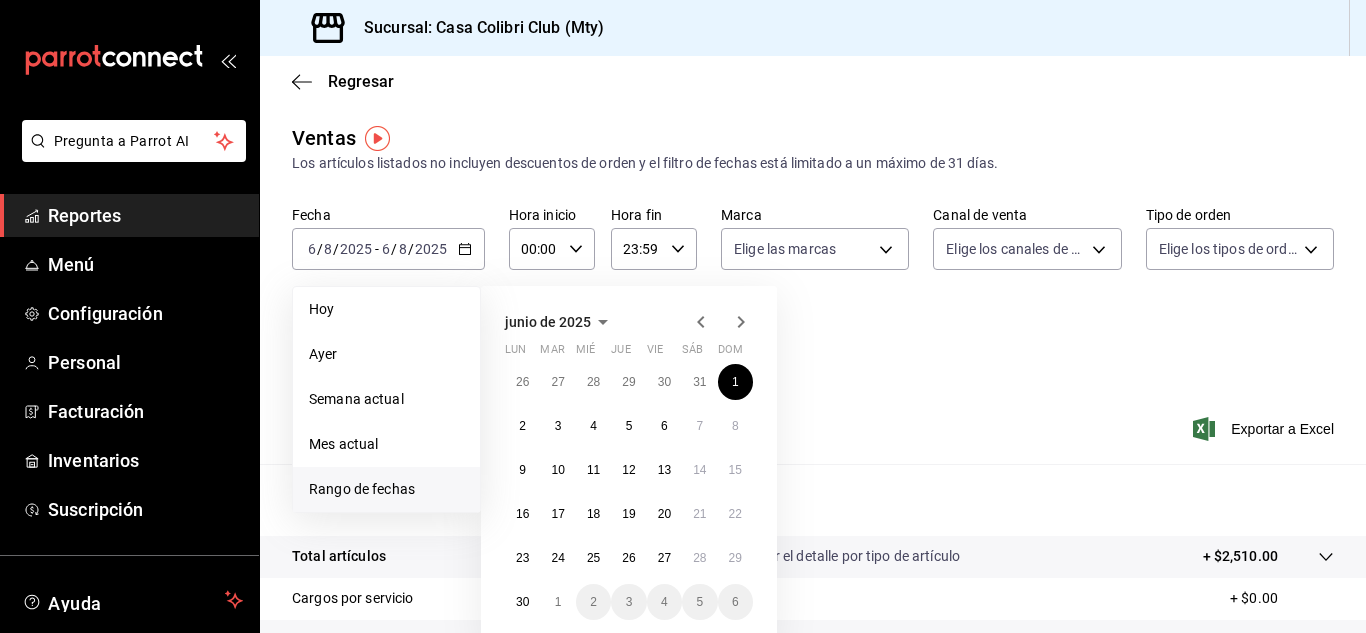 click 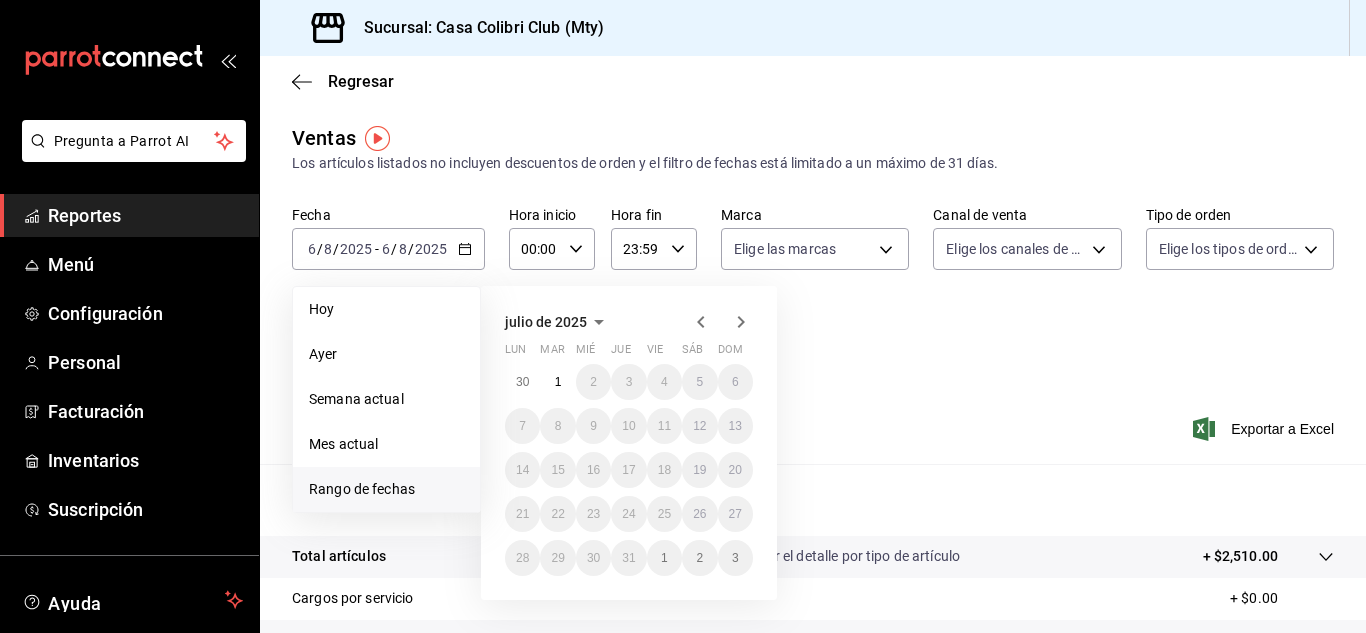 click 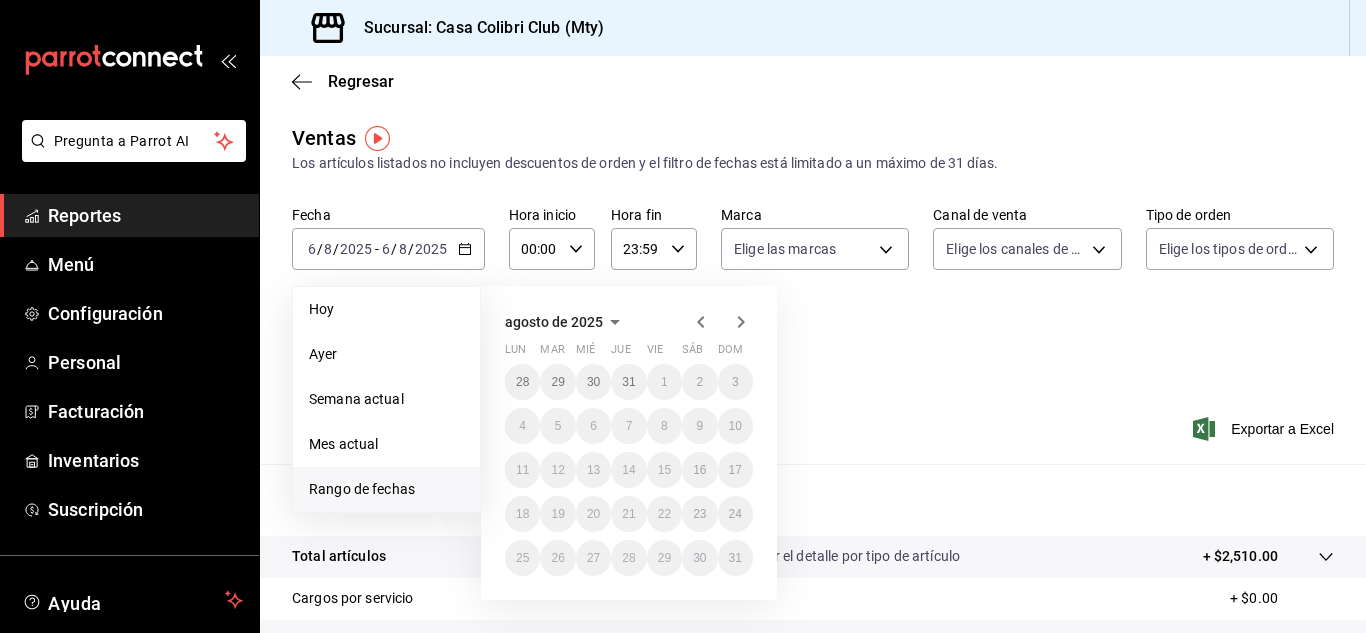 click 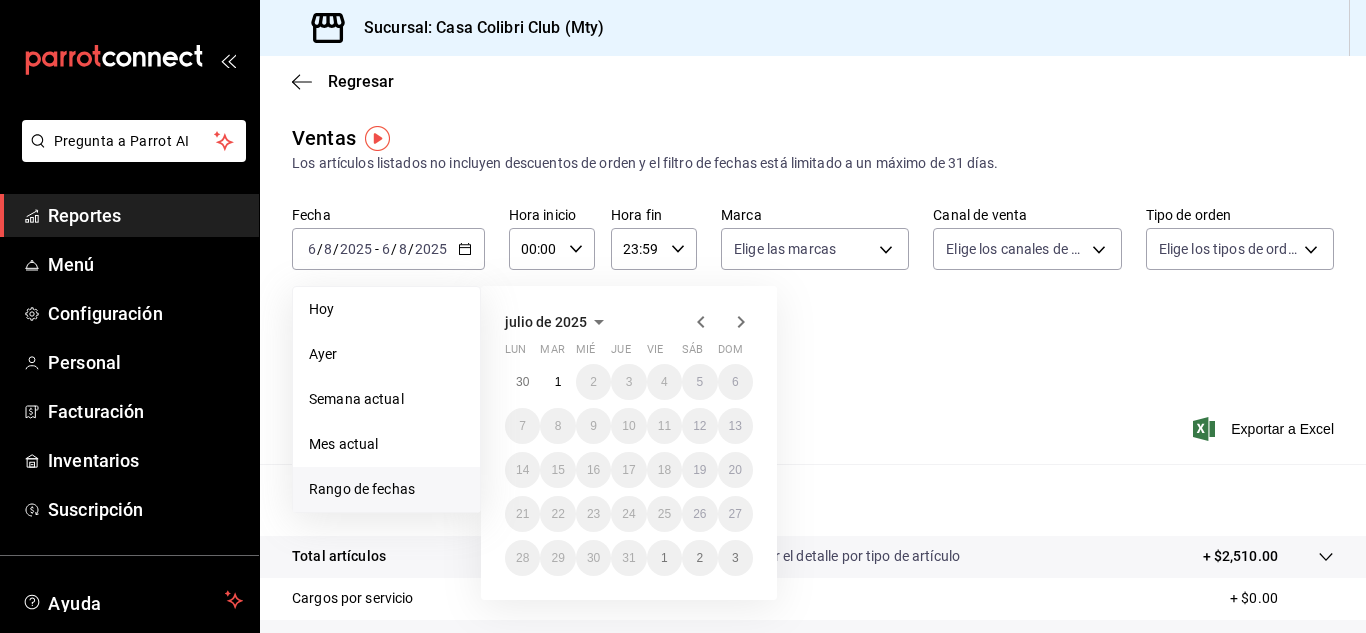 click on "julio de 2025 lun mar mié jue vie sáb dom 30 1 2 3 4 5 6 7 8 9 10 11 12 13 14 15 16 17 18 19 20 21 22 23 24 25 26 27 28 29 30 31 1 2 3" at bounding box center [656, 435] 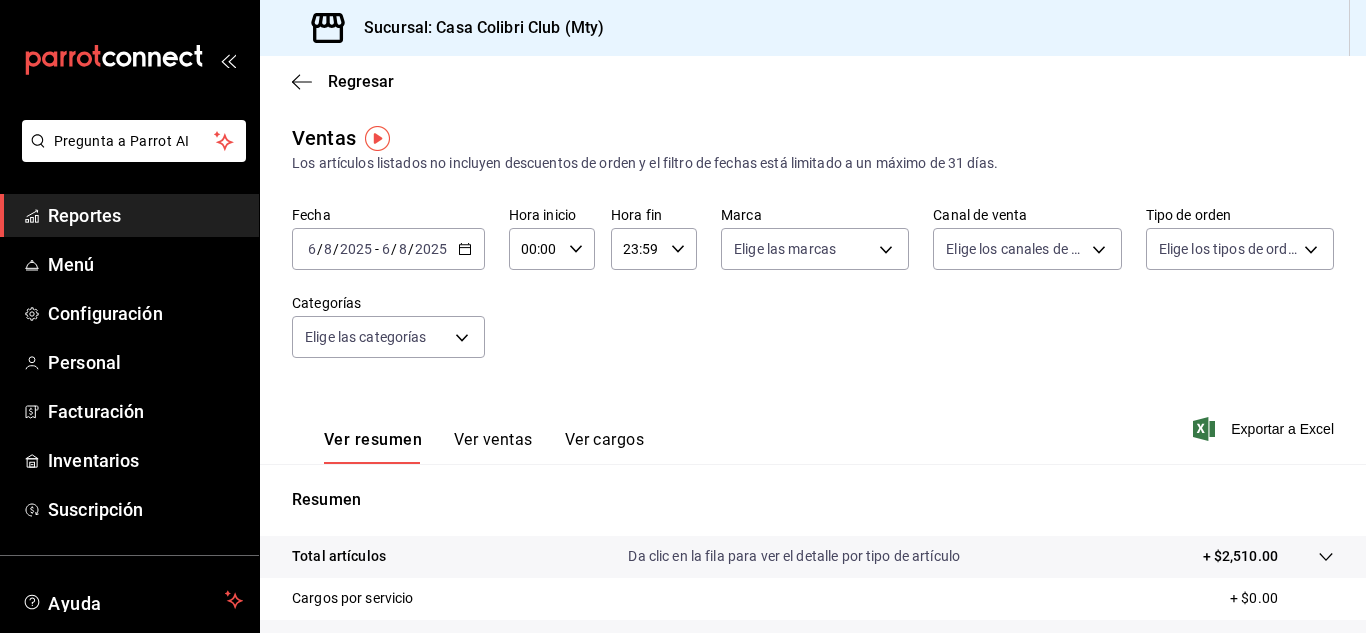 drag, startPoint x: 432, startPoint y: 272, endPoint x: 440, endPoint y: 250, distance: 23.409399 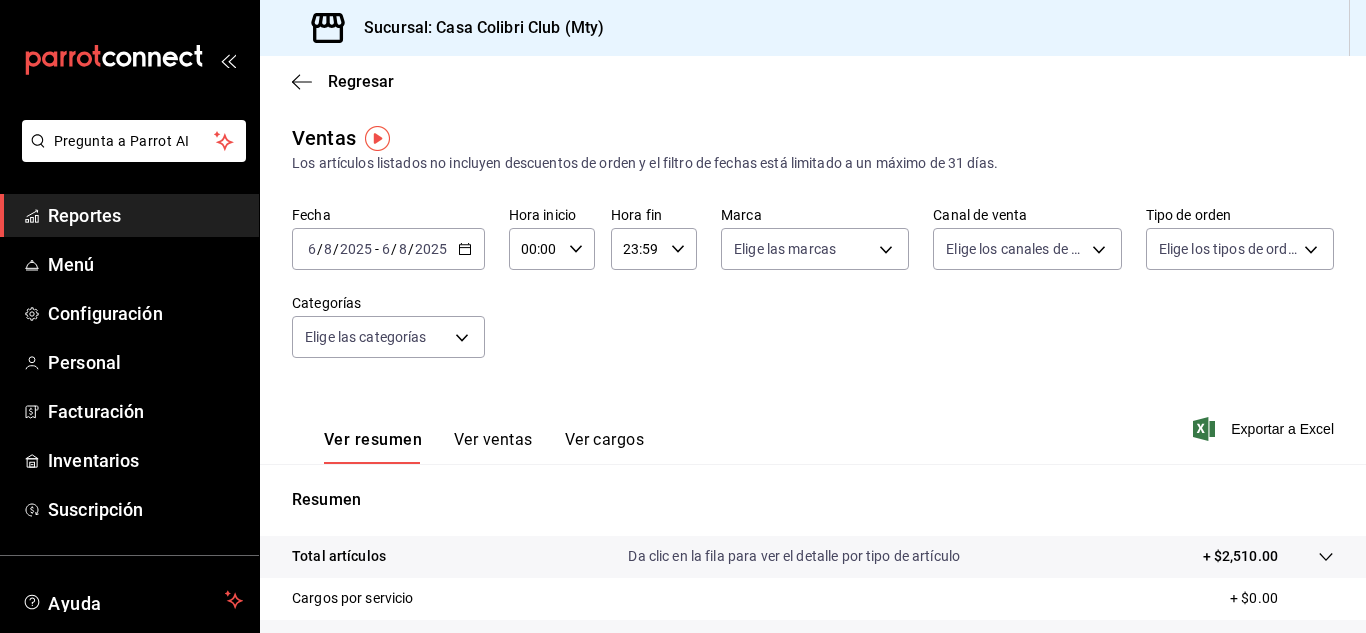 click on "Ver resumen Ver ventas Ver cargos" at bounding box center (468, 435) 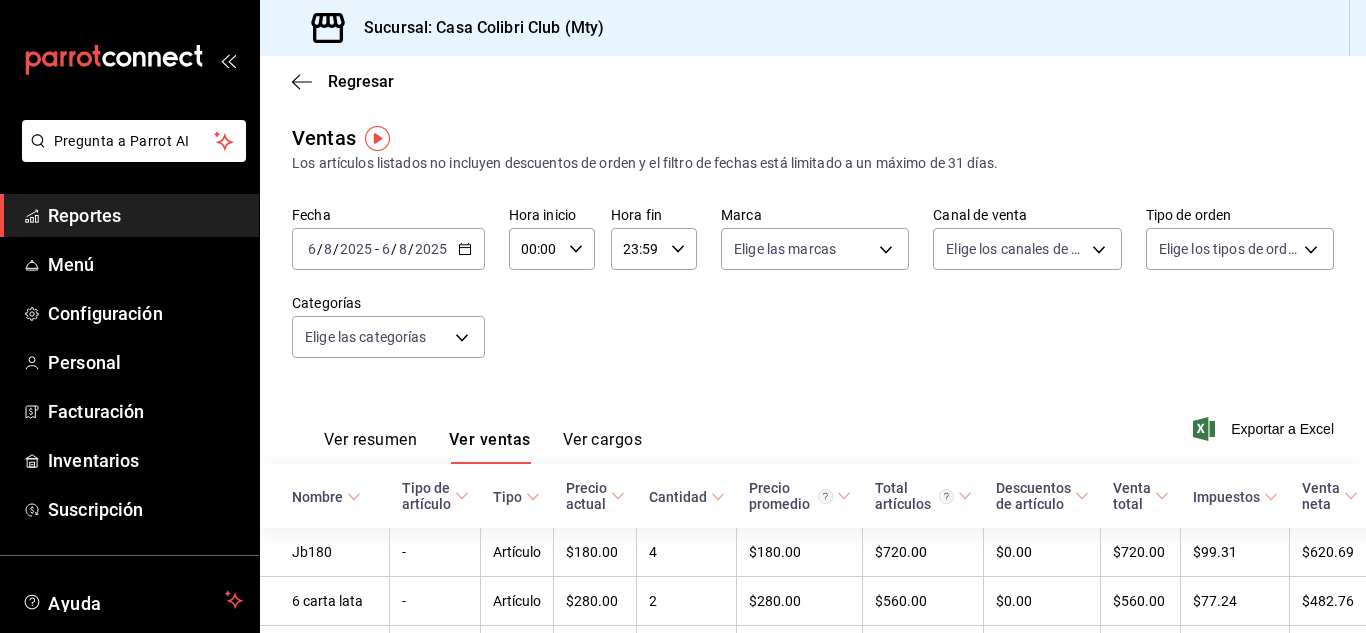 click 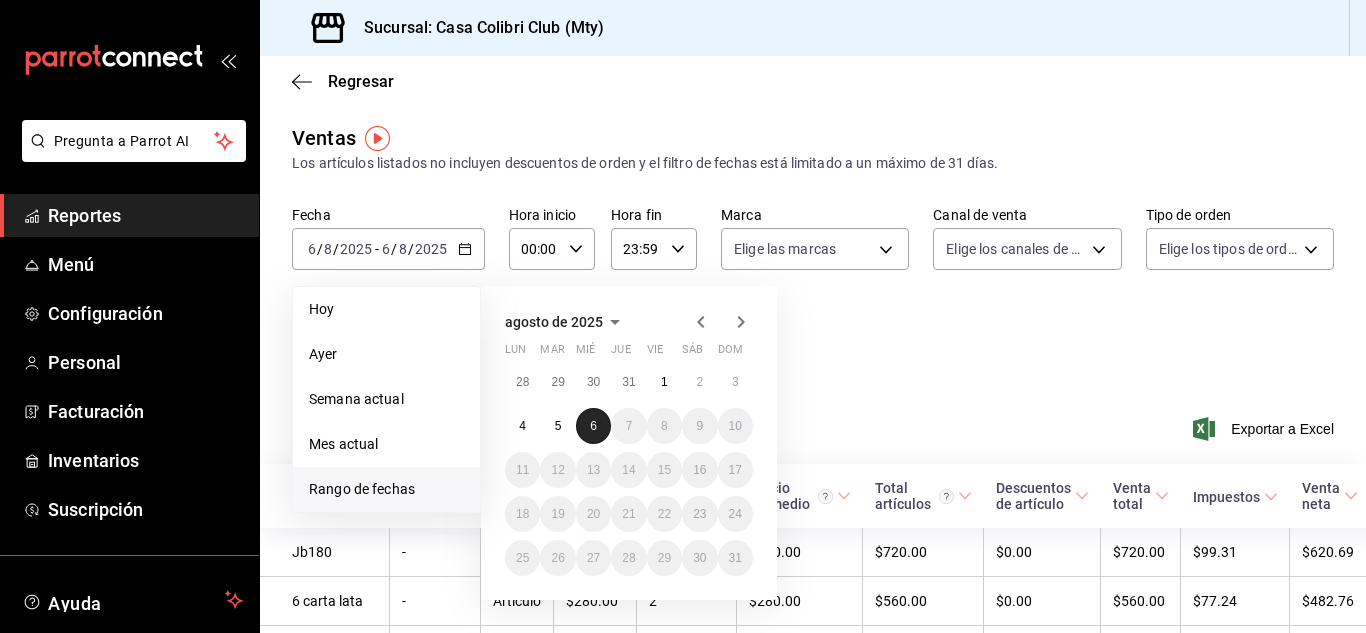 click on "6" at bounding box center [593, 426] 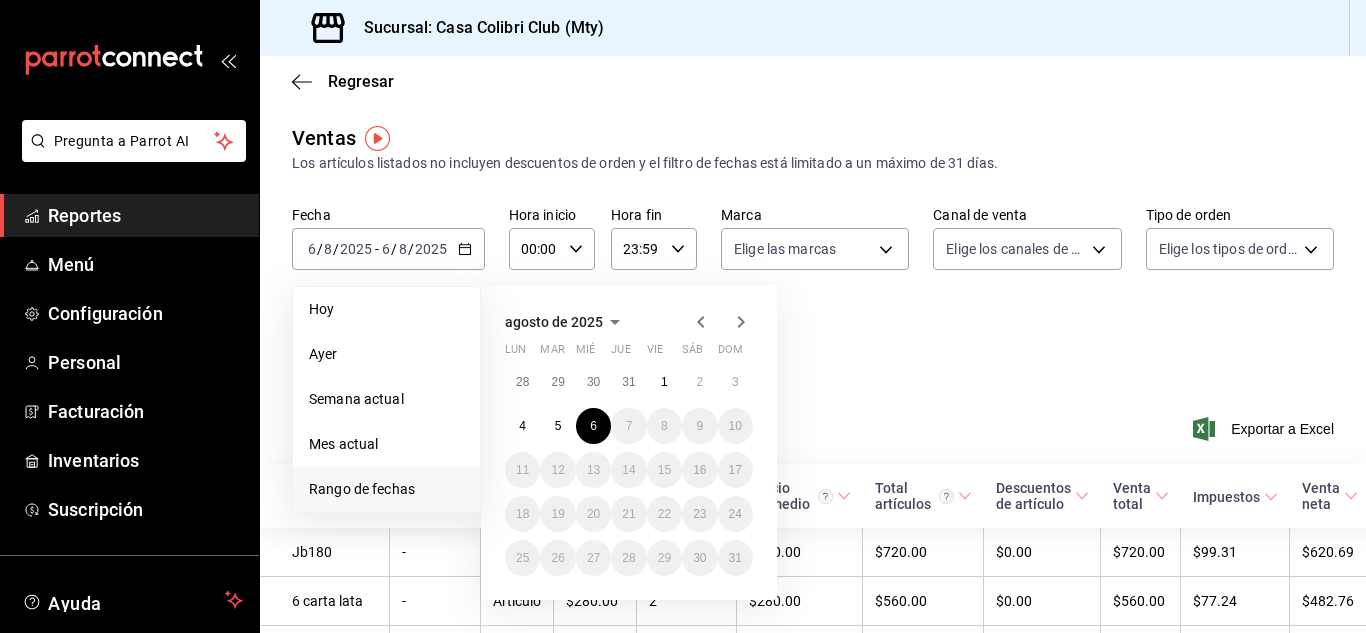 click 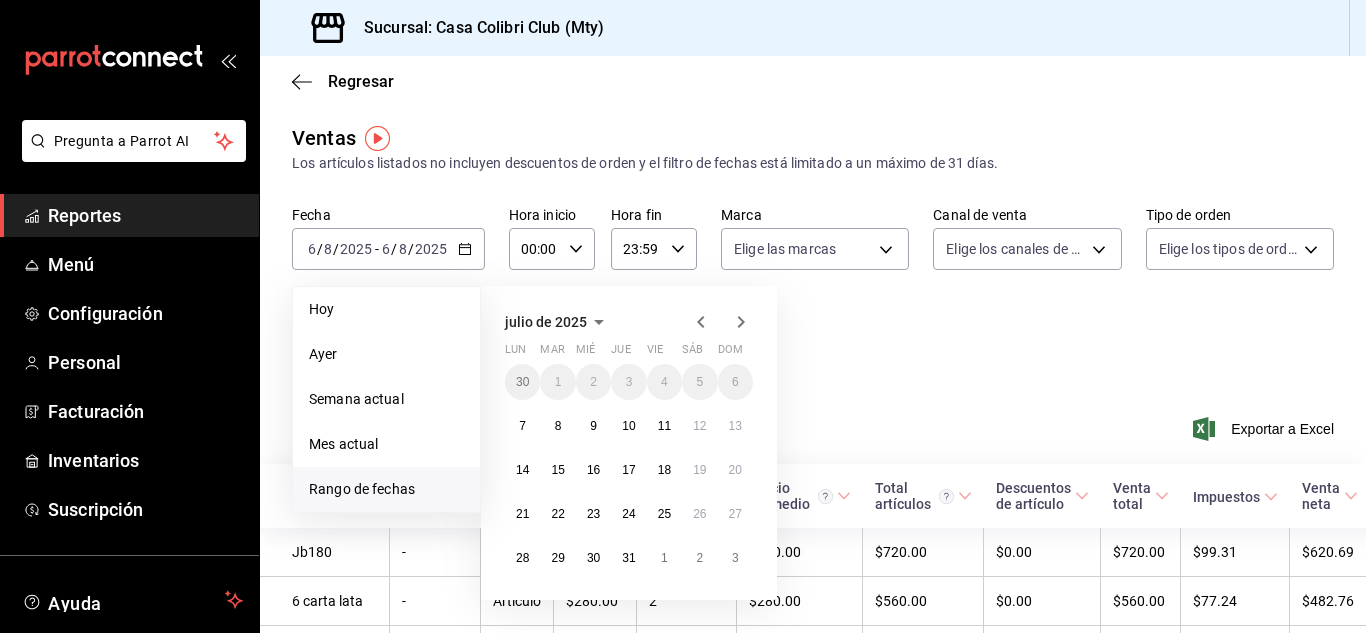 click 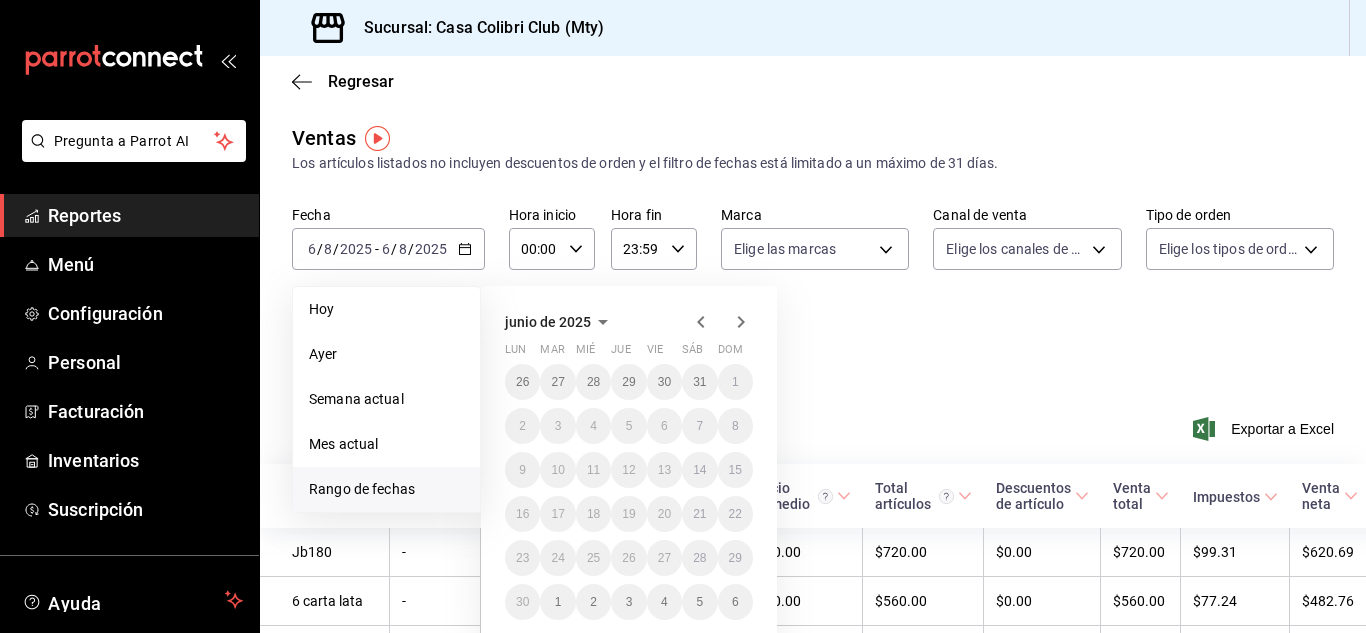 click 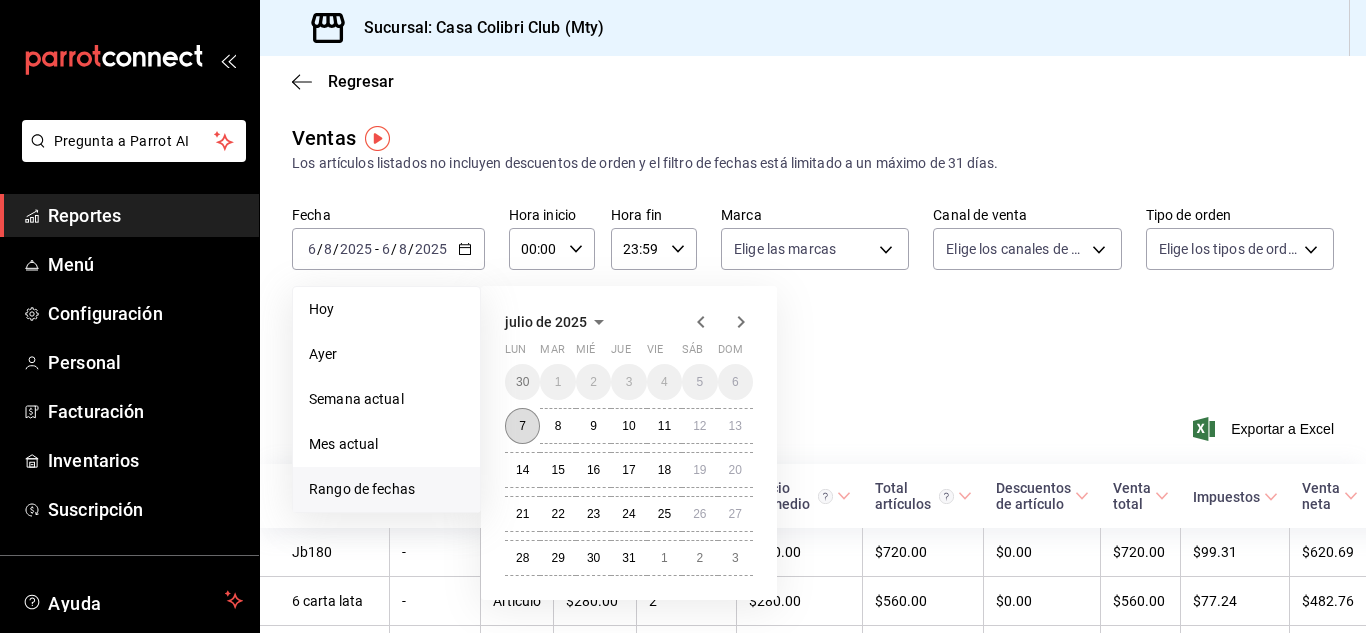 click on "7" at bounding box center [522, 426] 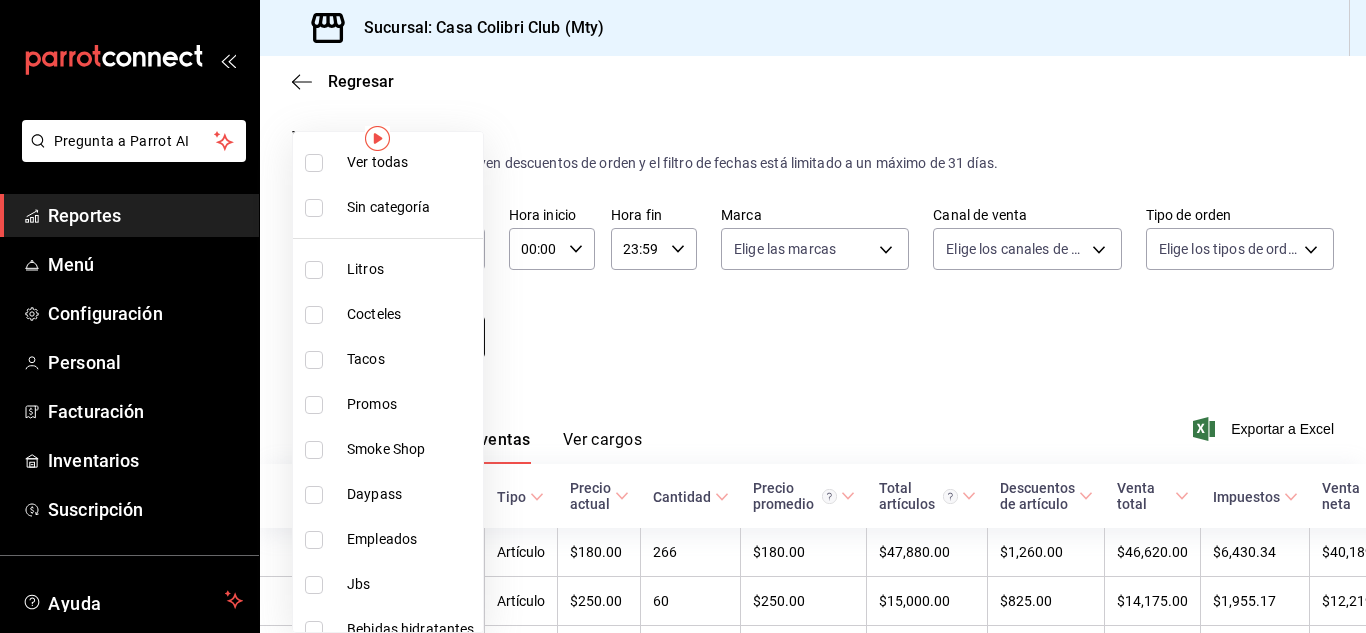 click on "Pregunta a Parrot AI Reportes   Menú   Configuración   Personal   Facturación   Inventarios   Suscripción   Ayuda Recomienda Parrot   Adolfo Flores   Sugerir nueva función   Sucursal: Casa Colibri Club (Mty) Regresar Ventas Los artículos listados no incluyen descuentos de orden y el filtro de fechas está limitado a un máximo de 31 días. Fecha 2025-07-07 7 / 7 / 2025 - 2025-08-06 6 / 8 / 2025 Hora inicio 00:00 Hora inicio Hora fin 23:59 Hora fin Marca Elige las marcas Canal de venta Elige los canales de venta Tipo de orden Elige los tipos de orden Categorías Elige las categorías Ver resumen Ver ventas Ver cargos Exportar a Excel Nombre Tipo de artículo Tipo Precio actual Cantidad Precio promedio   Total artículos   Descuentos de artículo Venta total Impuestos Venta neta Jb180 - Artículo $180.00 266 $180.00 $47,880.00 $1,260.00 $46,620.00 $6,430.34 $40,189.66 Jb250 - Artículo $250.00 60 $250.00 $15,000.00 $825.00 $14,175.00 $1,955.17 $12,219.83 Carta Blanca Lata - Artículo $50.00 294 $50.00 - -" at bounding box center [683, 316] 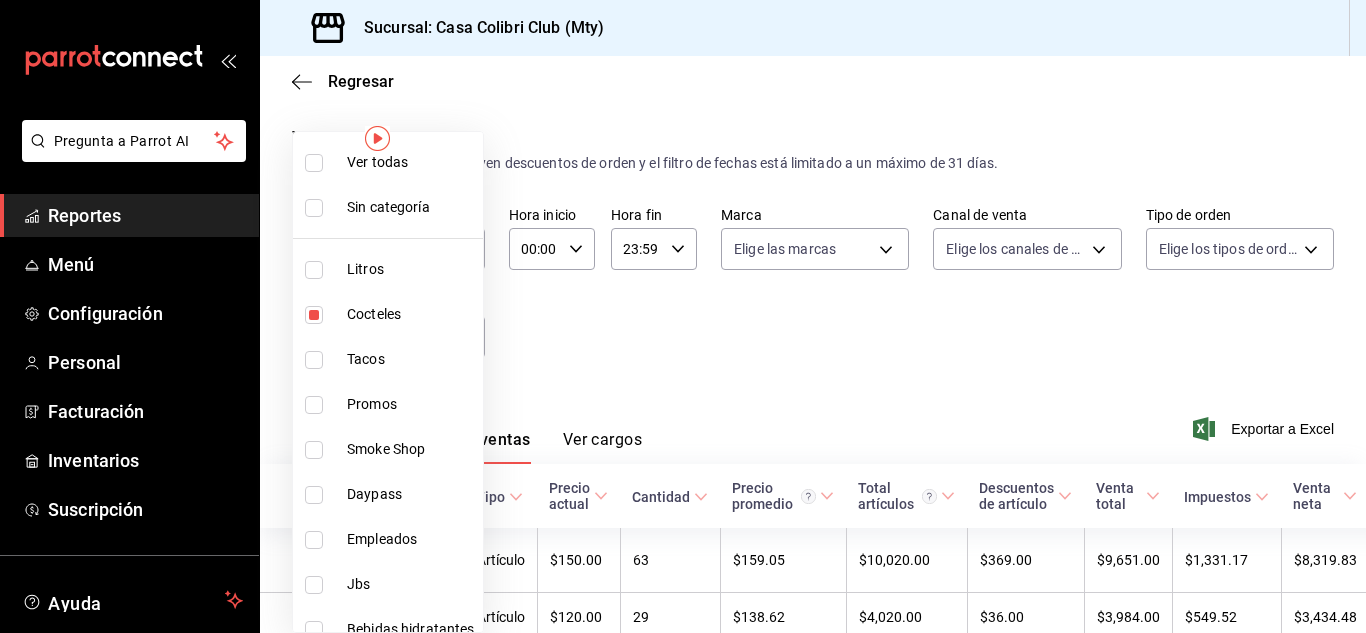 click on "Litros" at bounding box center [411, 269] 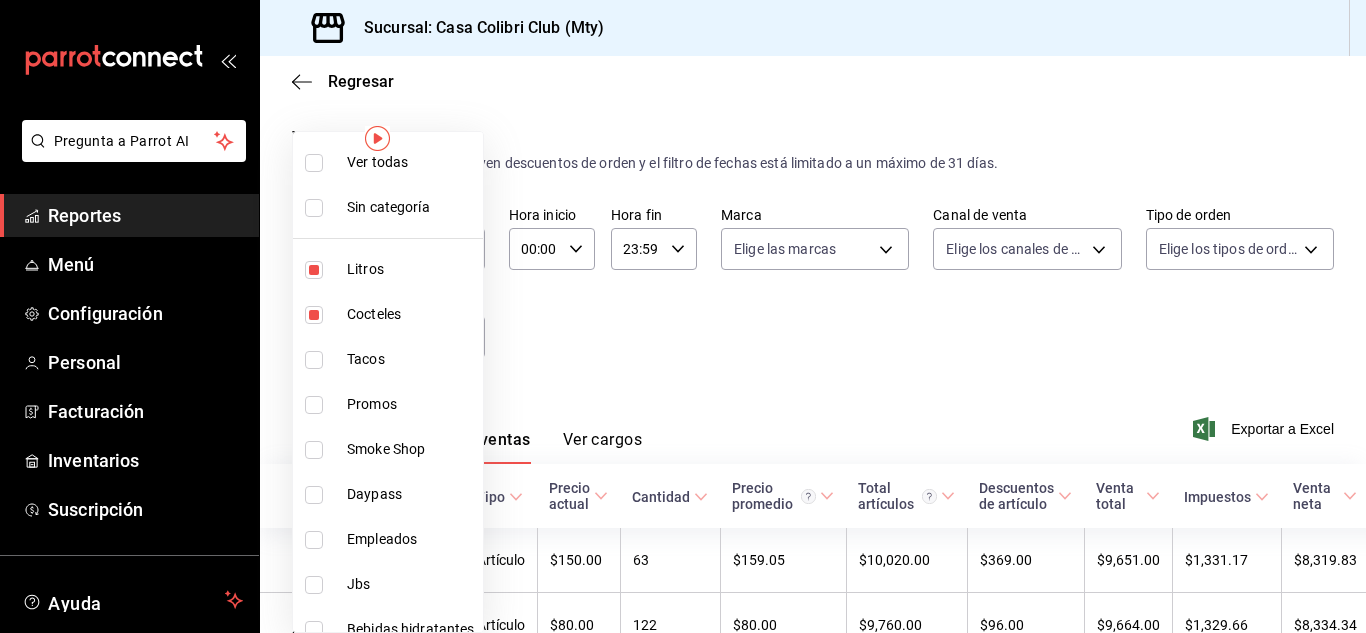 click at bounding box center (683, 316) 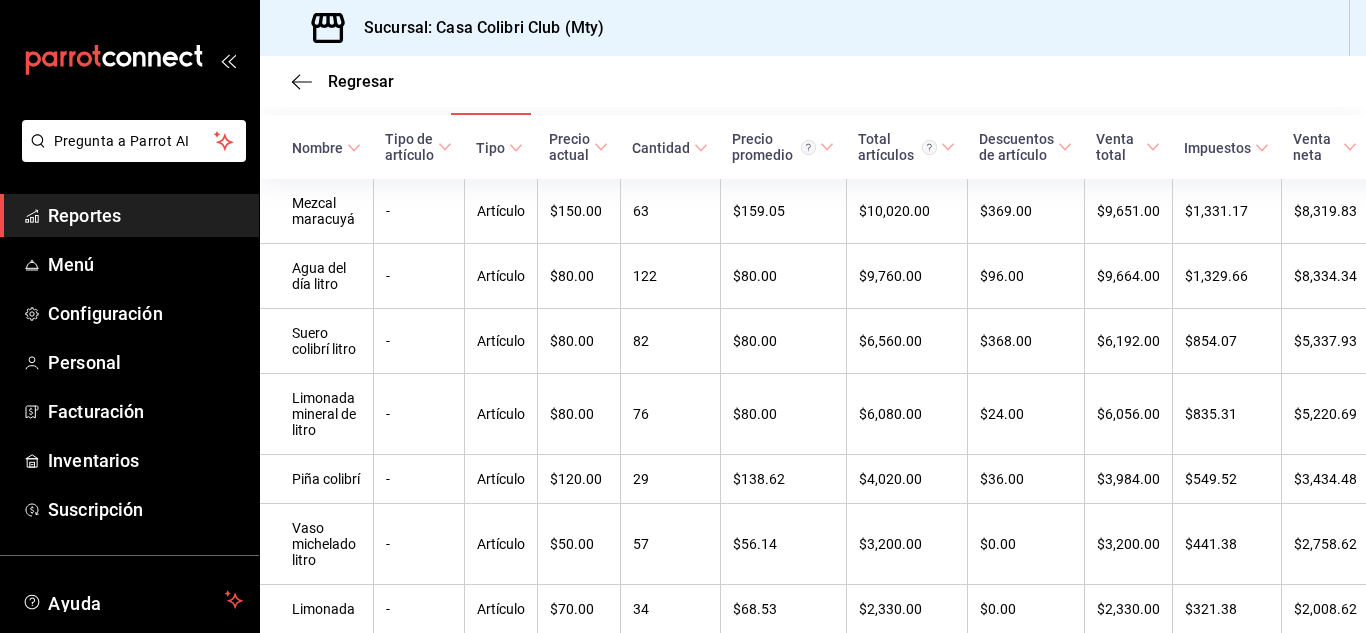 scroll, scrollTop: 336, scrollLeft: 0, axis: vertical 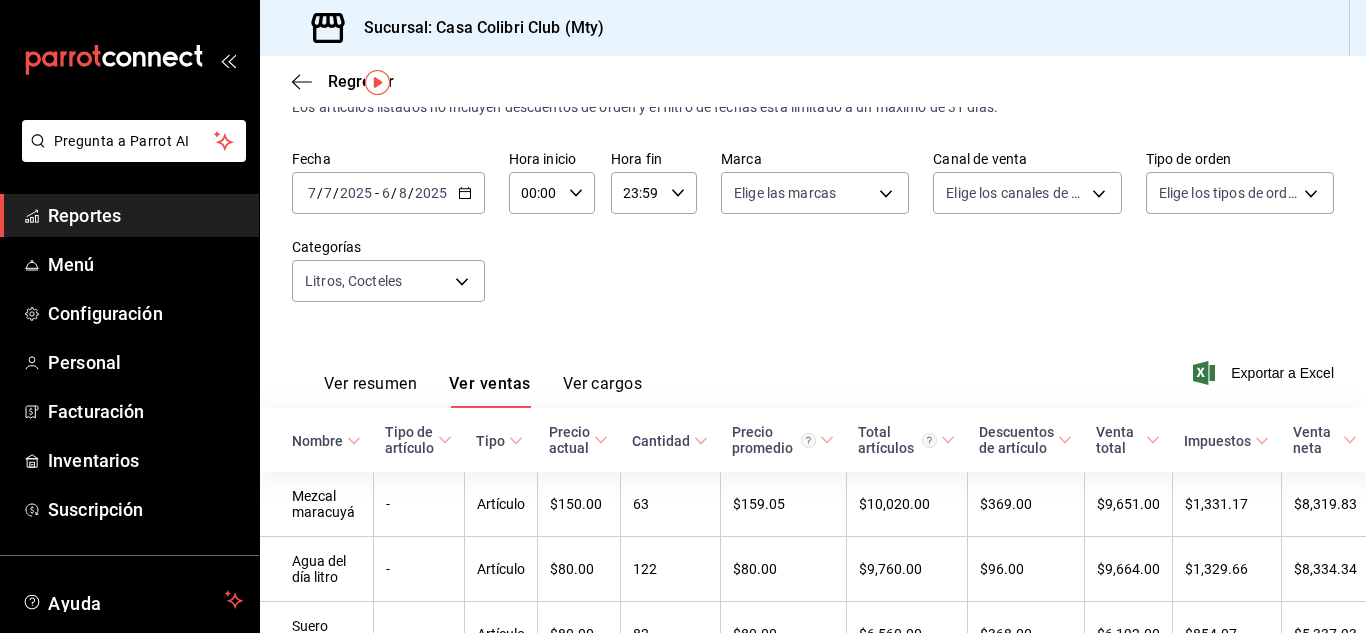 click on "2025" at bounding box center [356, 193] 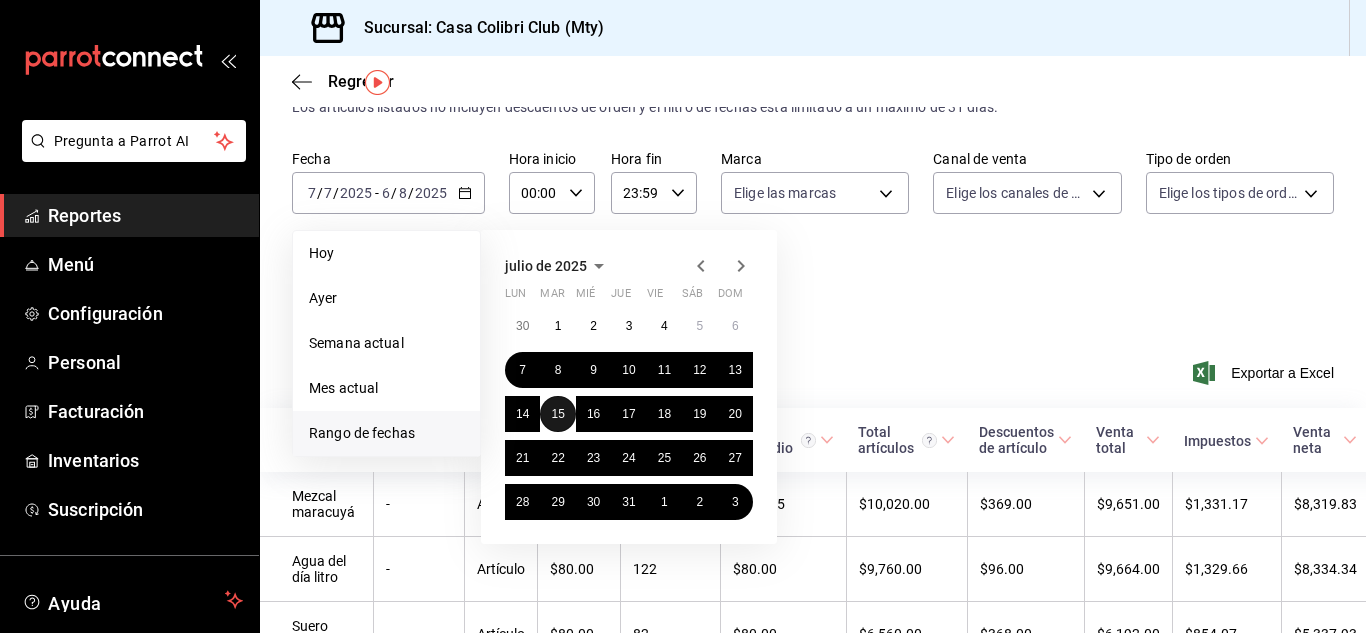 click on "15" at bounding box center (557, 414) 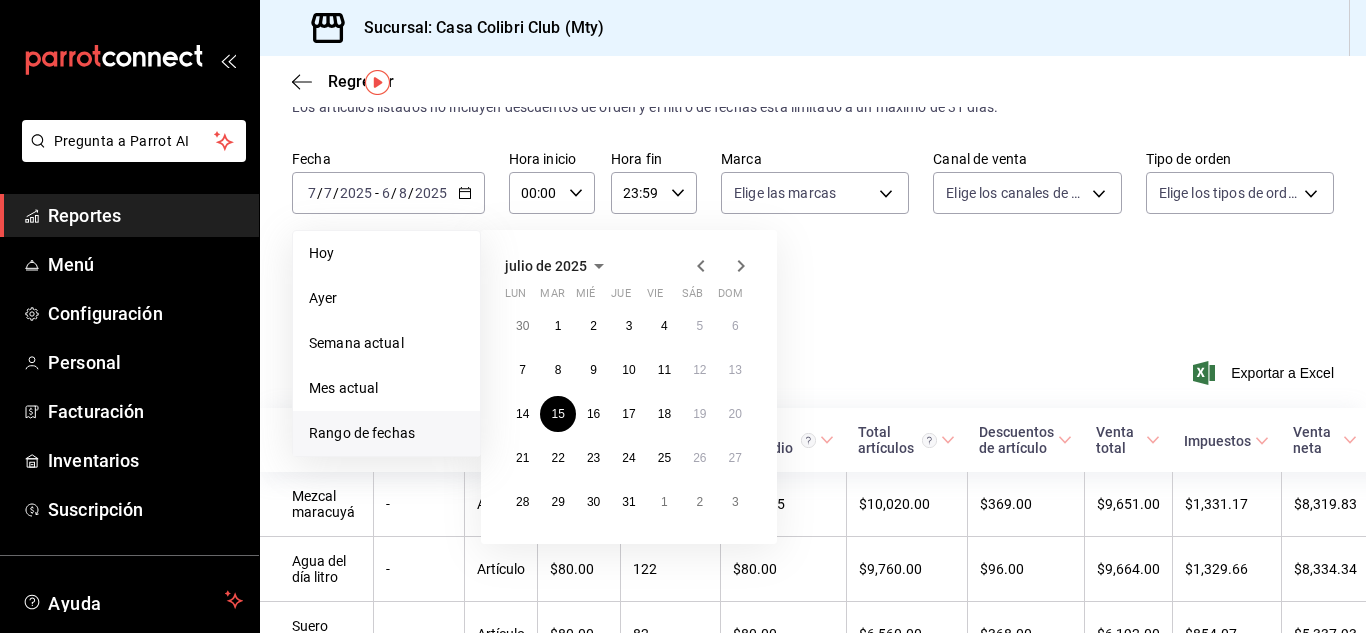 click 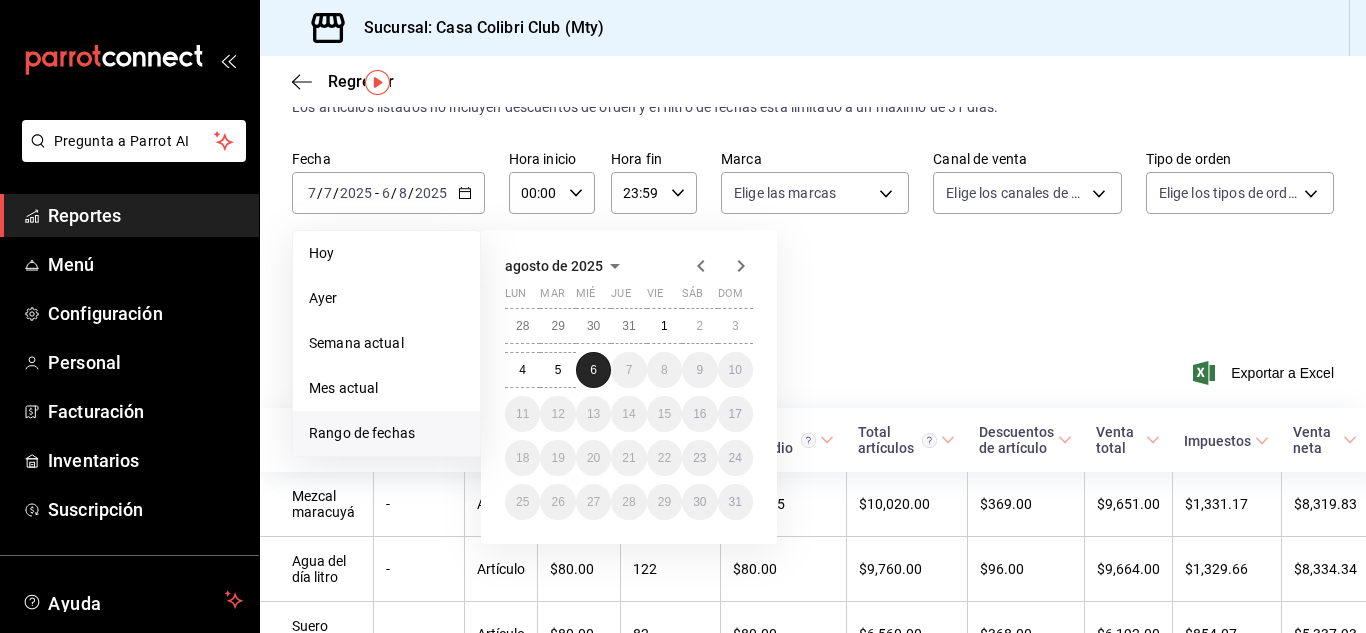 click on "6" at bounding box center [593, 370] 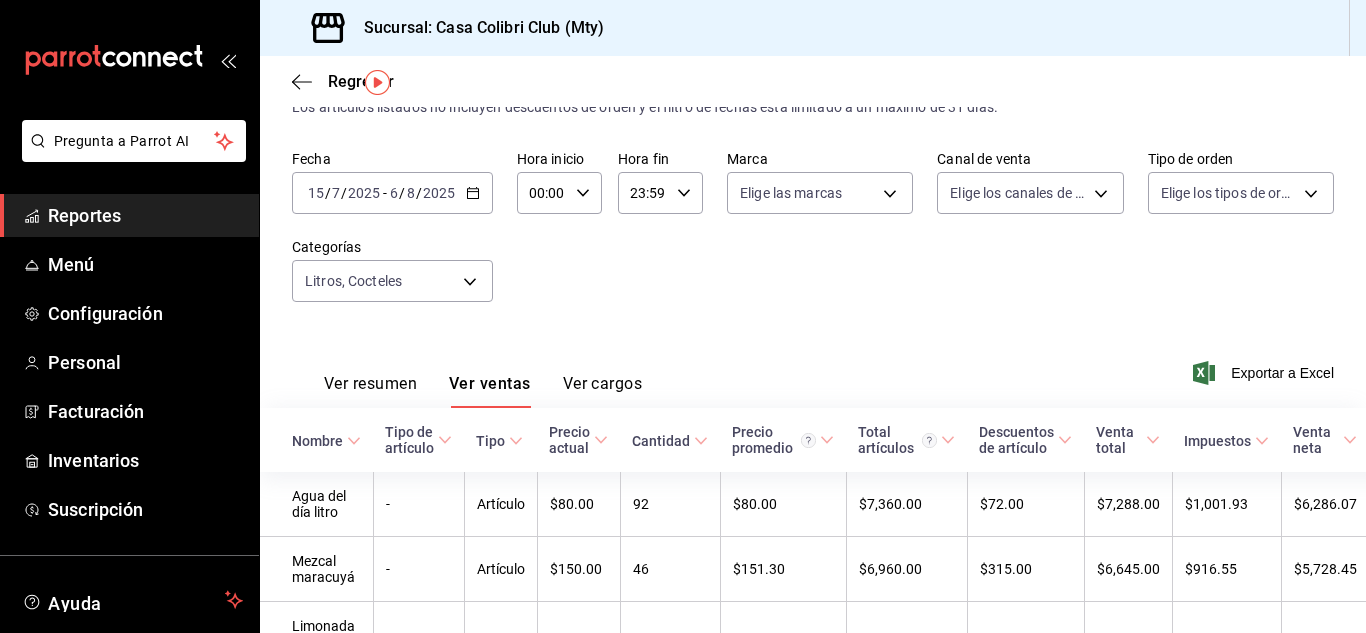 click on "2025" at bounding box center (439, 193) 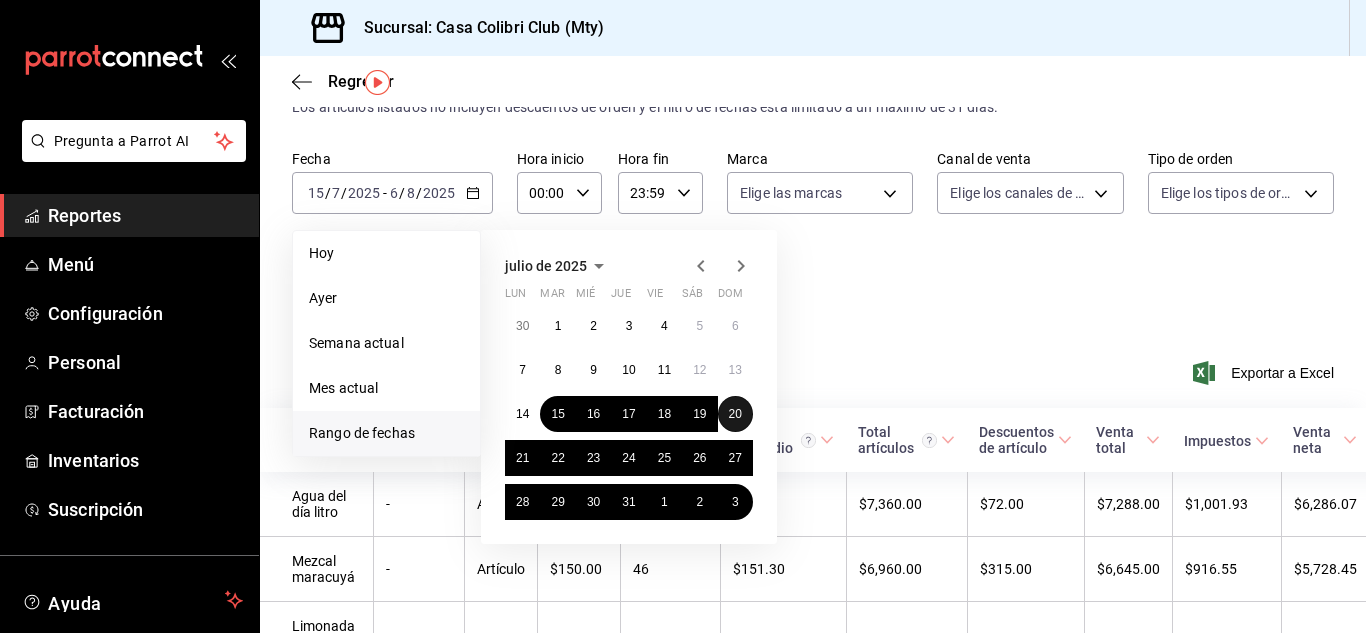 click on "20" at bounding box center (735, 414) 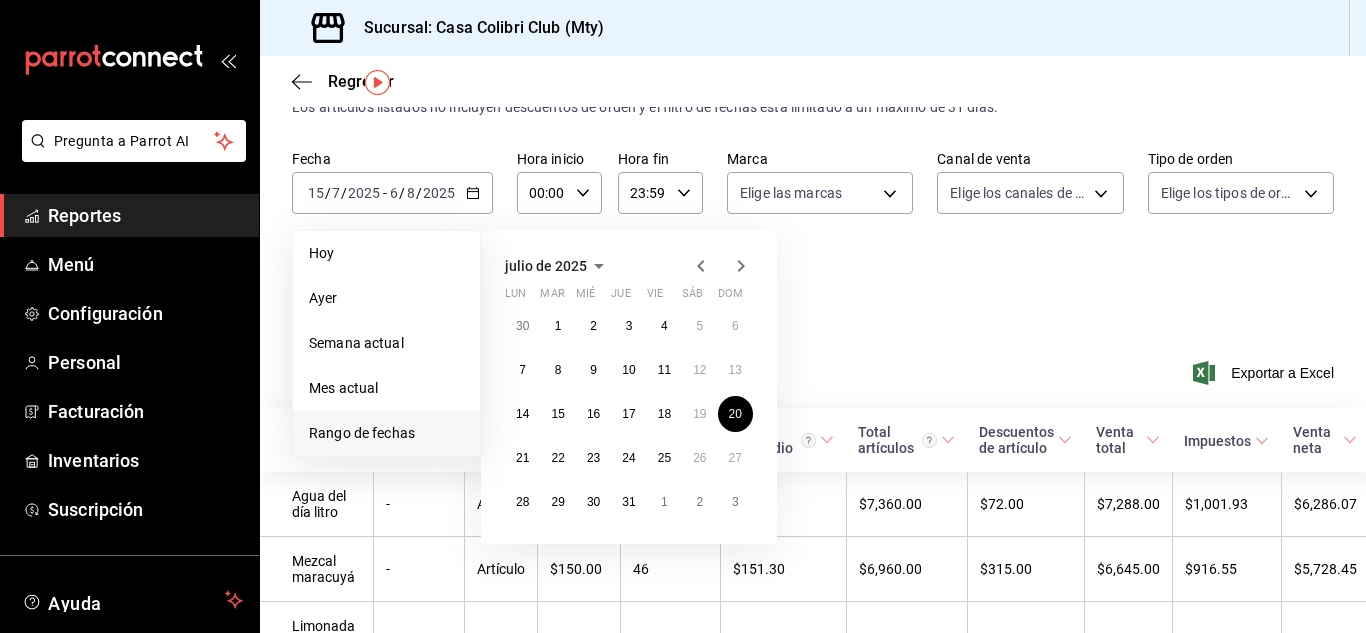 click 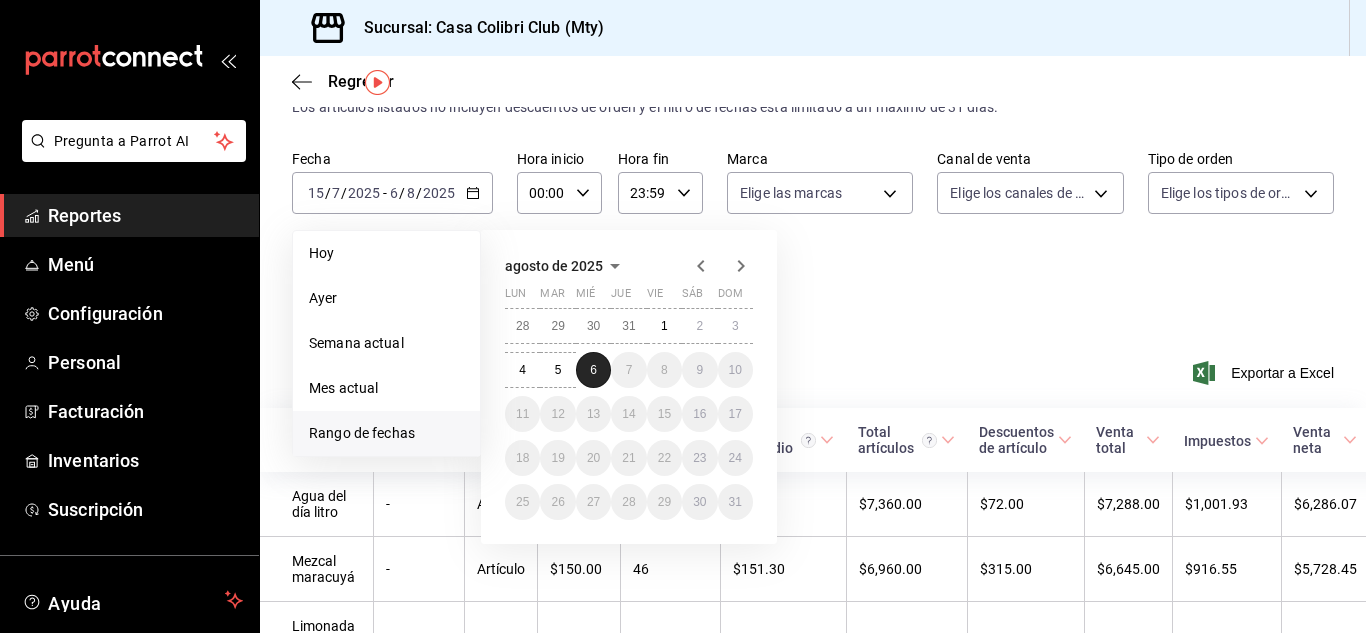 click on "6" at bounding box center (593, 370) 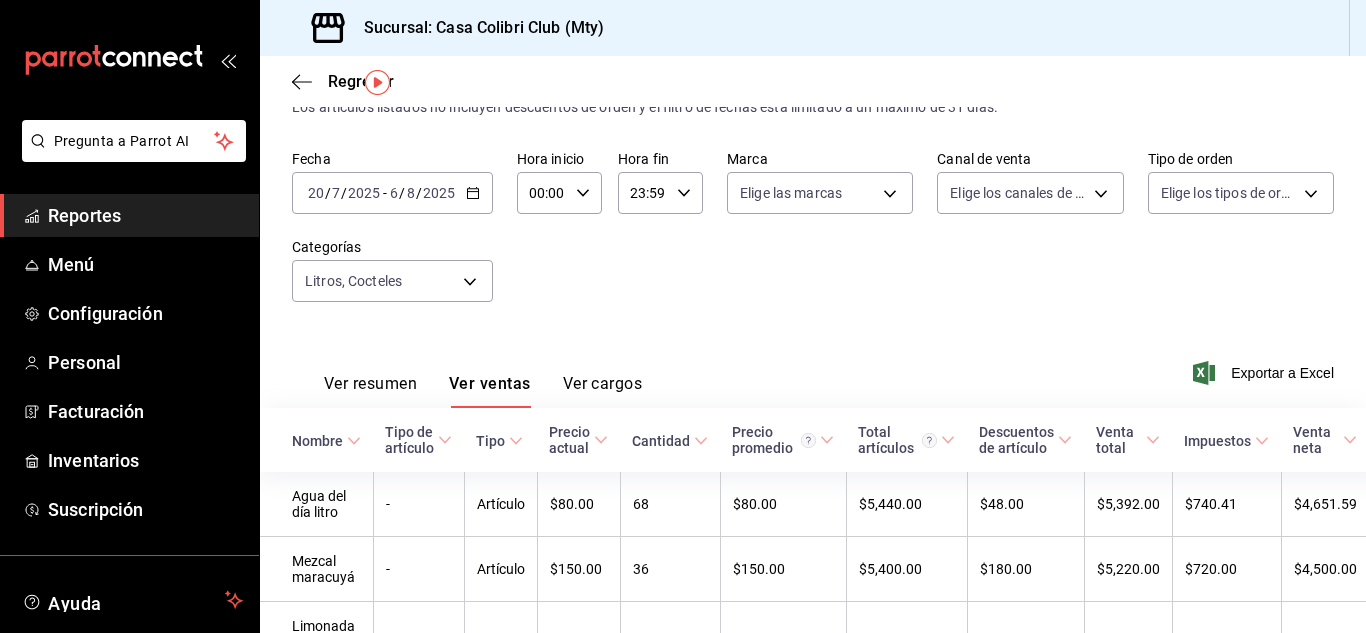 click on "Ver resumen Ver ventas Ver cargos Exportar a Excel" at bounding box center [813, 367] 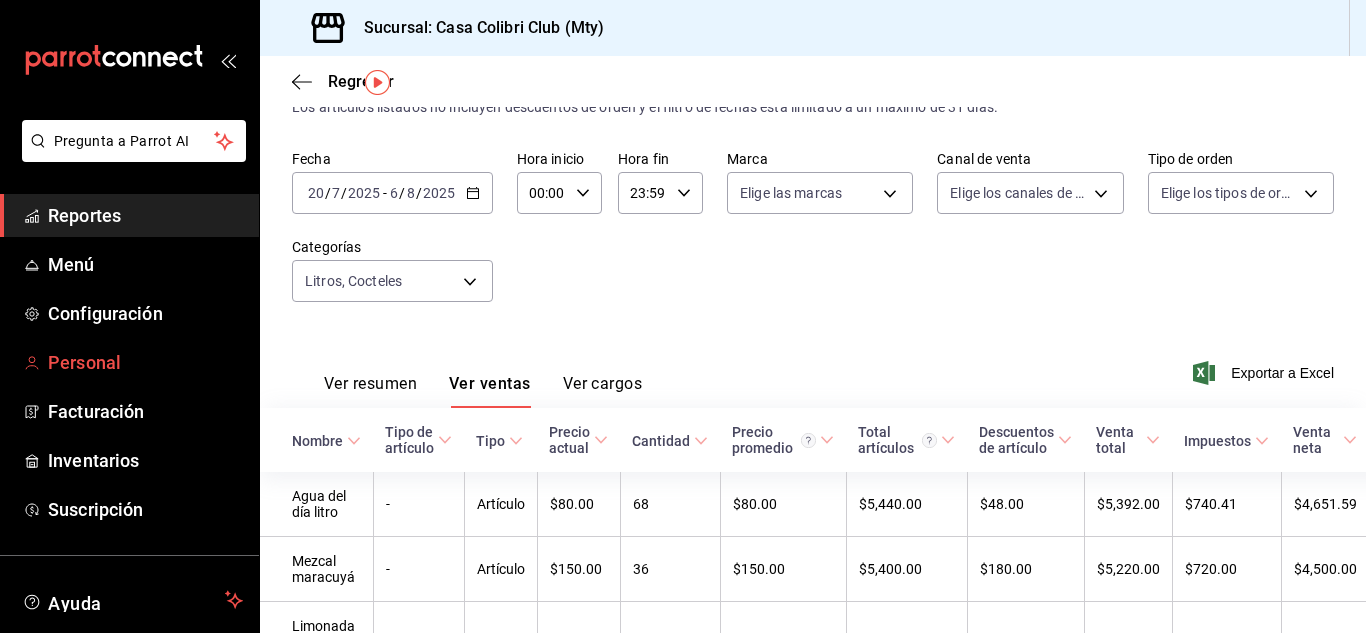 click on "Personal" at bounding box center [145, 362] 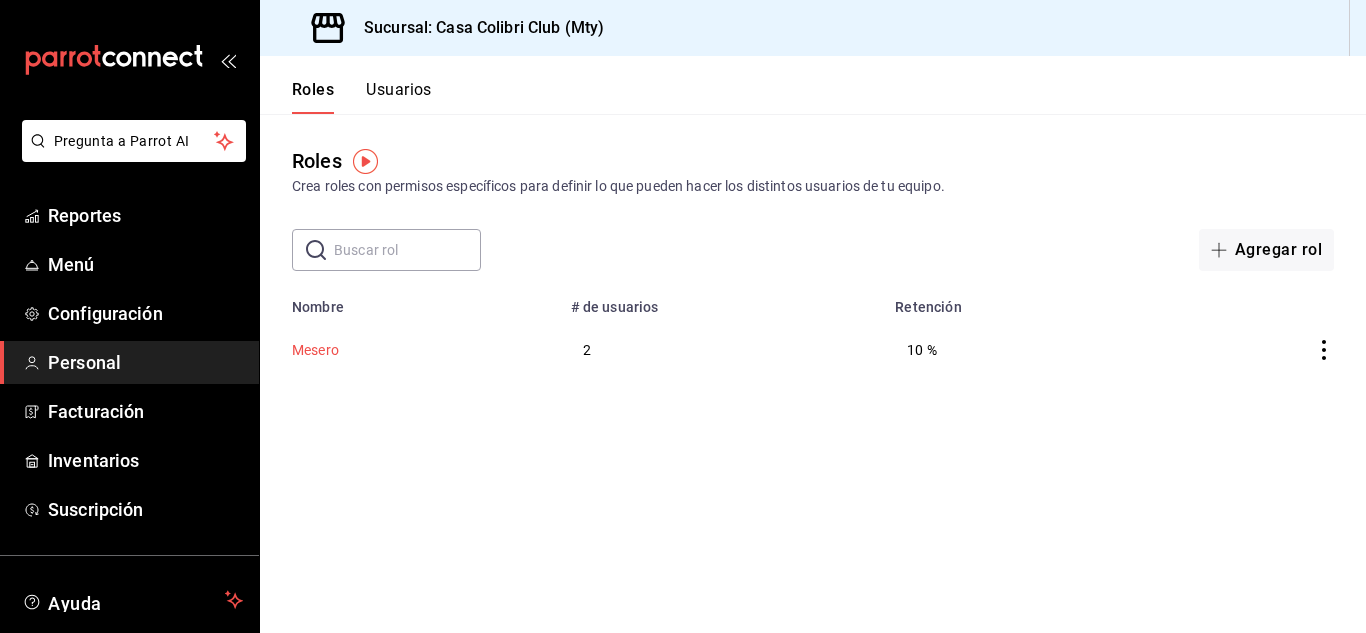 click on "Mesero" at bounding box center (315, 350) 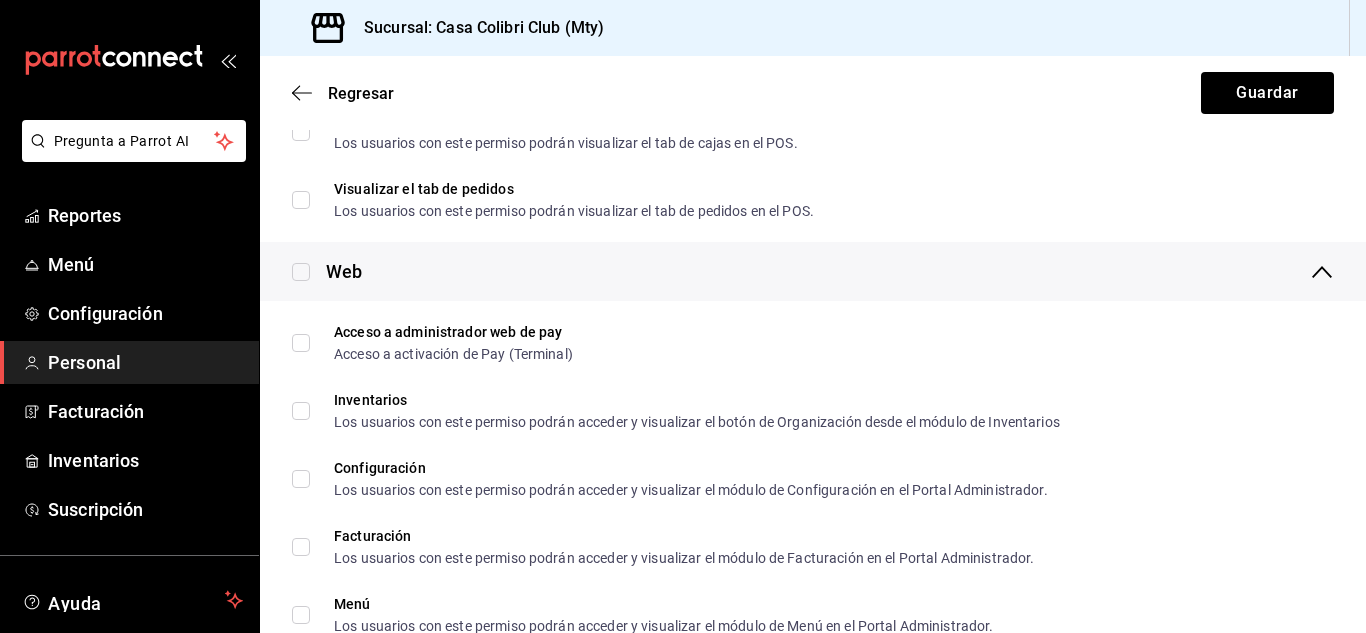 scroll, scrollTop: 1177, scrollLeft: 0, axis: vertical 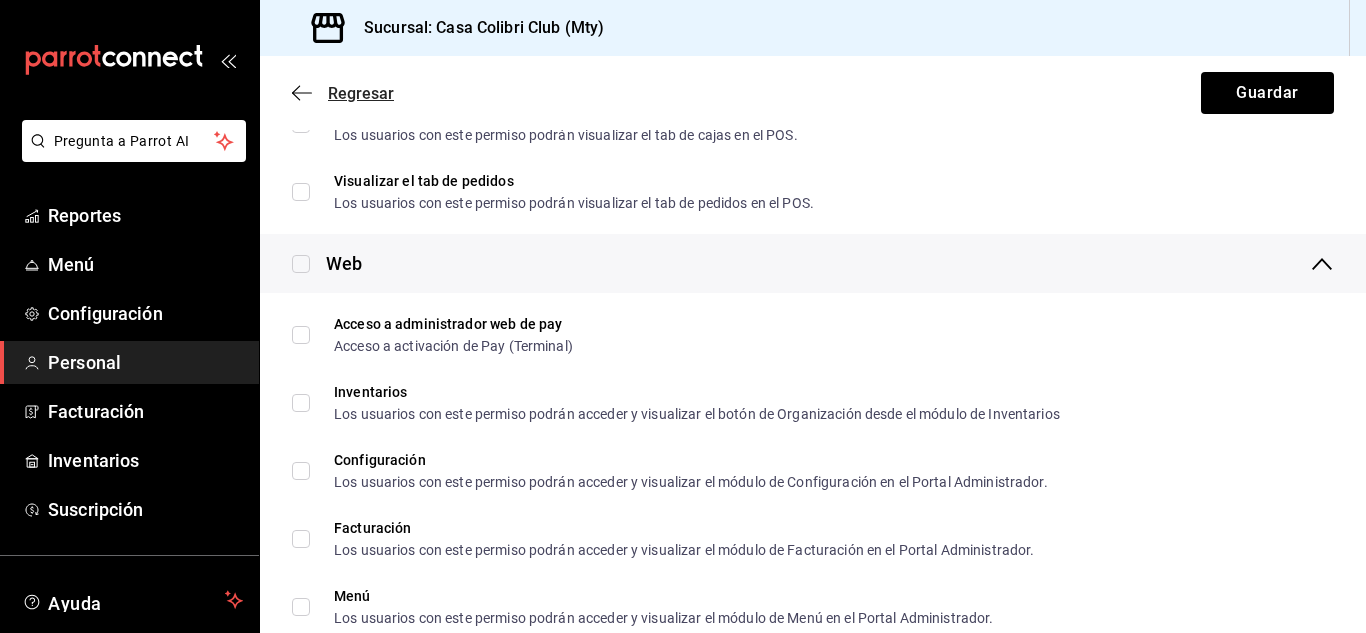 click 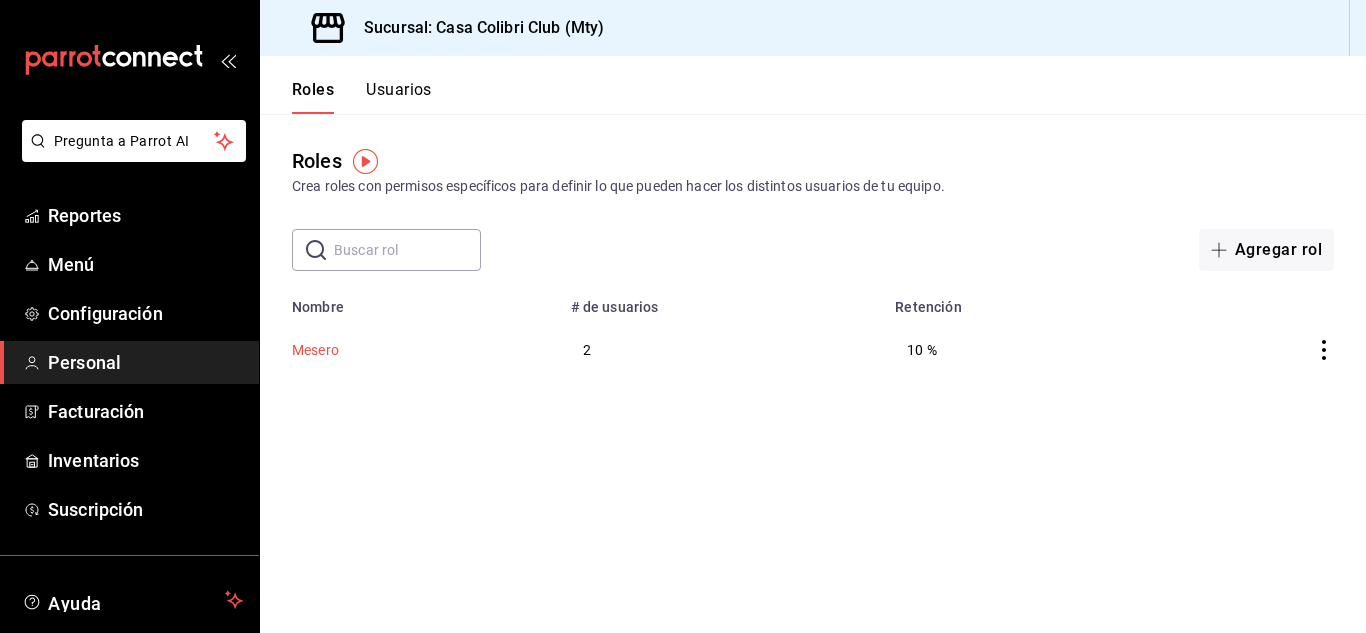 click on "Mesero" at bounding box center (315, 350) 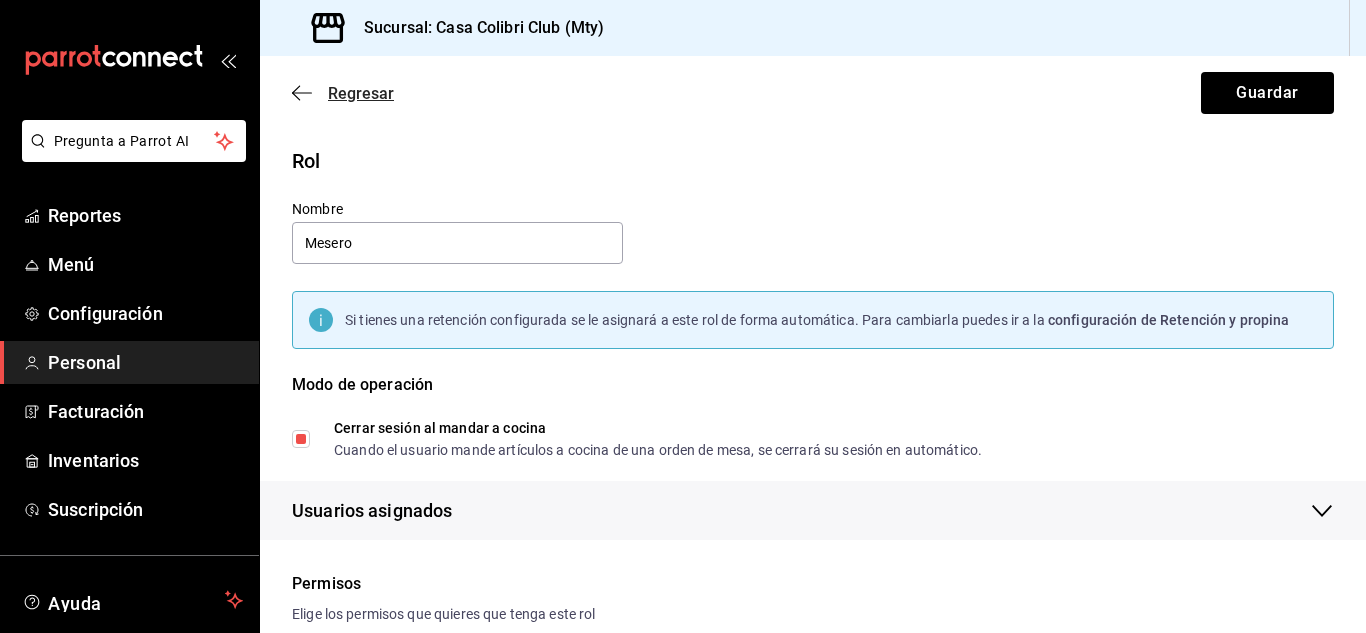 click 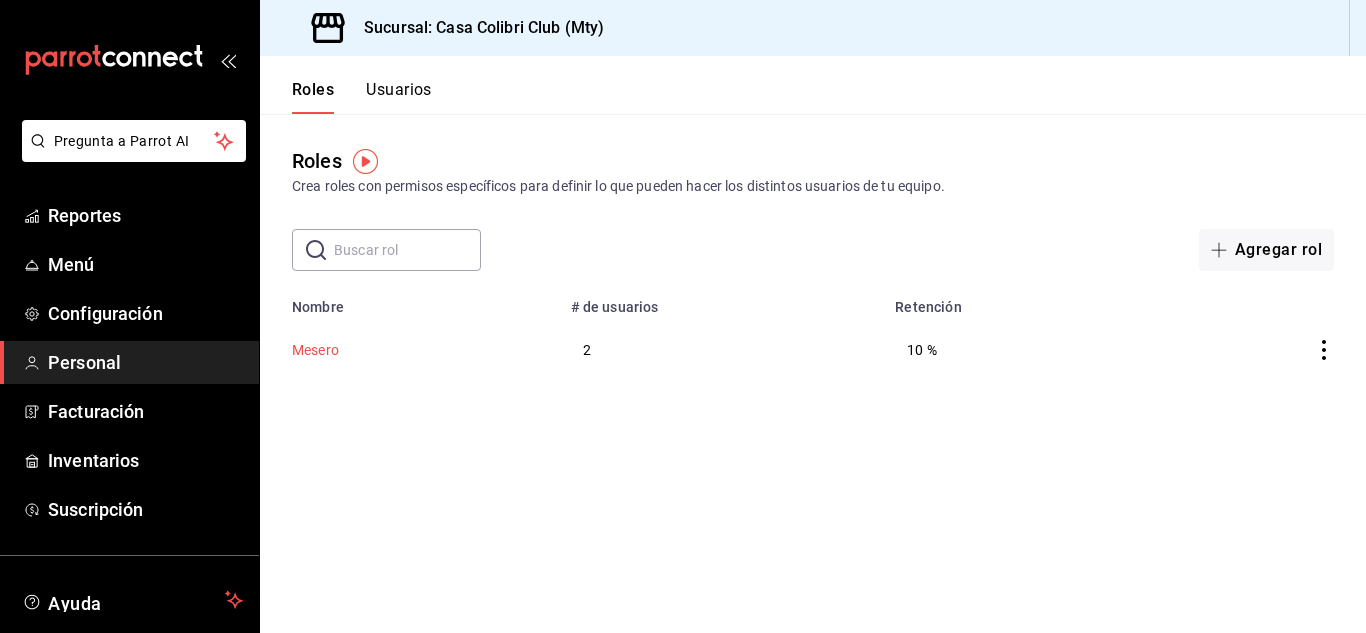 click on "Mesero" at bounding box center [315, 350] 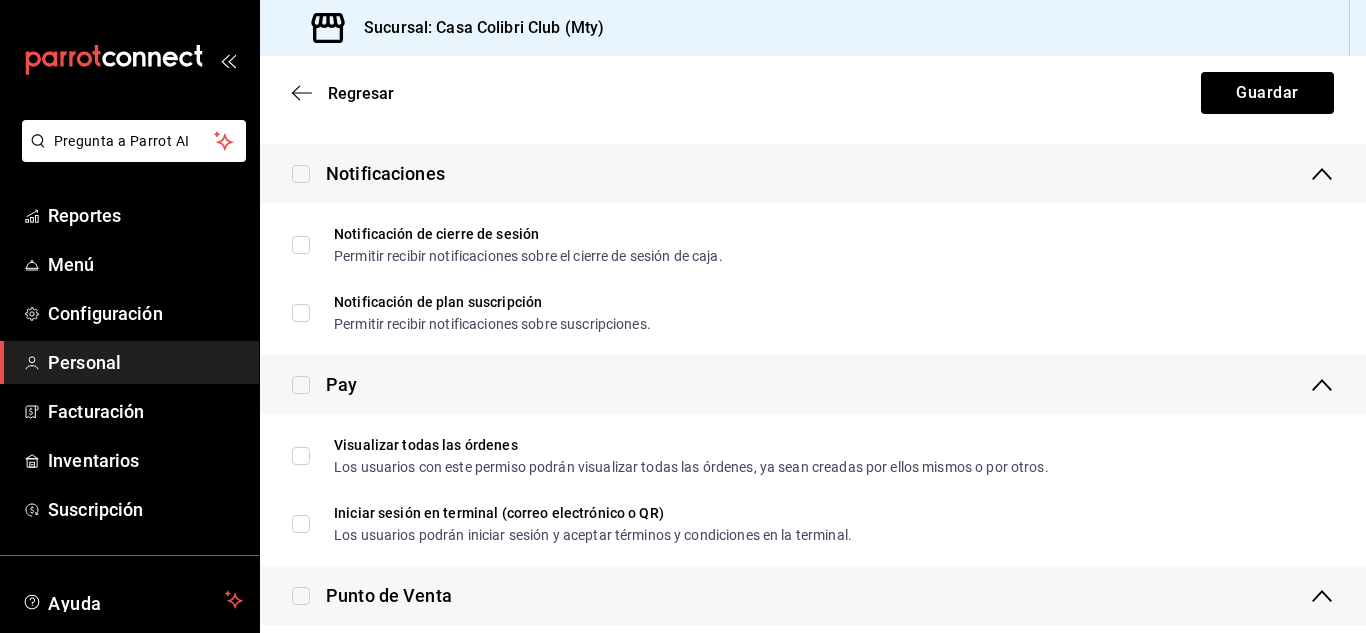 scroll, scrollTop: 0, scrollLeft: 0, axis: both 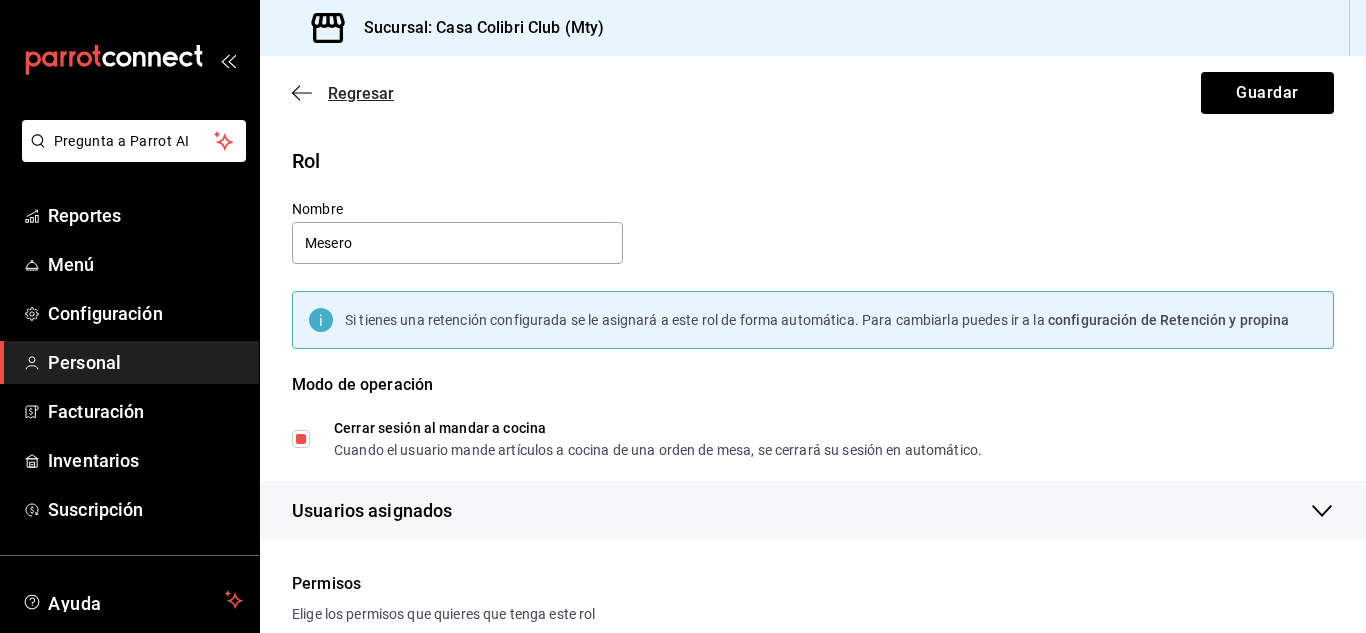 click on "Regresar" at bounding box center [343, 93] 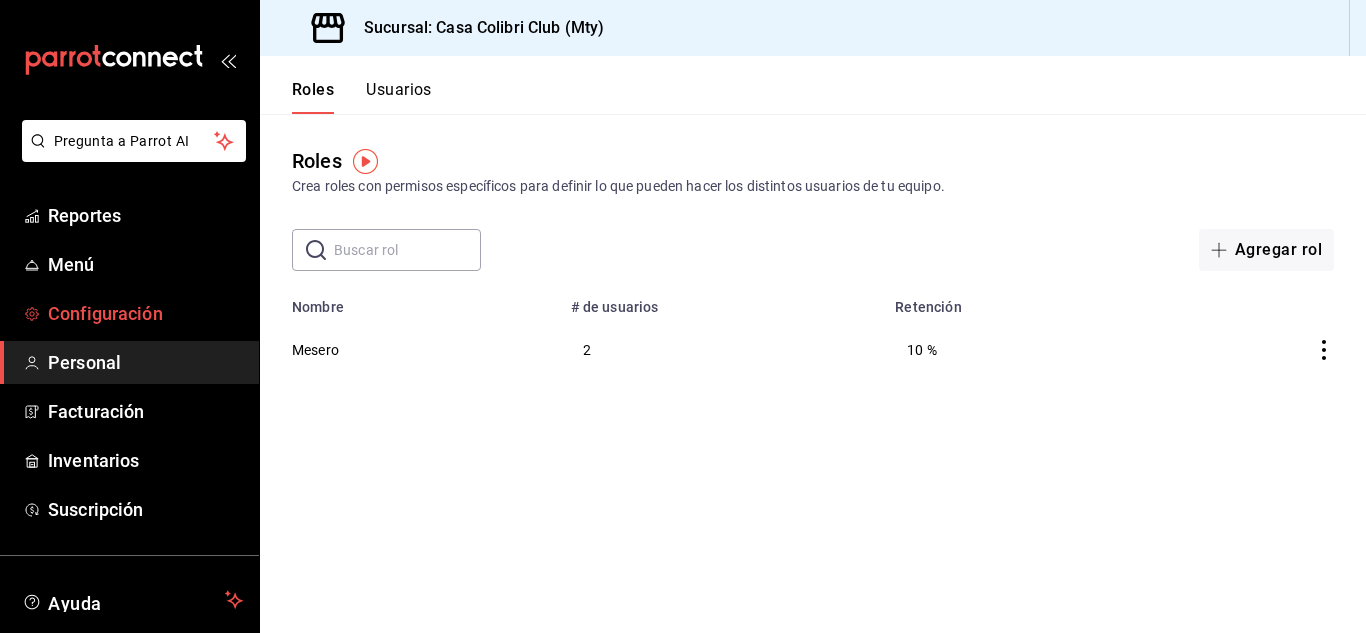 click on "Configuración" at bounding box center (145, 313) 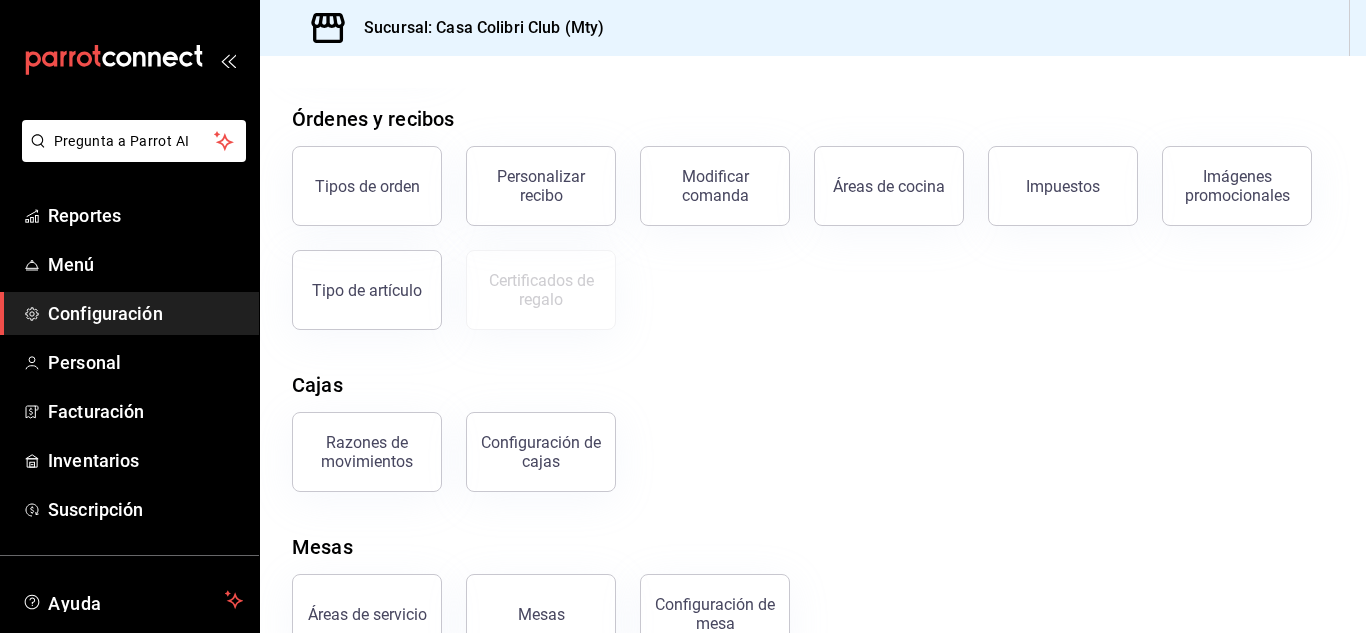scroll, scrollTop: 381, scrollLeft: 0, axis: vertical 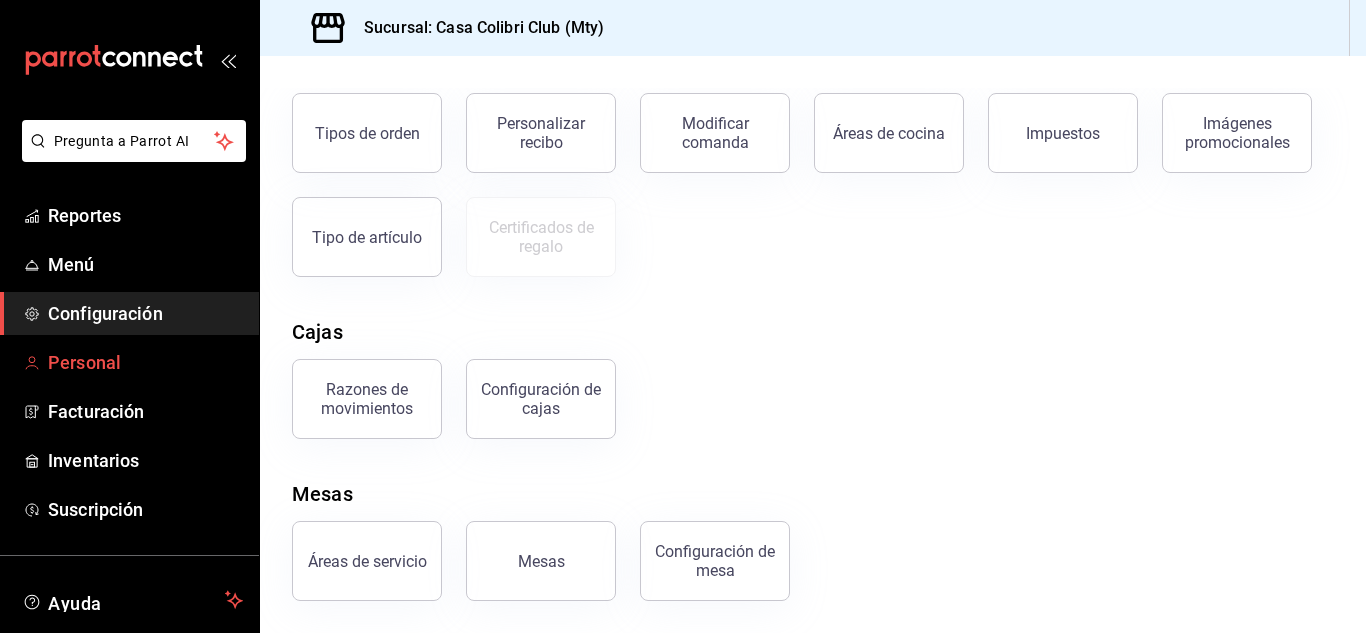 click on "Personal" at bounding box center [145, 362] 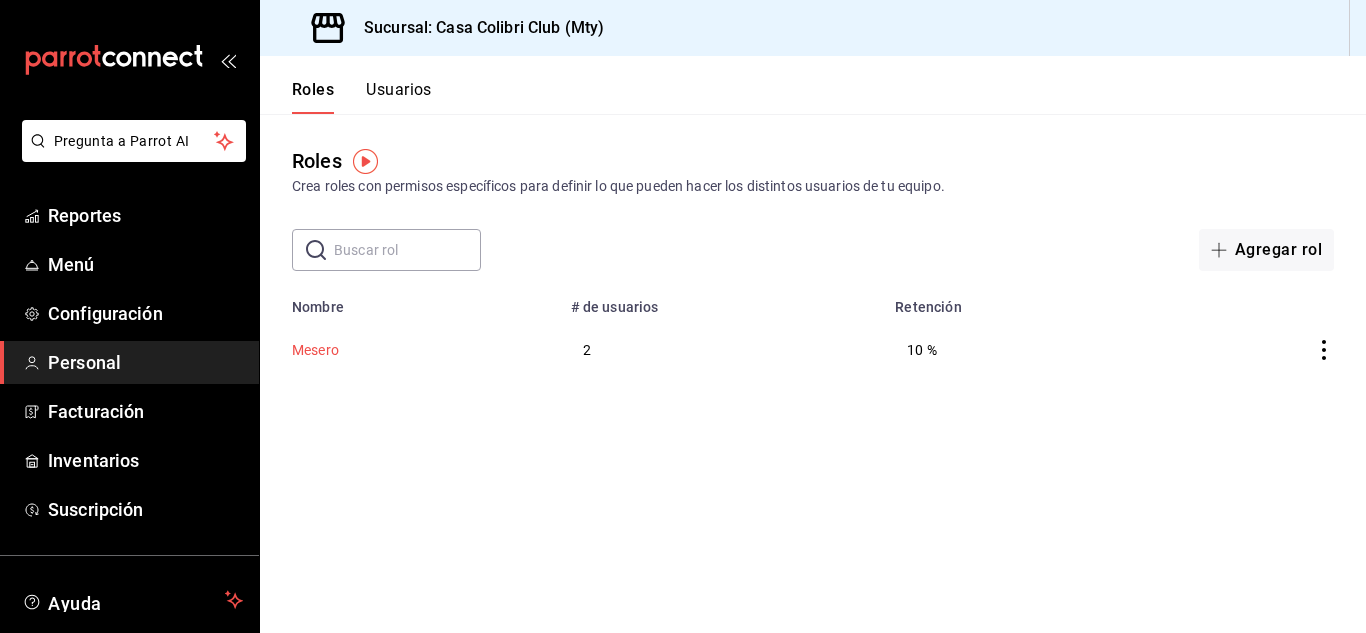 click on "Mesero" at bounding box center (315, 350) 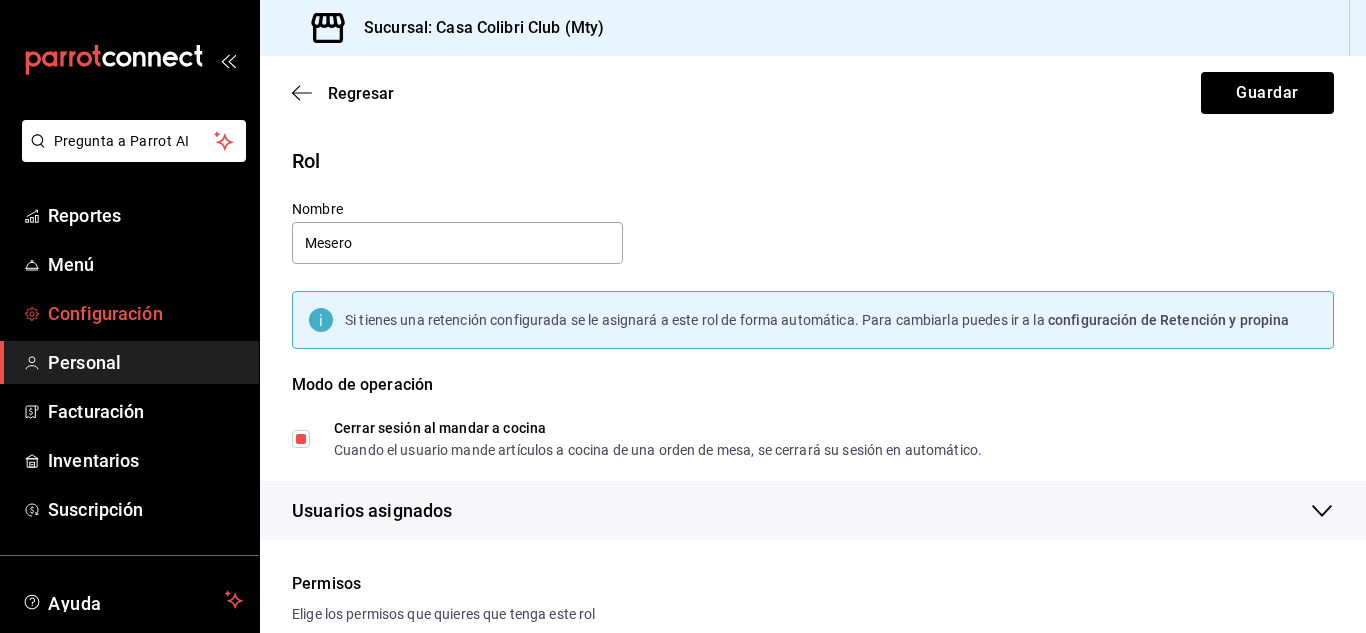 click on "Configuración" at bounding box center [129, 313] 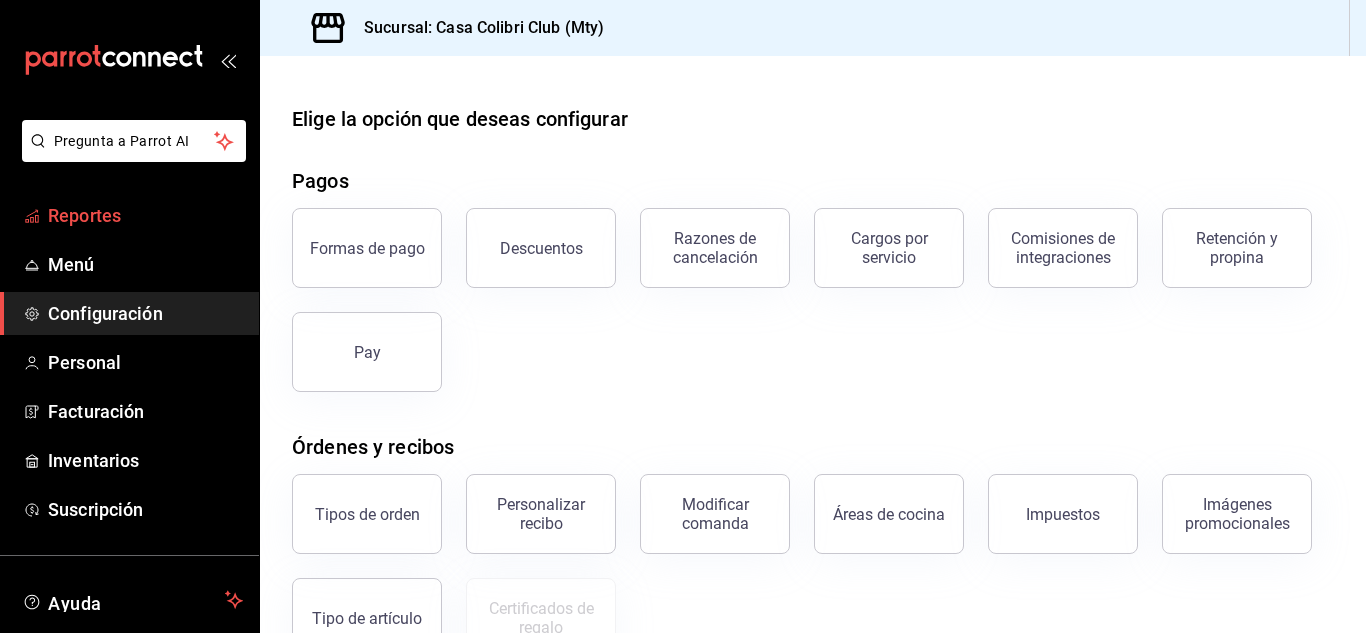 click on "Reportes" at bounding box center (145, 215) 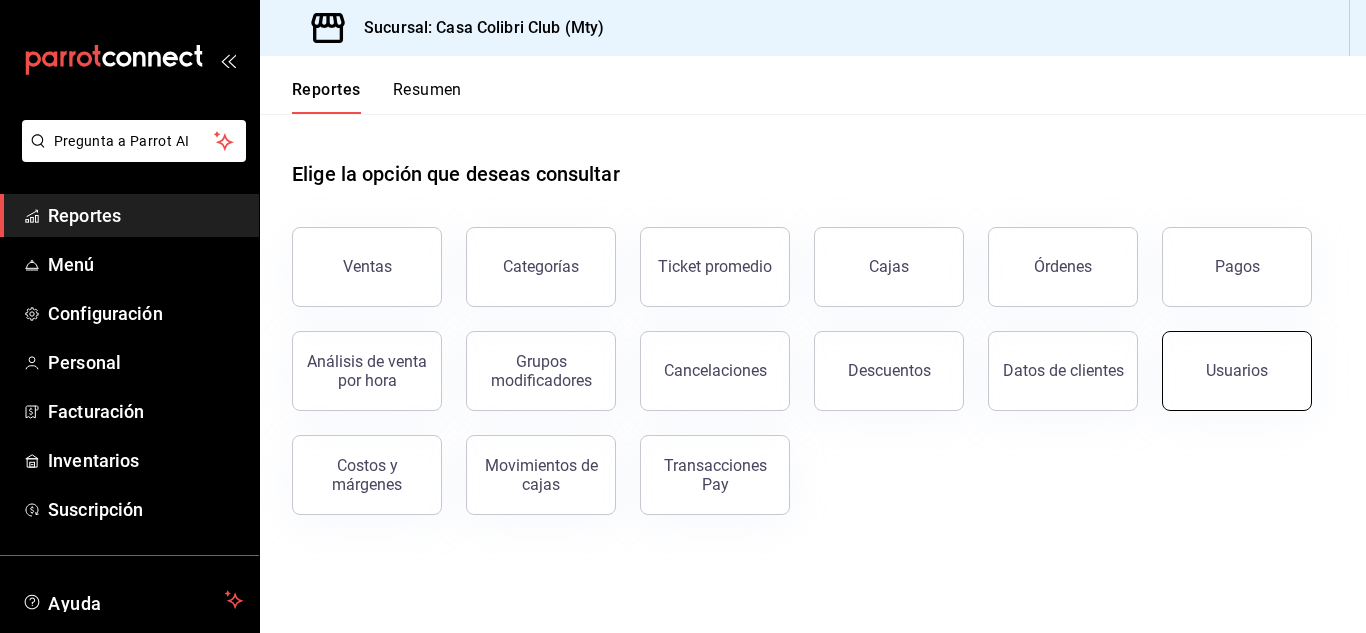 click on "Usuarios" at bounding box center (1237, 371) 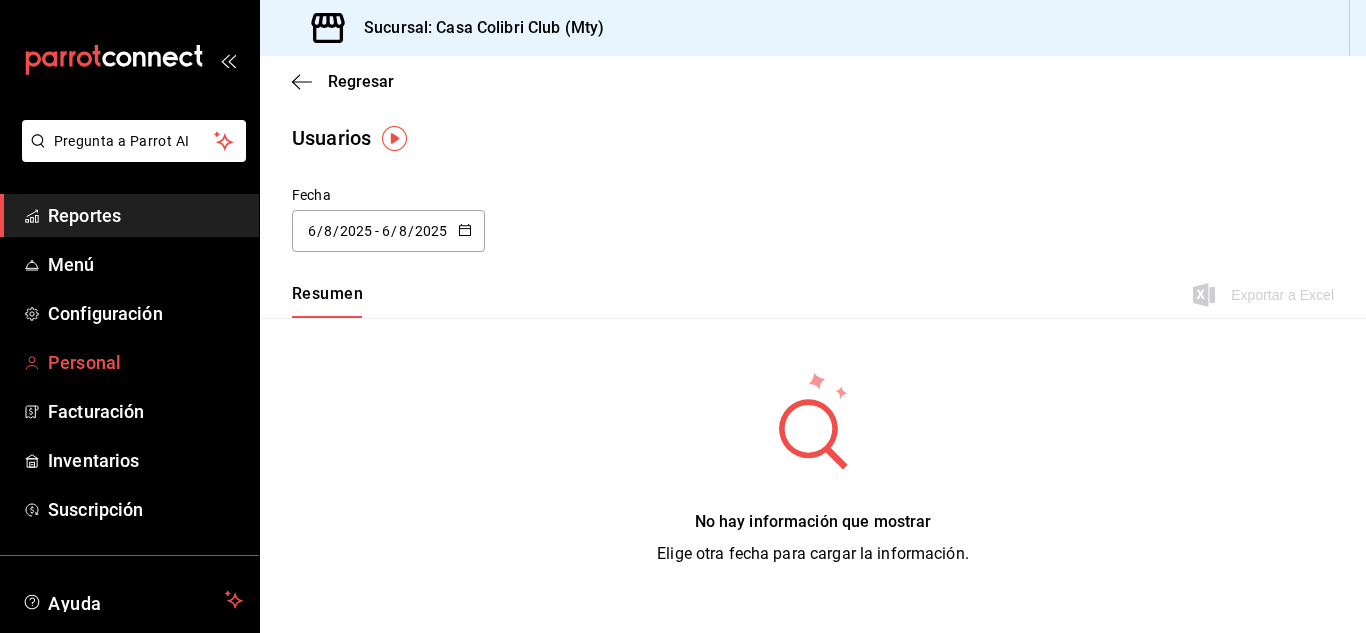 click on "Personal" at bounding box center (145, 362) 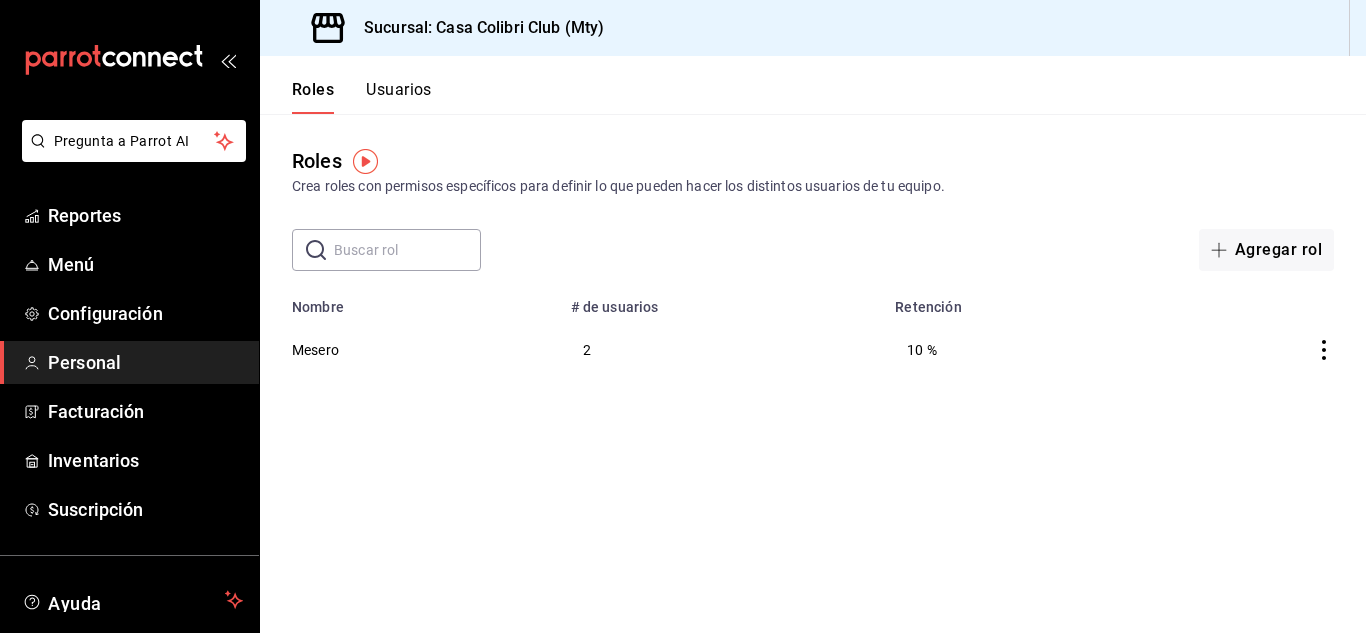 click 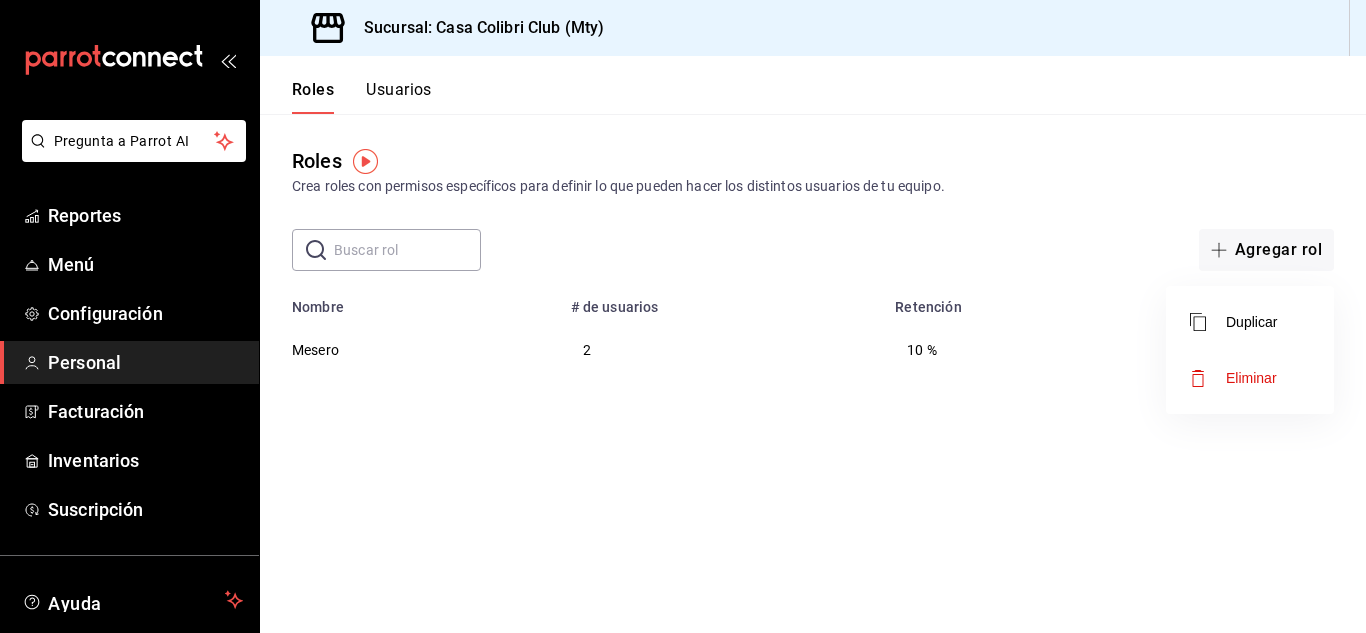 click at bounding box center (683, 316) 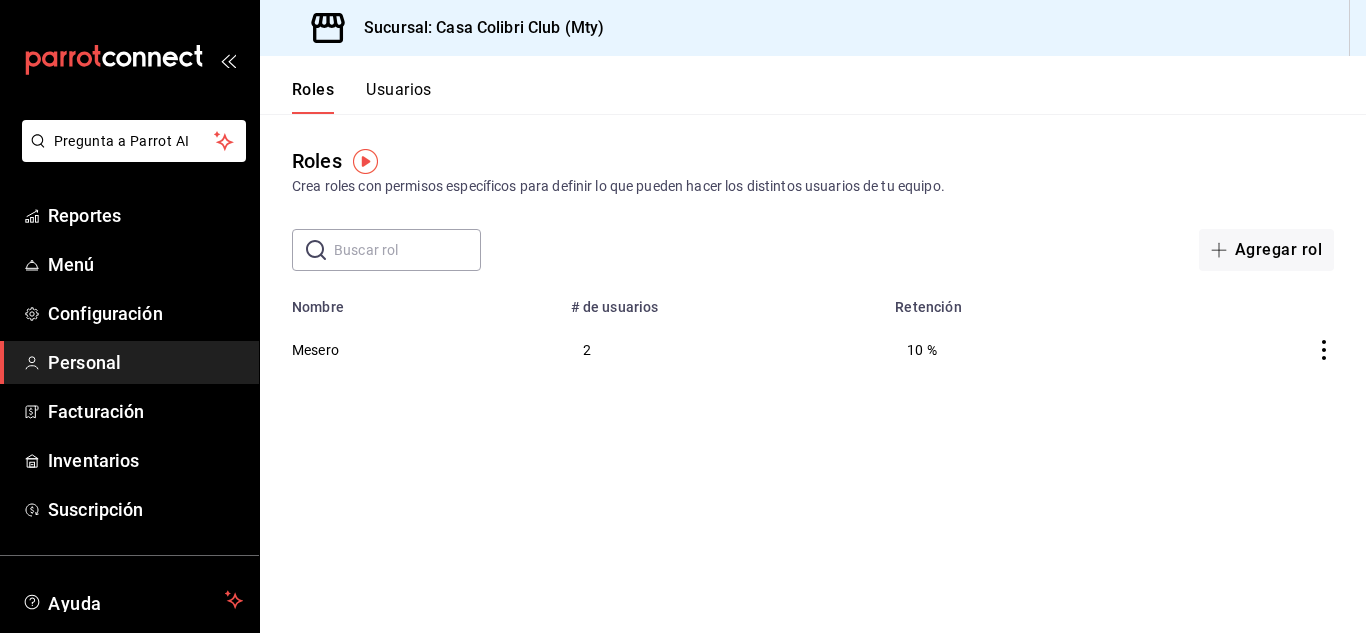 click on "Usuarios" at bounding box center (399, 97) 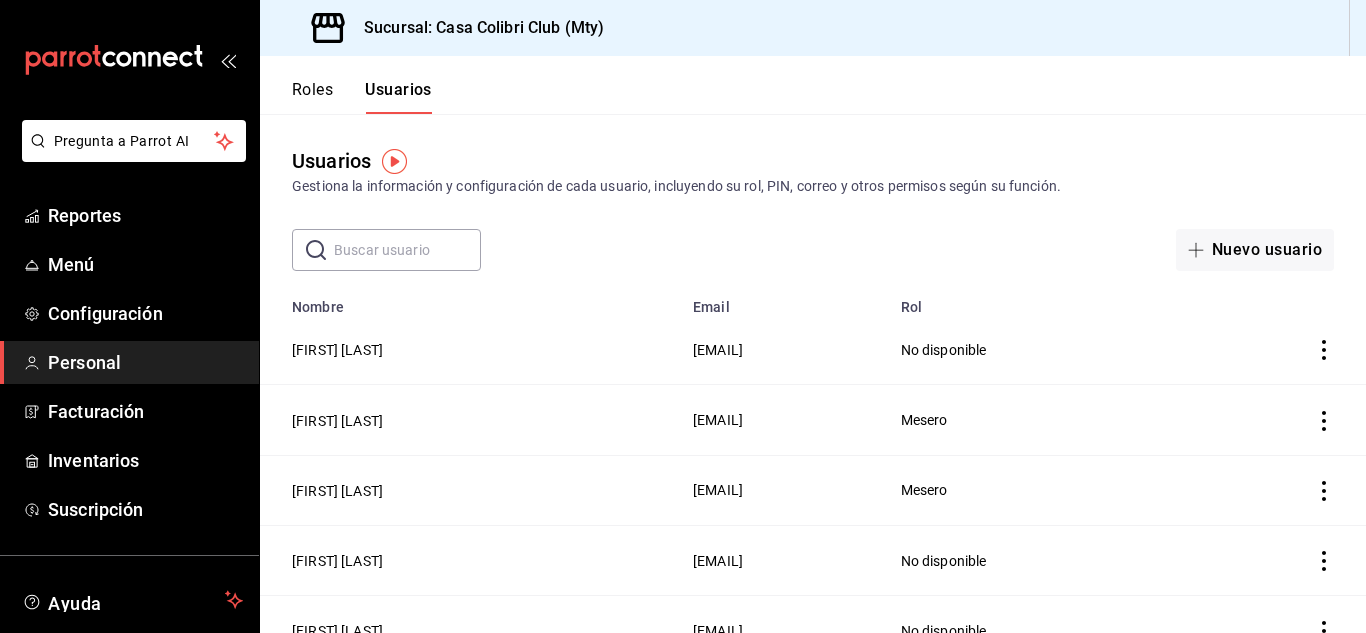 click 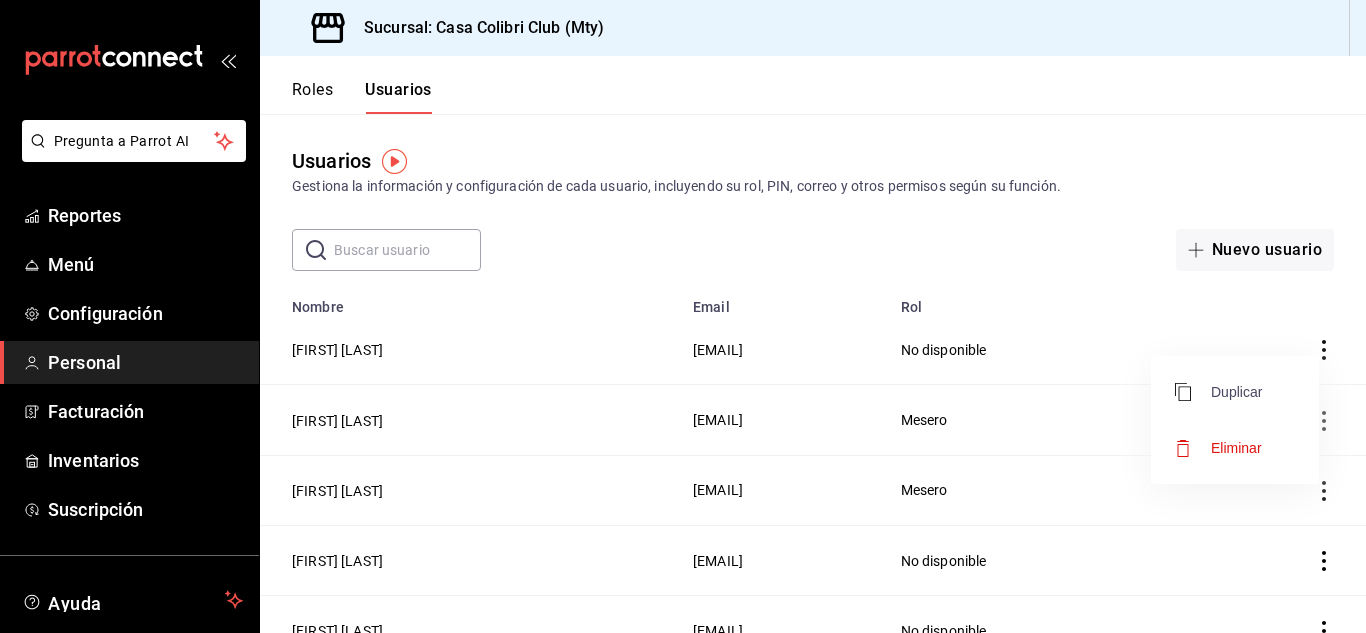 click on "Duplicar" at bounding box center (1218, 392) 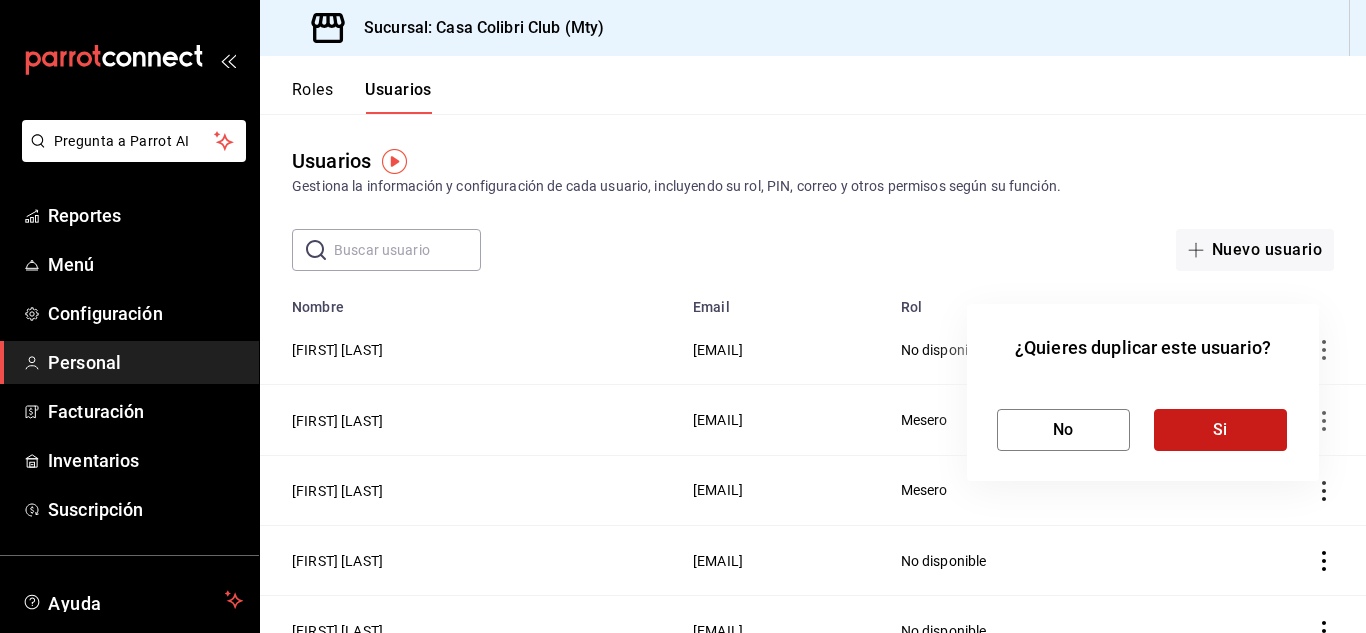 click on "Si" at bounding box center (1220, 430) 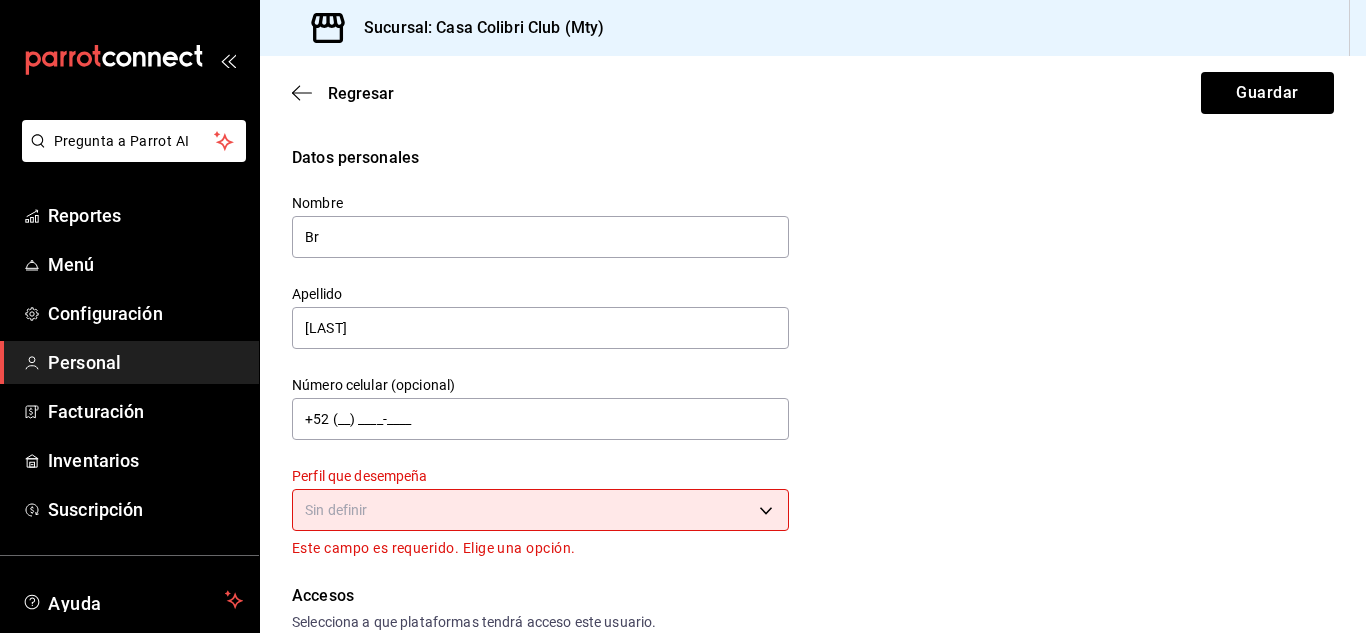 type on "B" 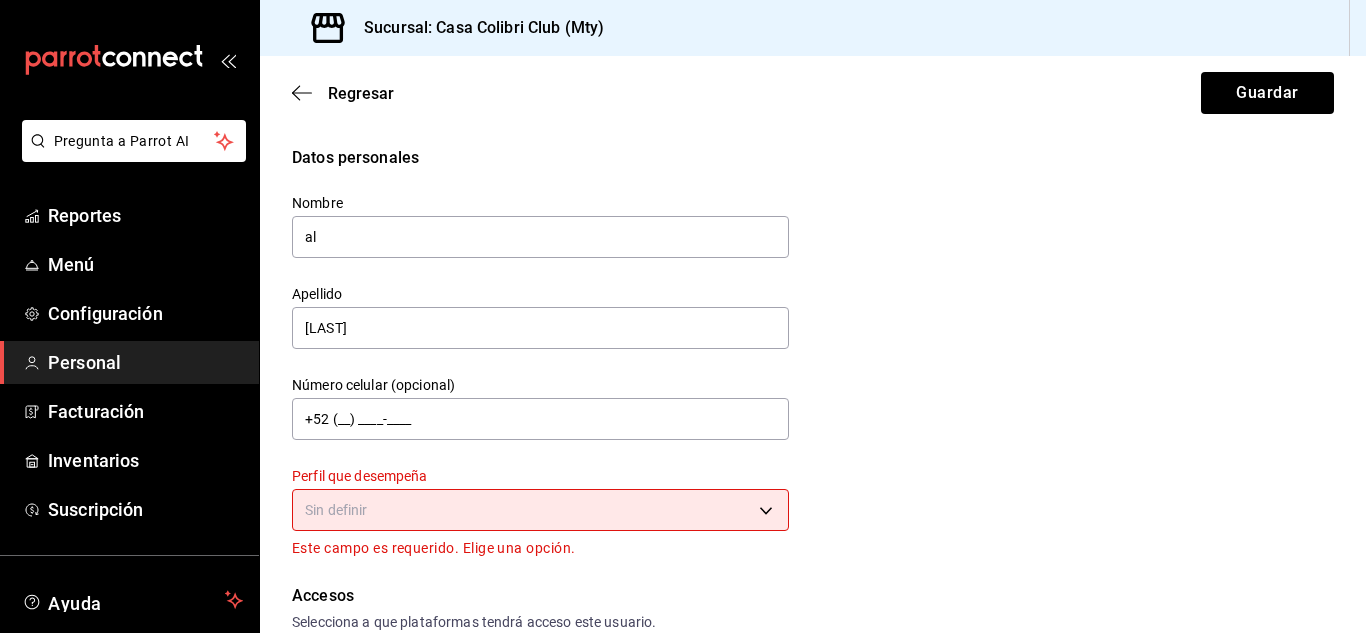 type on "a" 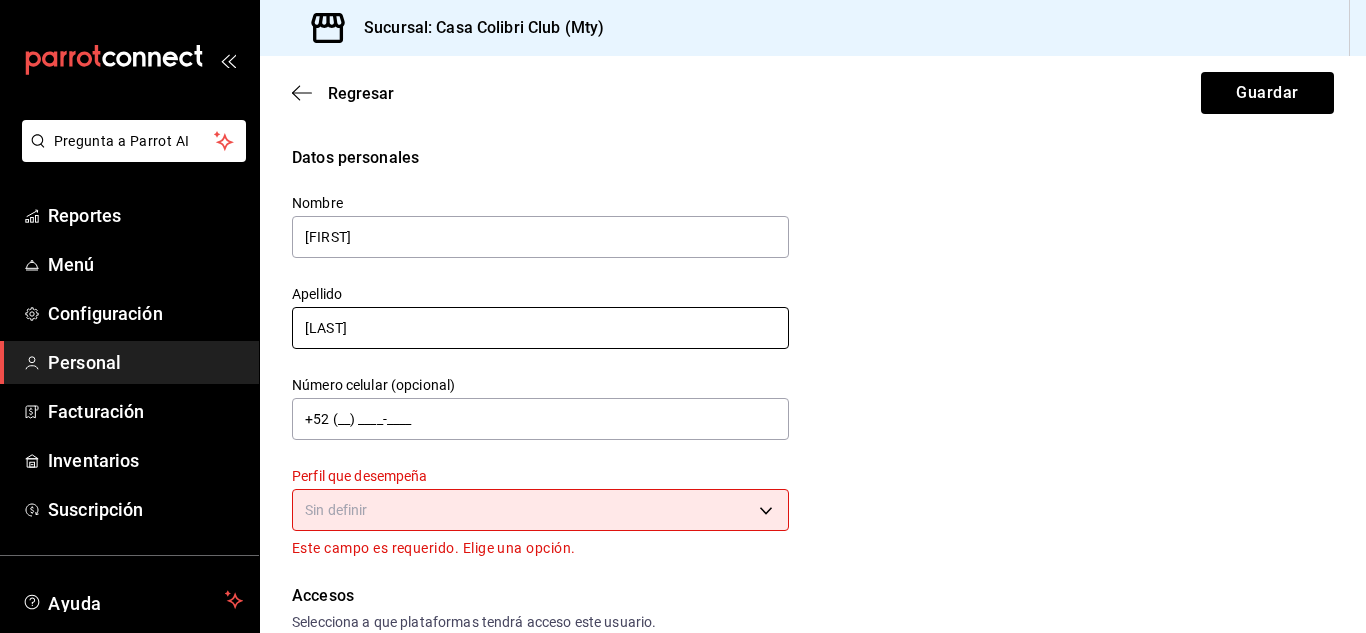 type on "[FIRST]" 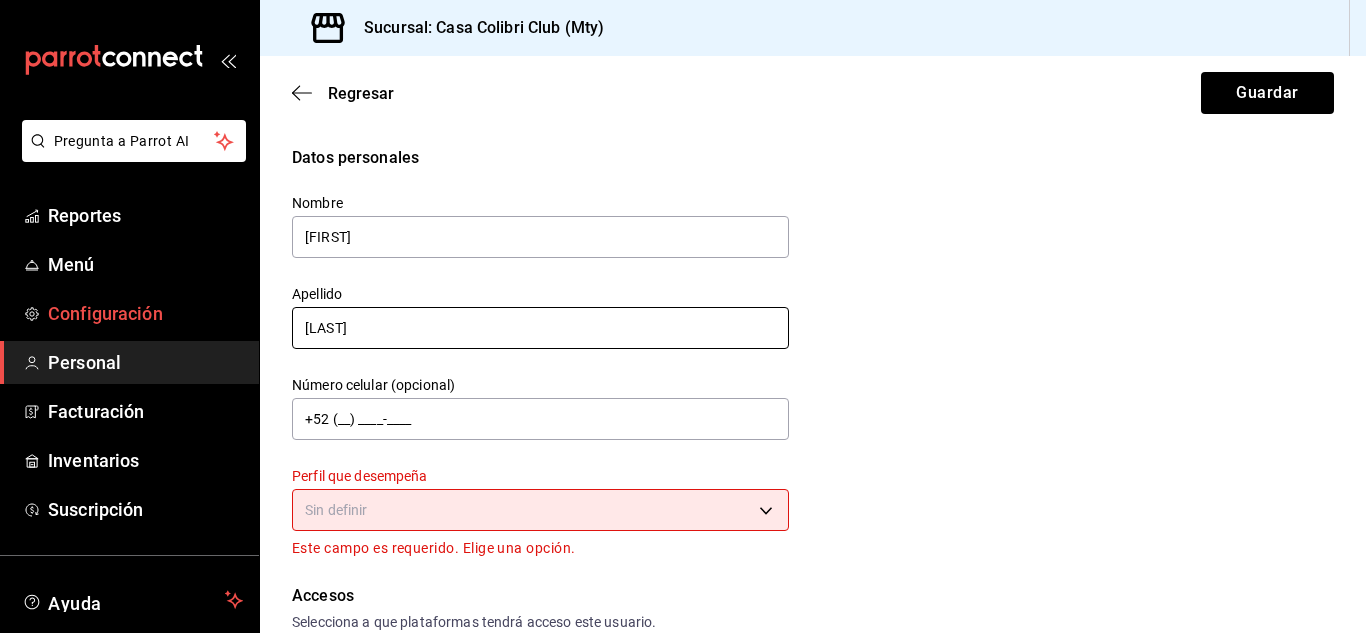 drag, startPoint x: 441, startPoint y: 328, endPoint x: 227, endPoint y: 310, distance: 214.75568 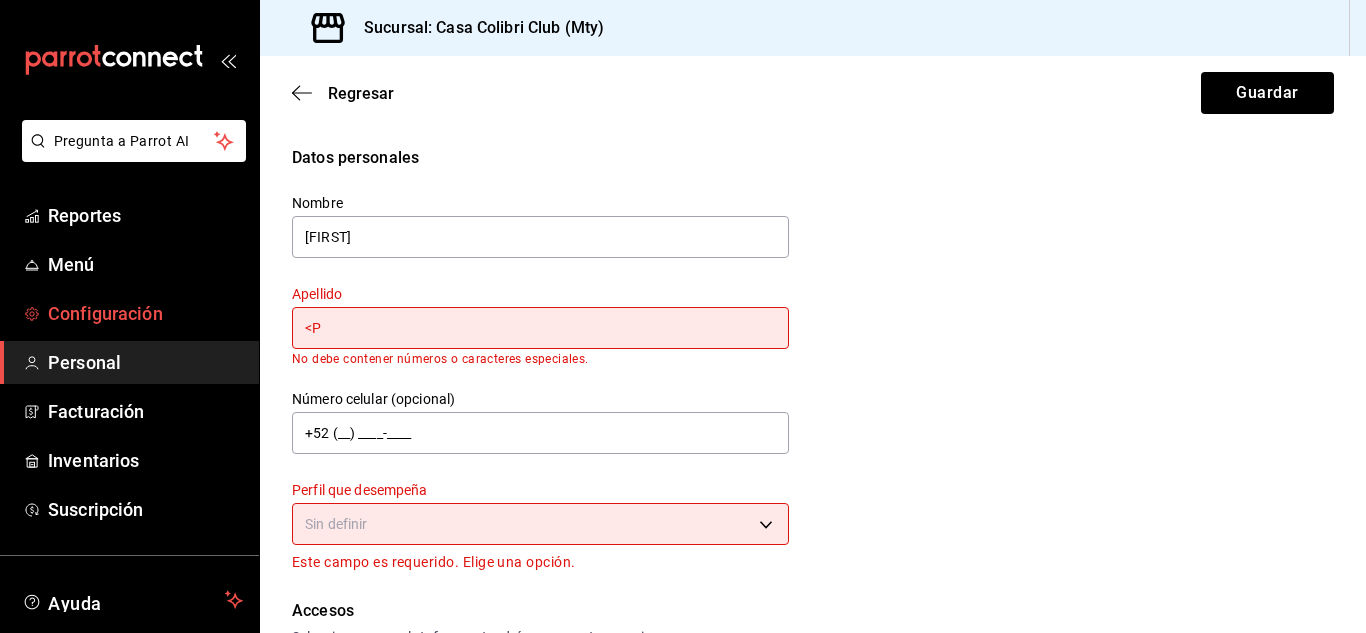 type on "<" 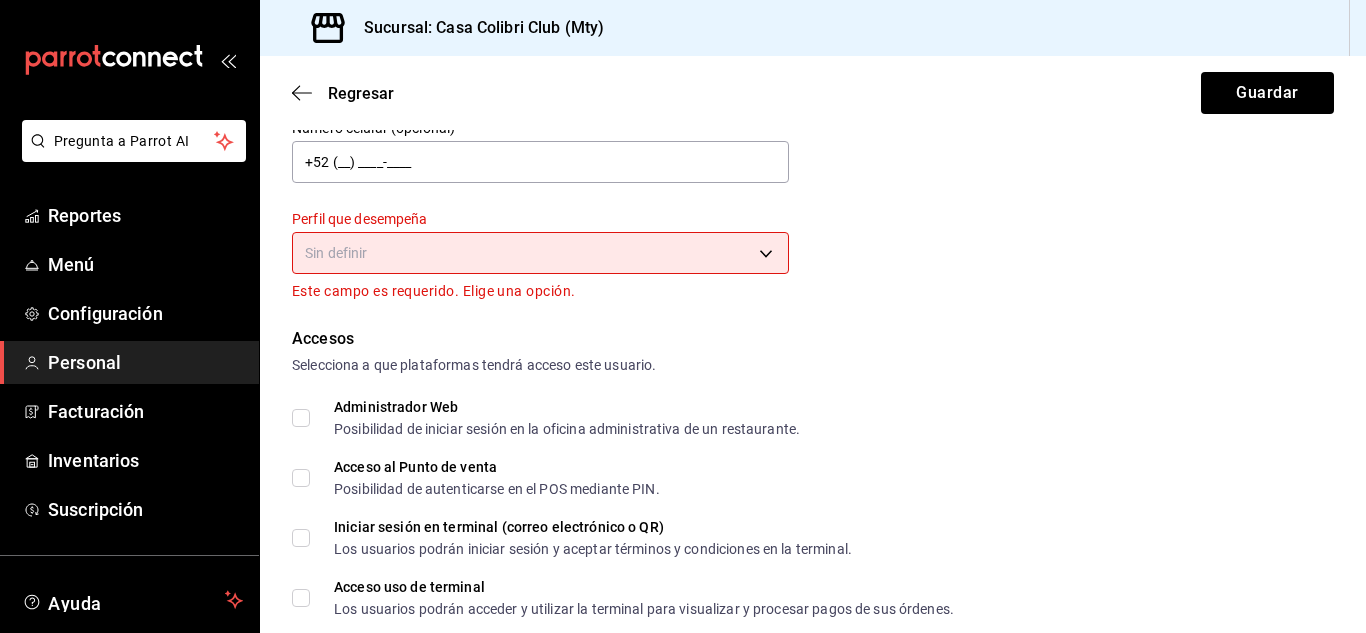 scroll, scrollTop: 277, scrollLeft: 0, axis: vertical 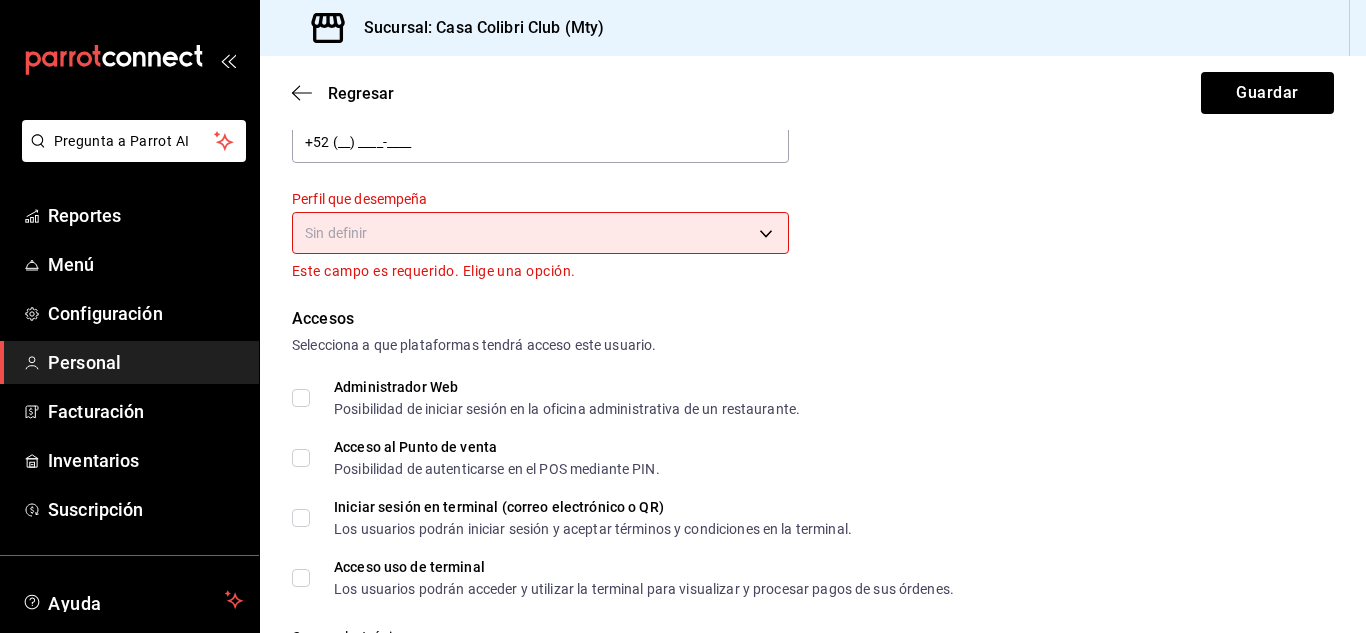 type on "[LAST]" 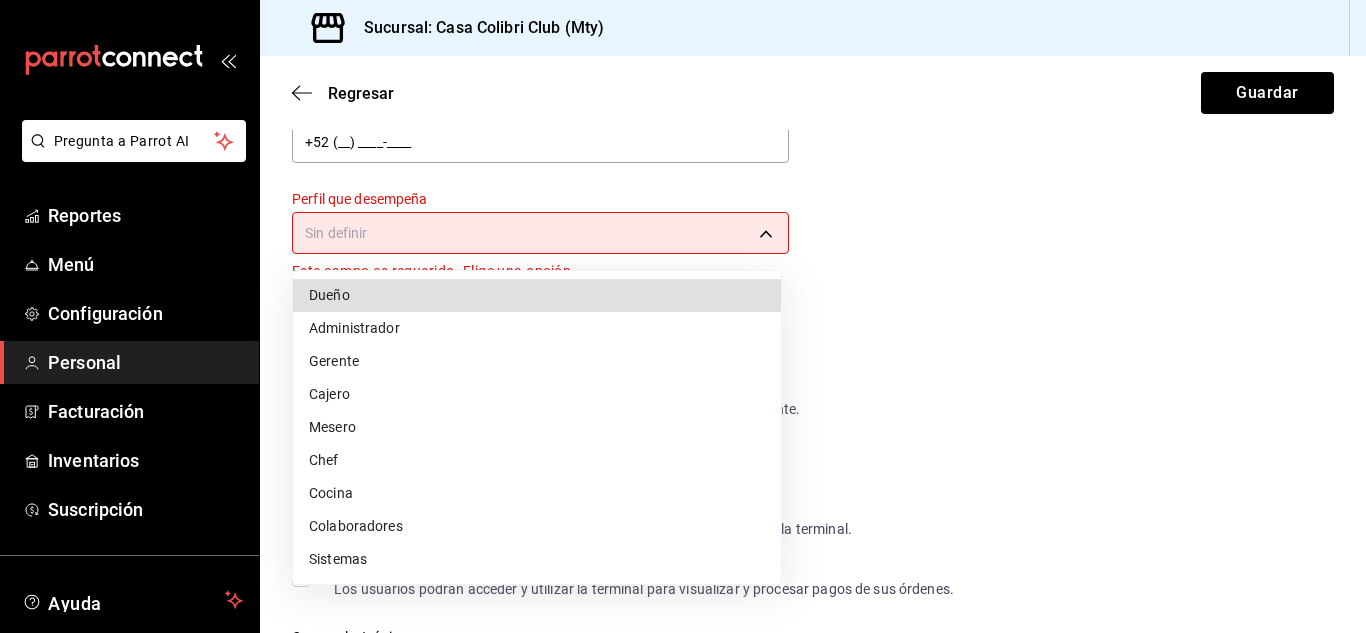 click on "Pregunta a Parrot AI Reportes   Menú   Configuración   Personal   Facturación   Inventarios   Suscripción   Ayuda Recomienda Parrot   [FIRST] [LAST]   Sugerir nueva función   Sucursal: Casa Colibri Club (Mty) Regresar Guardar Datos personales Nombre [FIRST] Apellido [LAST] Número celular (opcional) +52 (__) ____-____ Perfil que desempeña Sin definir Este campo es requerido. Elige una opción. Accesos Selecciona a que plataformas tendrá acceso este usuario. Administrador Web Posibilidad de iniciar sesión en la oficina administrativa de un restaurante.  Acceso al Punto de venta Posibilidad de autenticarse en el POS mediante PIN.  Iniciar sesión en terminal (correo electrónico o QR) Los usuarios podrán iniciar sesión y aceptar términos y condiciones en la terminal. Acceso uso de terminal Los usuarios podrán acceder y utilizar la terminal para visualizar y procesar pagos de sus órdenes. Correo electrónico Se volverá obligatorio al tener ciertos accesos activados. Contraseña Contraseña PIN ​" at bounding box center [683, 316] 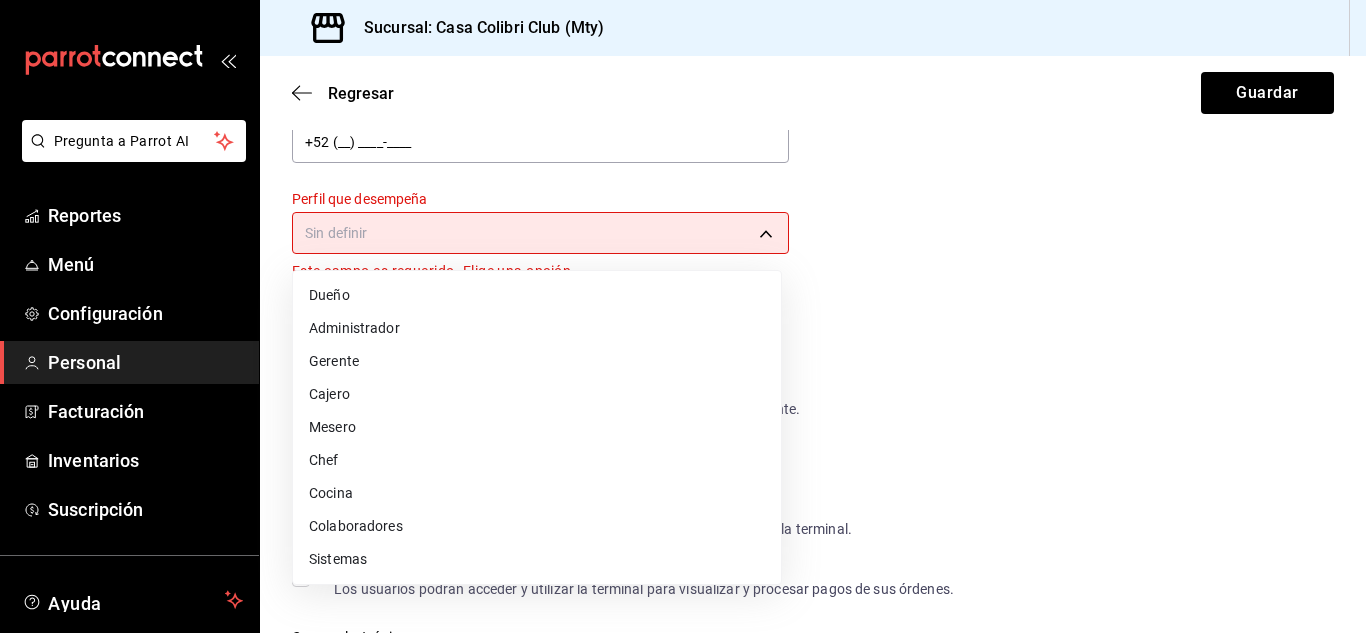 click on "Mesero" at bounding box center (537, 427) 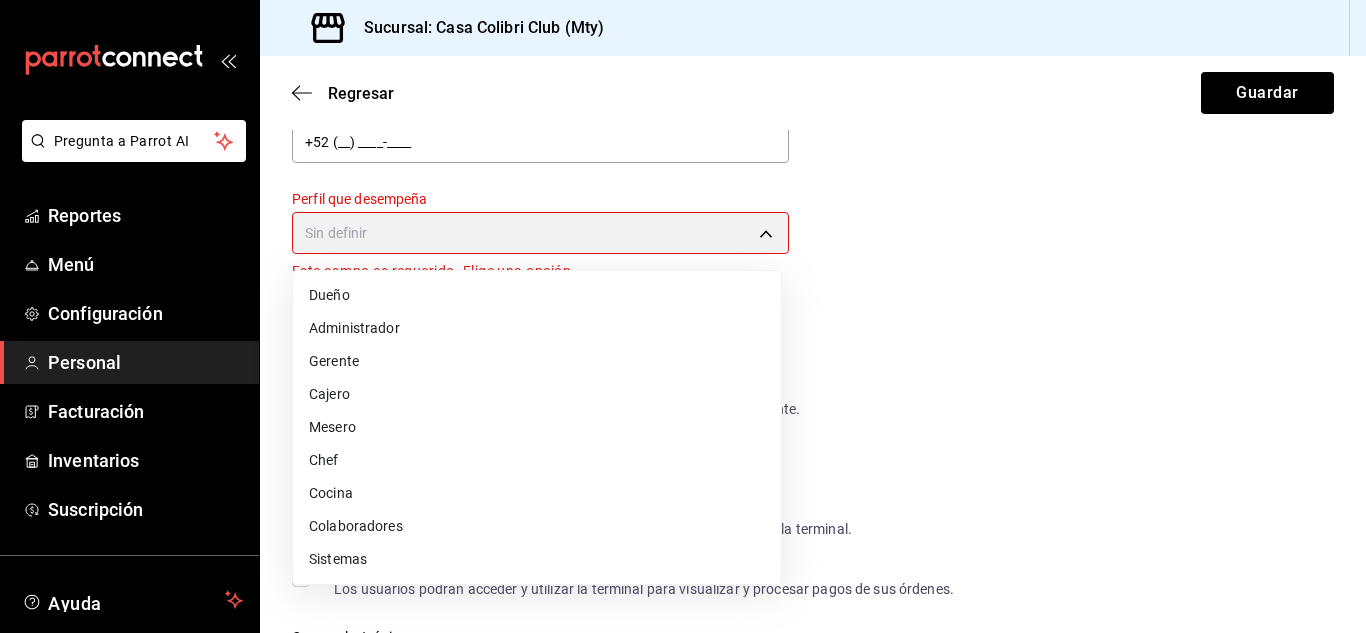 type on "WAITER" 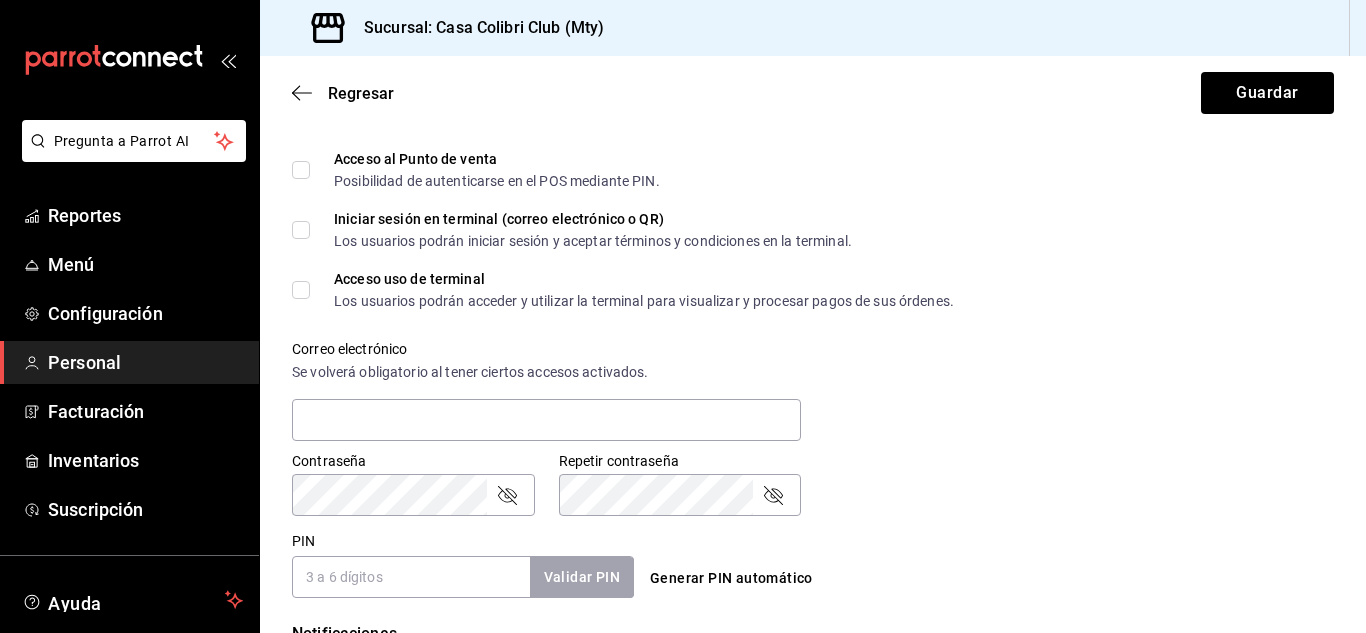 scroll, scrollTop: 559, scrollLeft: 0, axis: vertical 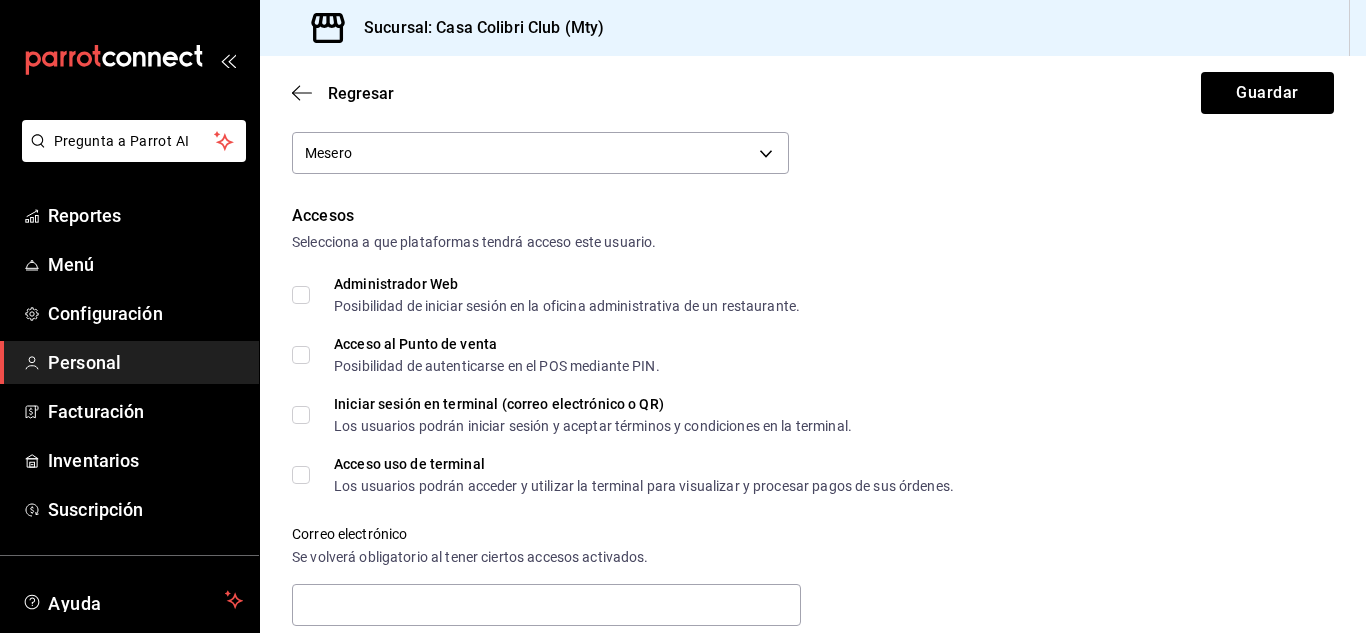 click on "Acceso al Punto de venta Posibilidad de autenticarse en el POS mediante PIN." at bounding box center [301, 355] 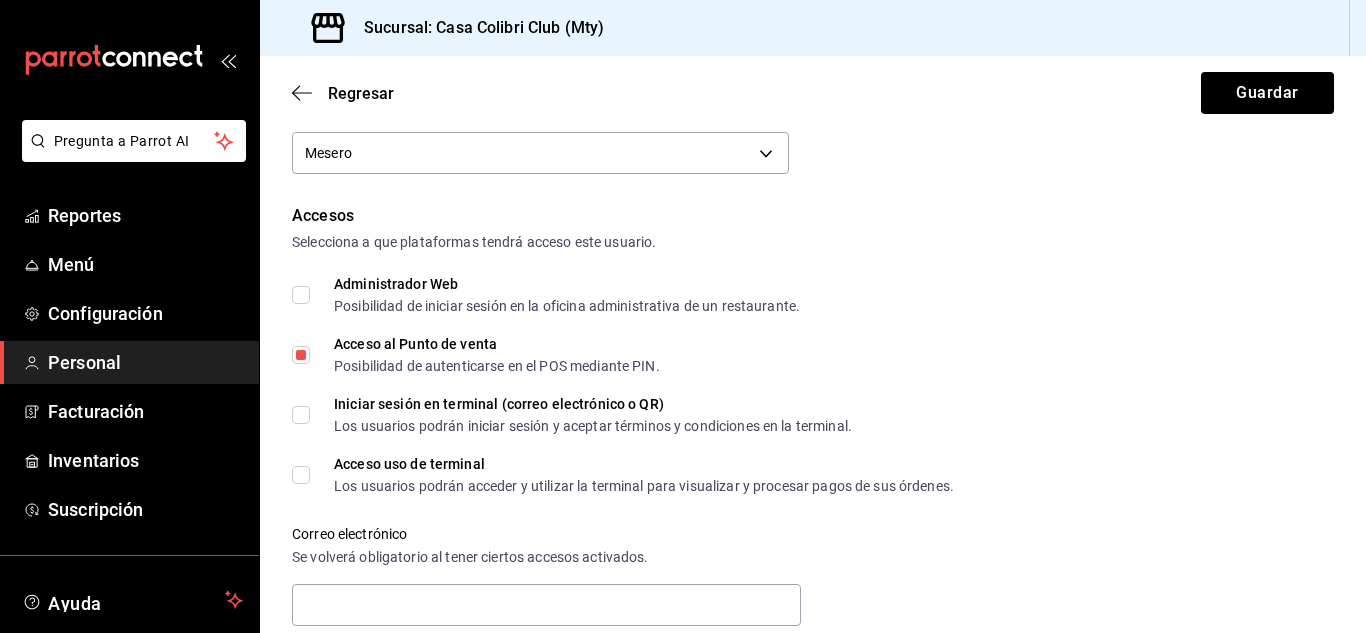 click on "Acceso uso de terminal Los usuarios podrán acceder y utilizar la terminal para visualizar y procesar pagos de sus órdenes." at bounding box center [623, 475] 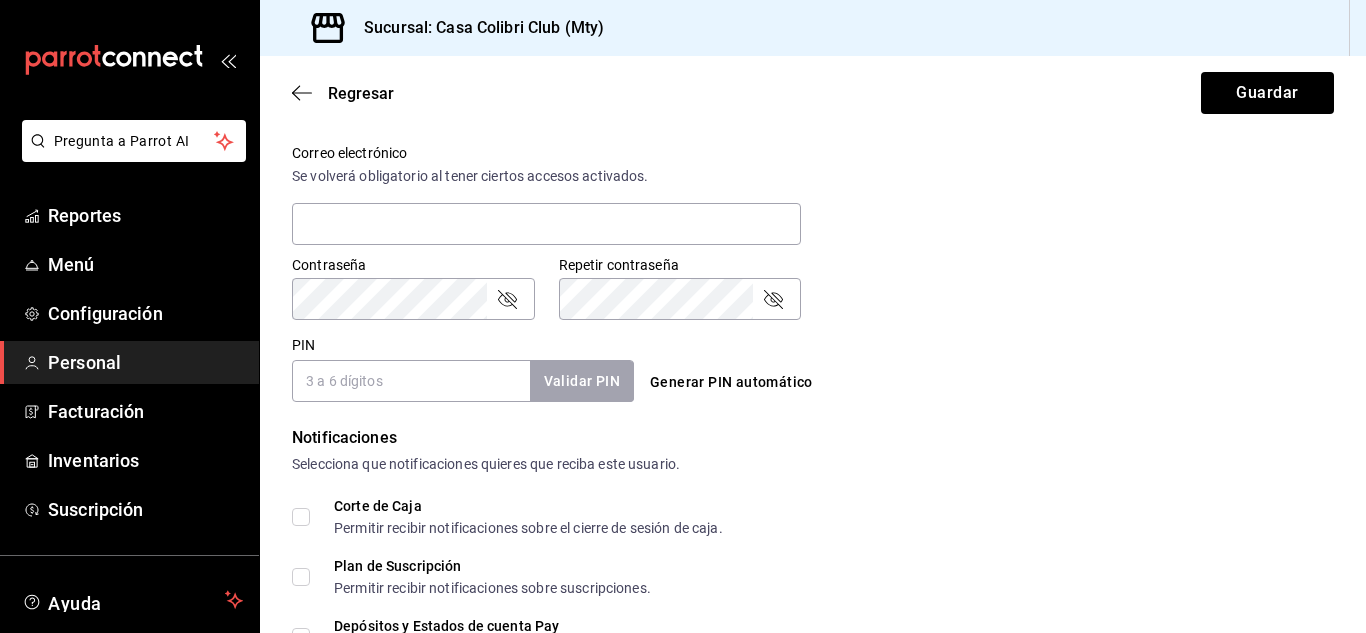 scroll, scrollTop: 741, scrollLeft: 0, axis: vertical 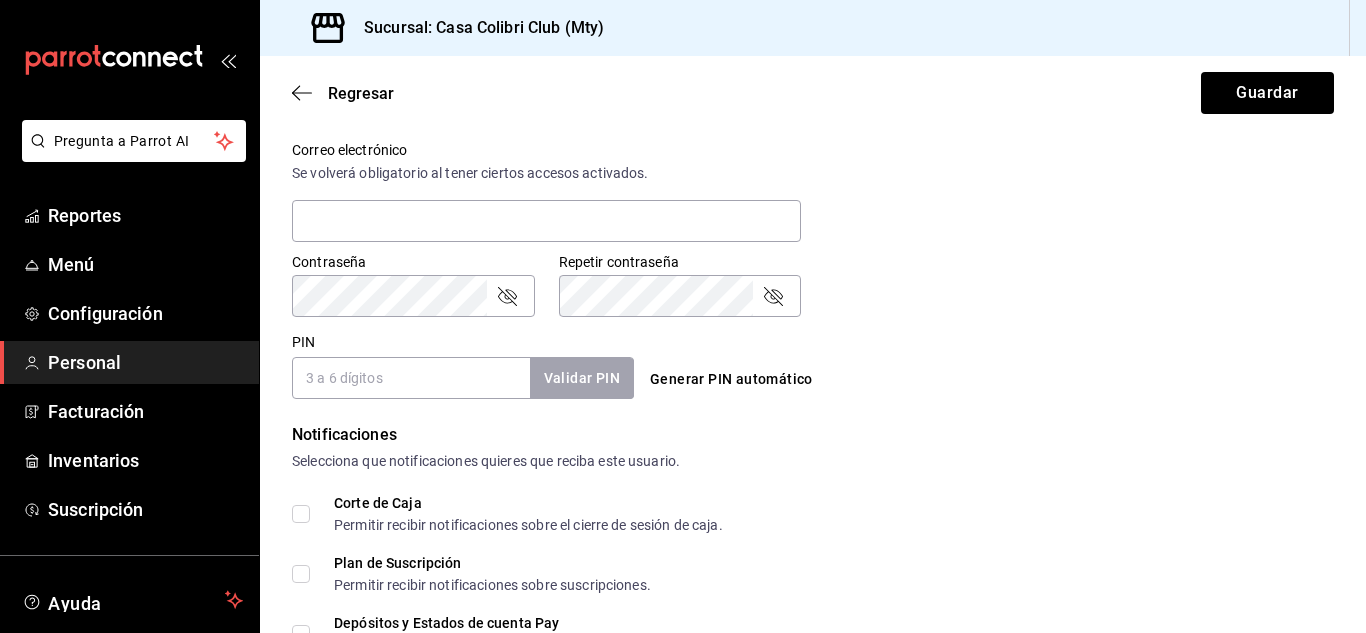 click on "PIN" at bounding box center (411, 378) 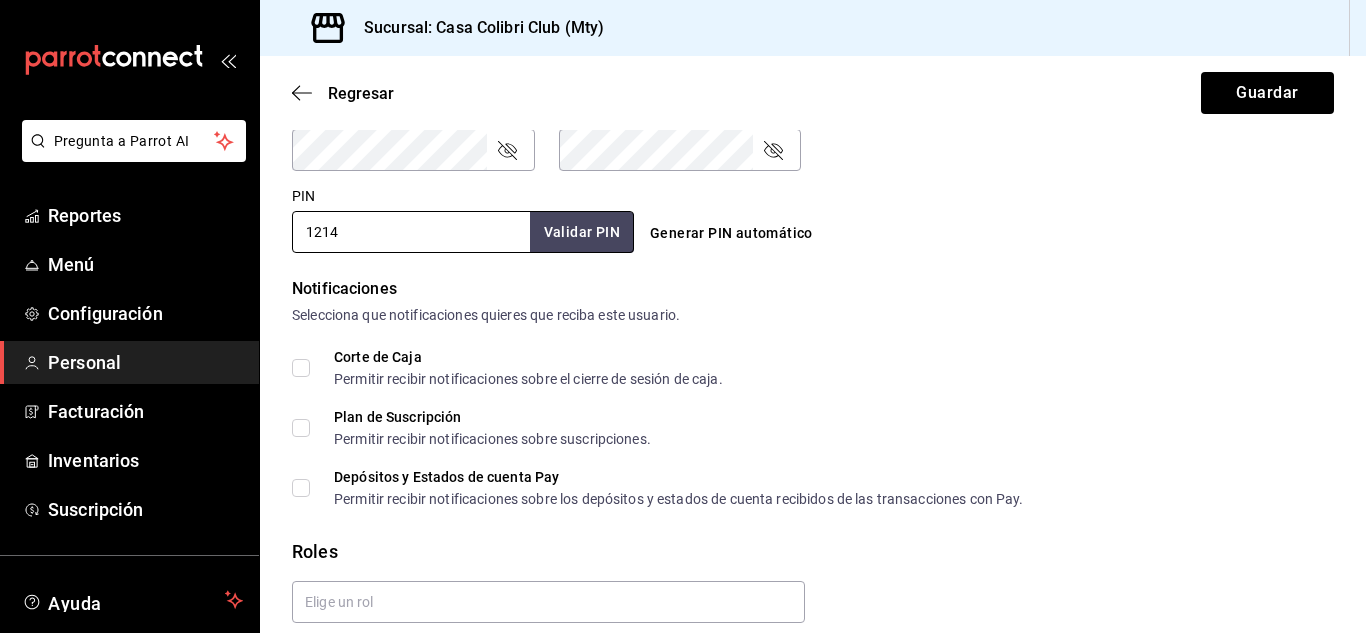 scroll, scrollTop: 965, scrollLeft: 0, axis: vertical 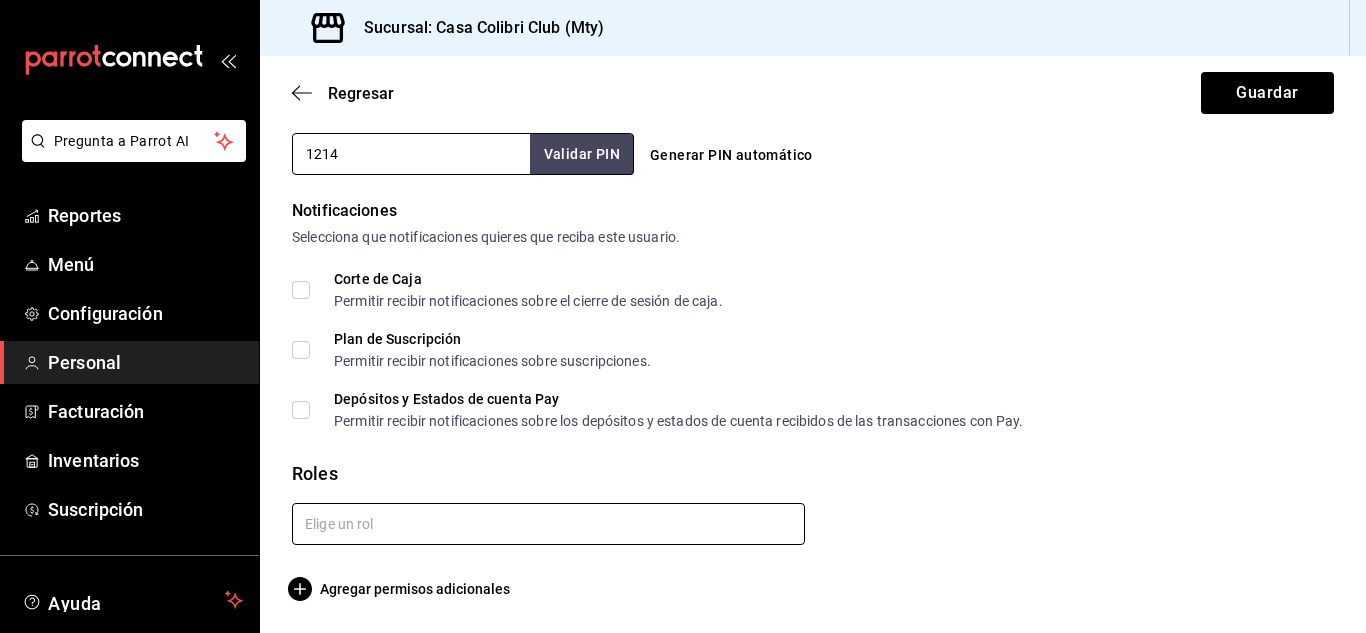 type on "1214" 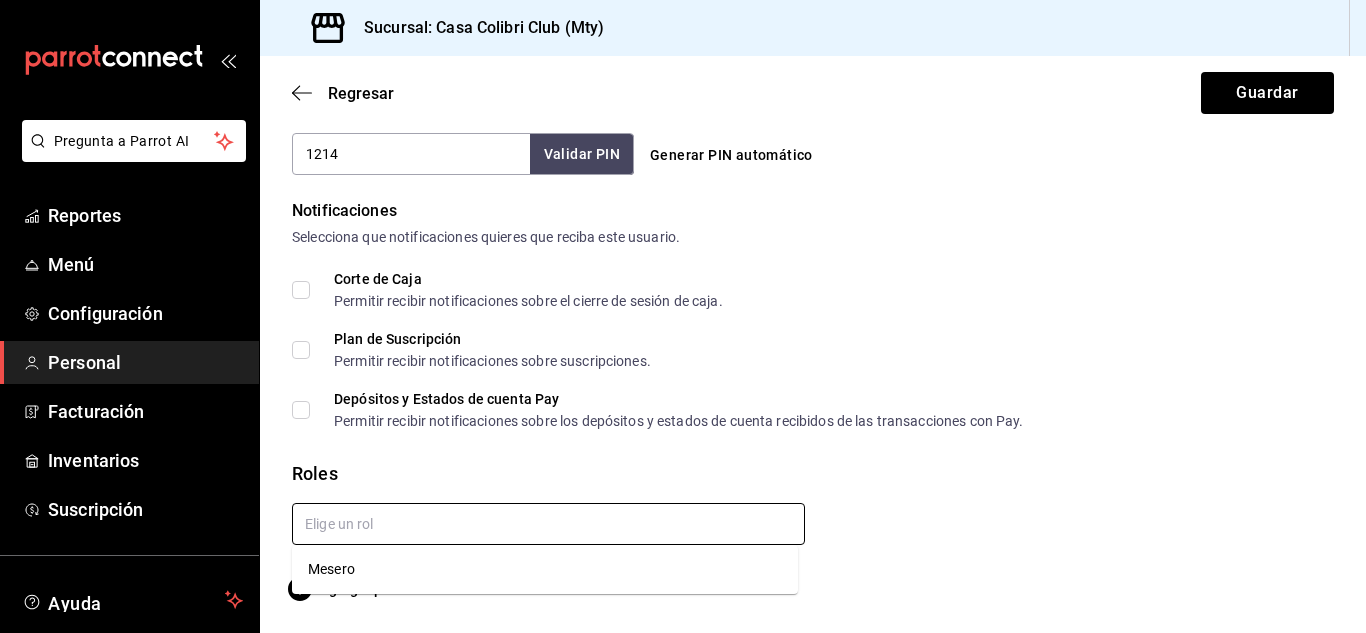 click at bounding box center [548, 524] 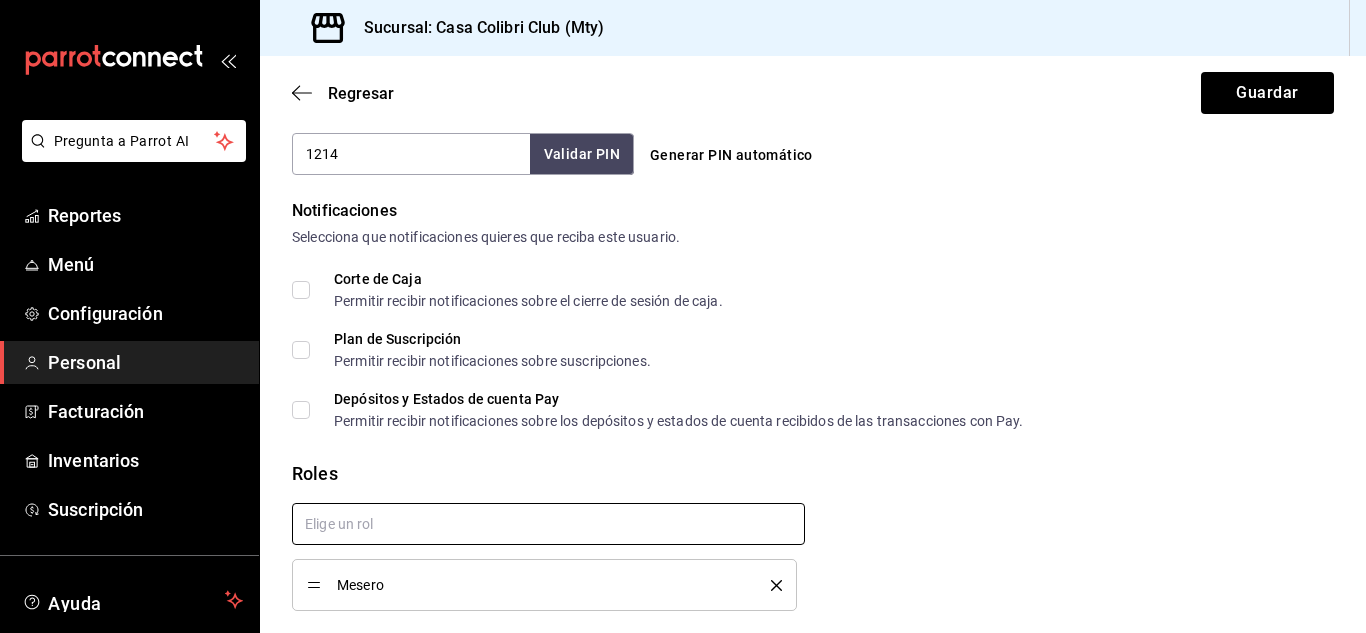 scroll, scrollTop: 1031, scrollLeft: 0, axis: vertical 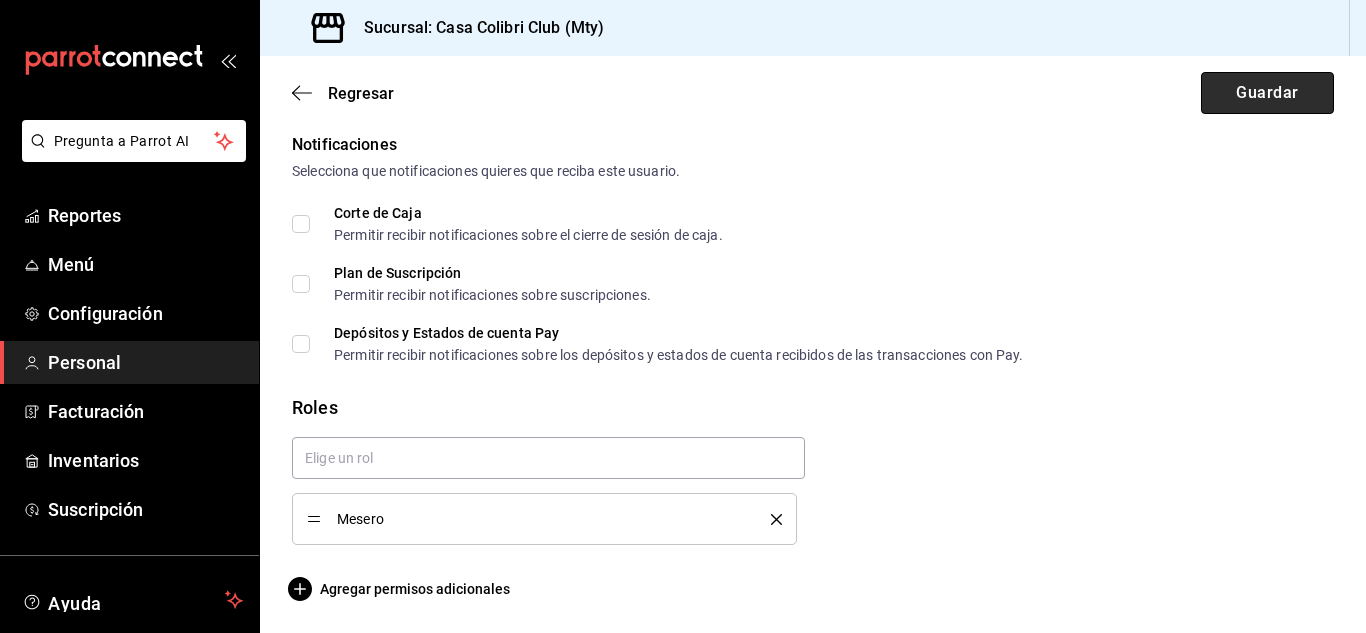 click on "Guardar" at bounding box center (1267, 93) 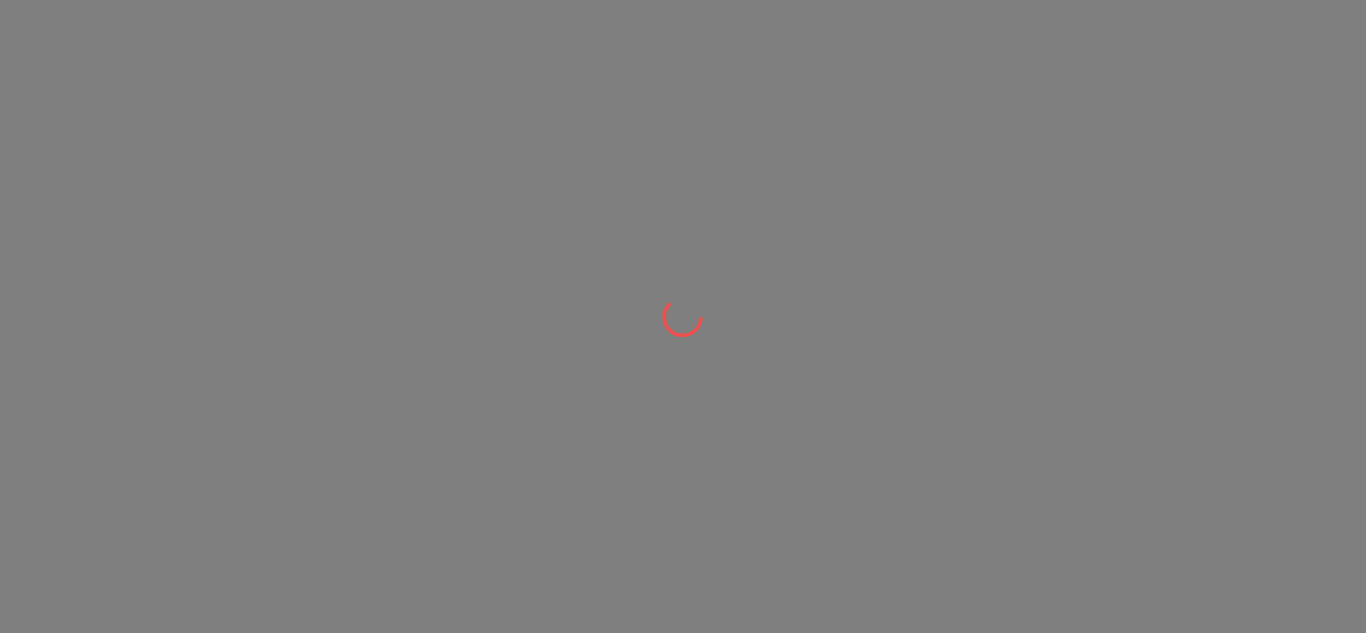 scroll, scrollTop: 0, scrollLeft: 0, axis: both 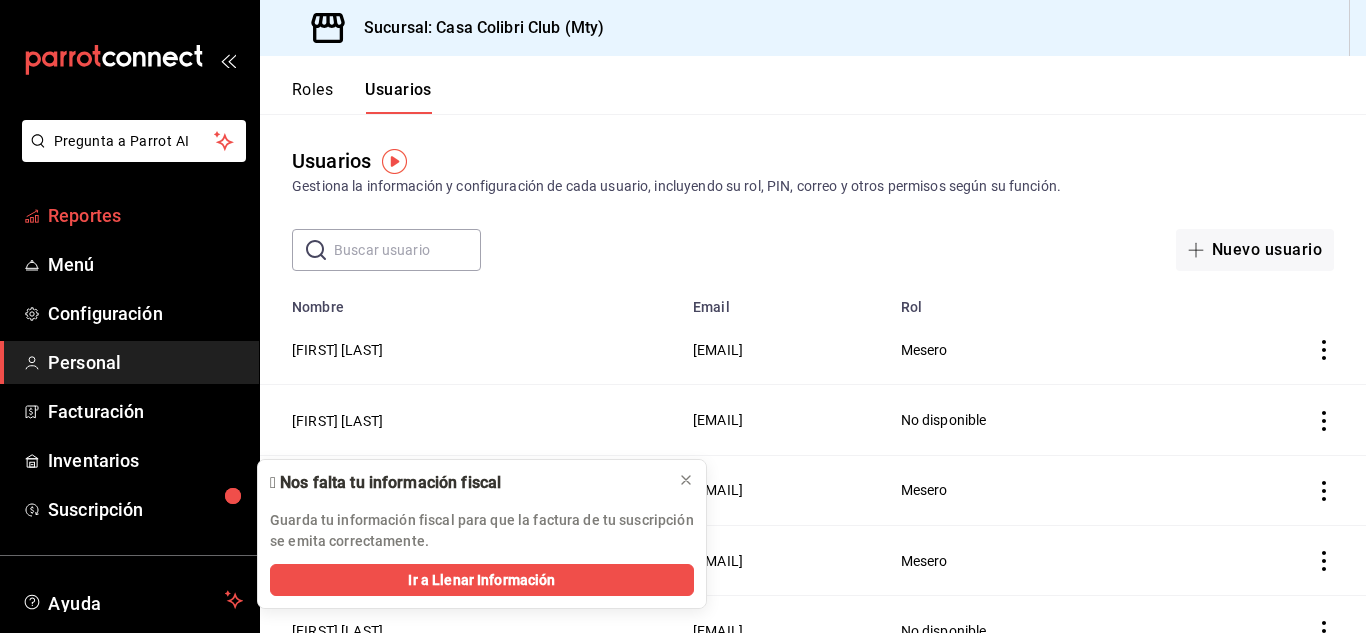 click on "Reportes" at bounding box center (145, 215) 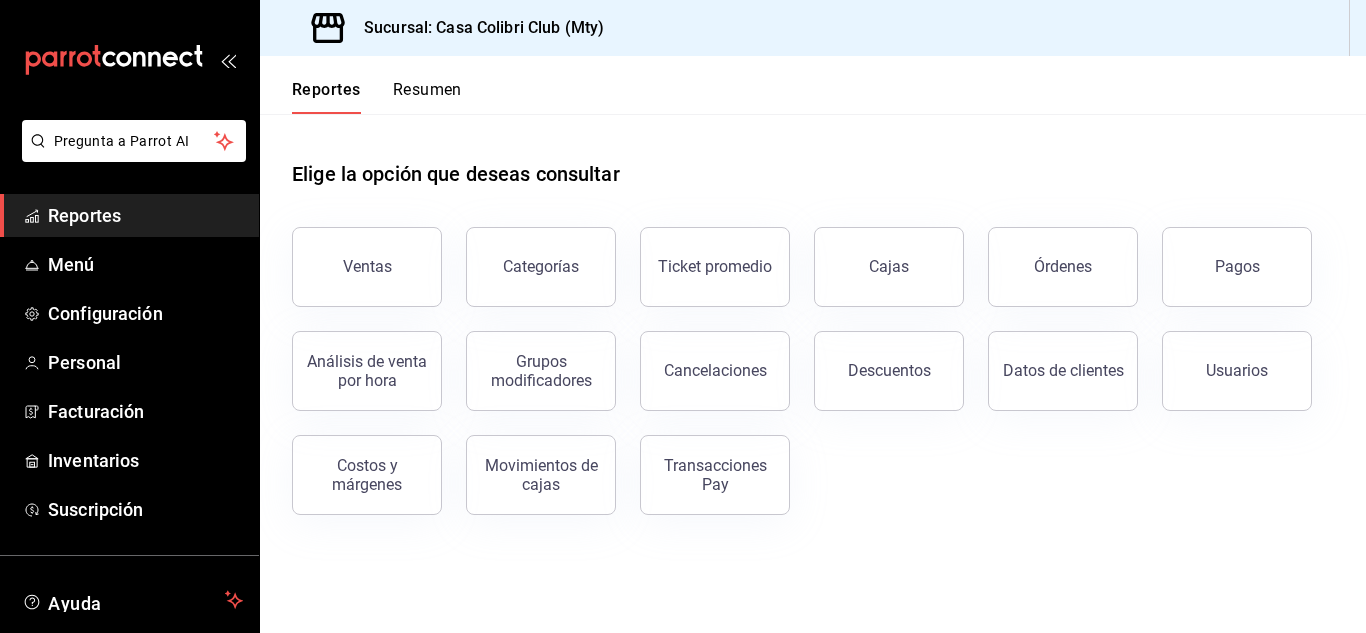 click on "Reportes Resumen" at bounding box center (361, 85) 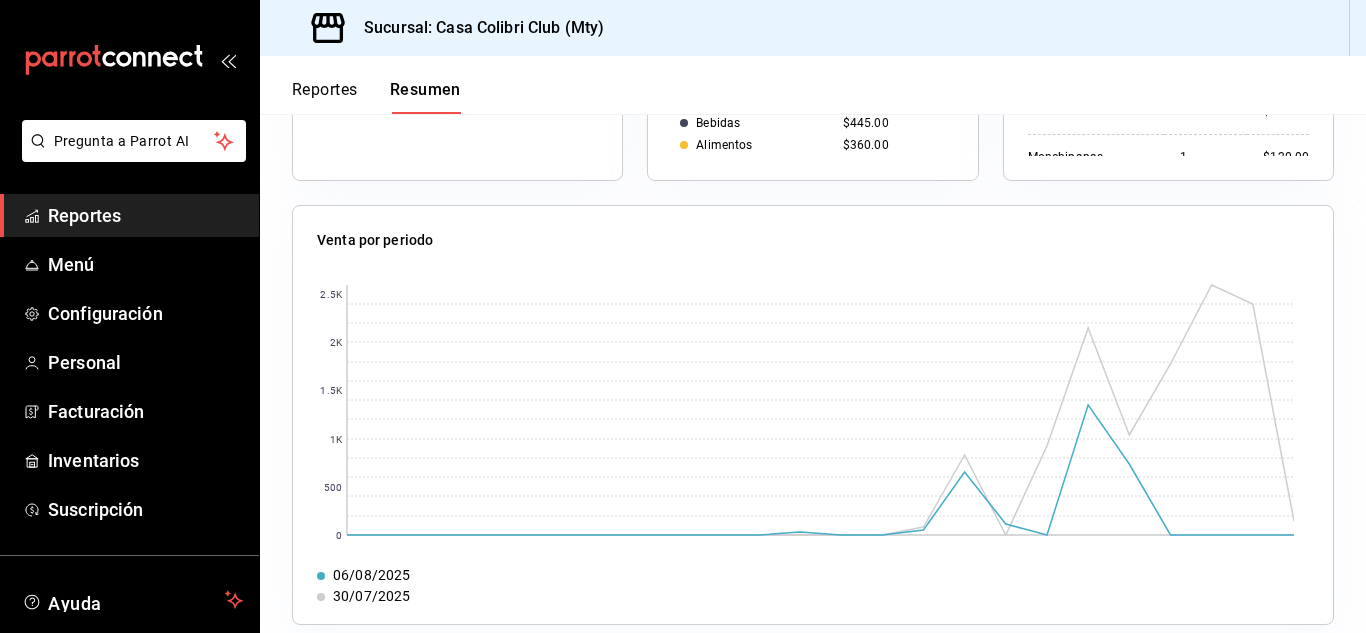 scroll, scrollTop: 717, scrollLeft: 0, axis: vertical 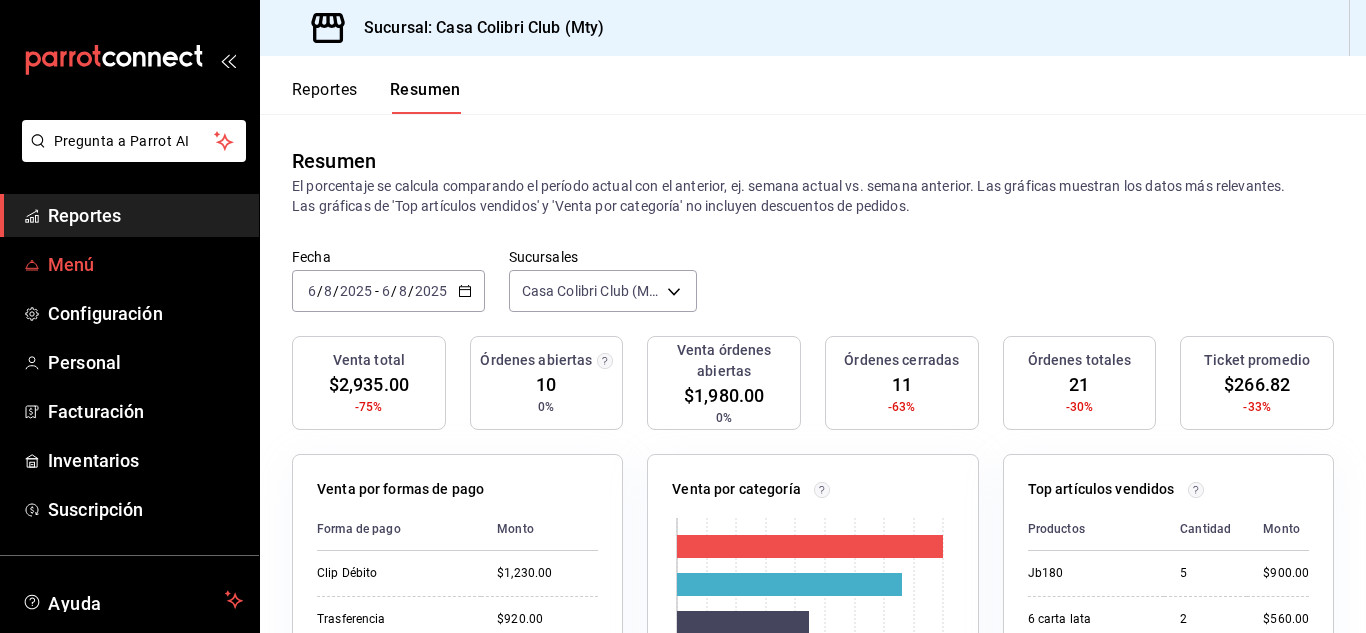 click on "Menú" at bounding box center [145, 264] 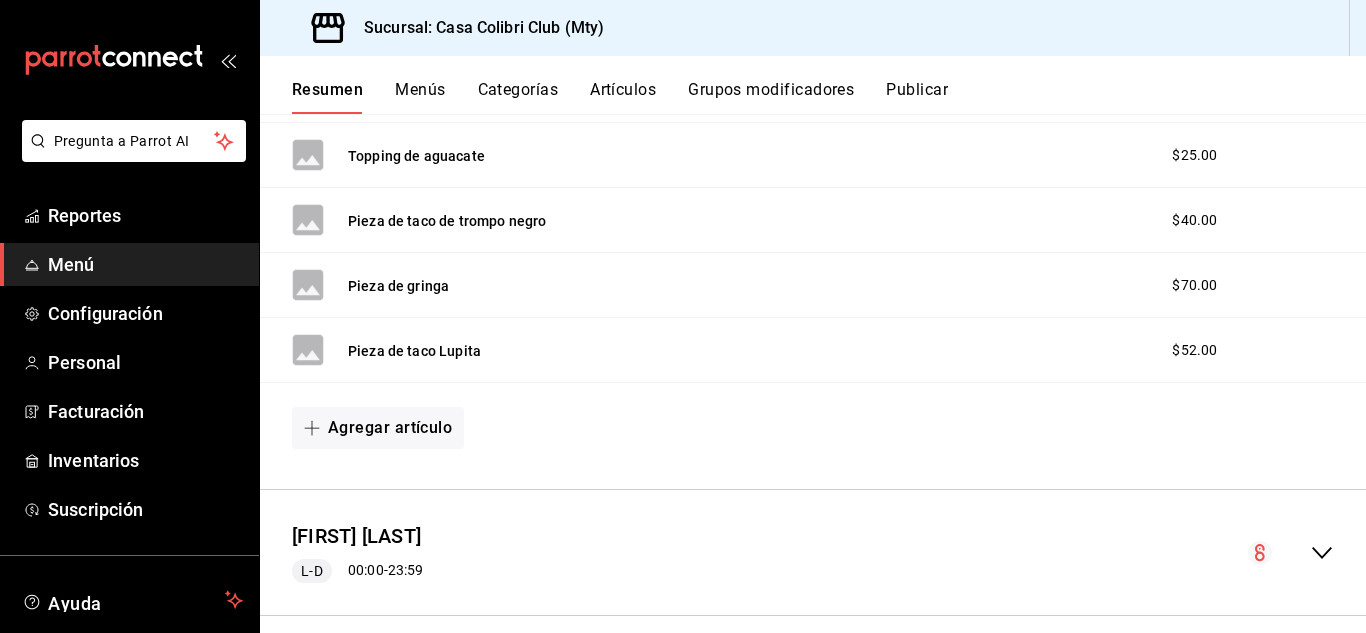 scroll, scrollTop: 926, scrollLeft: 0, axis: vertical 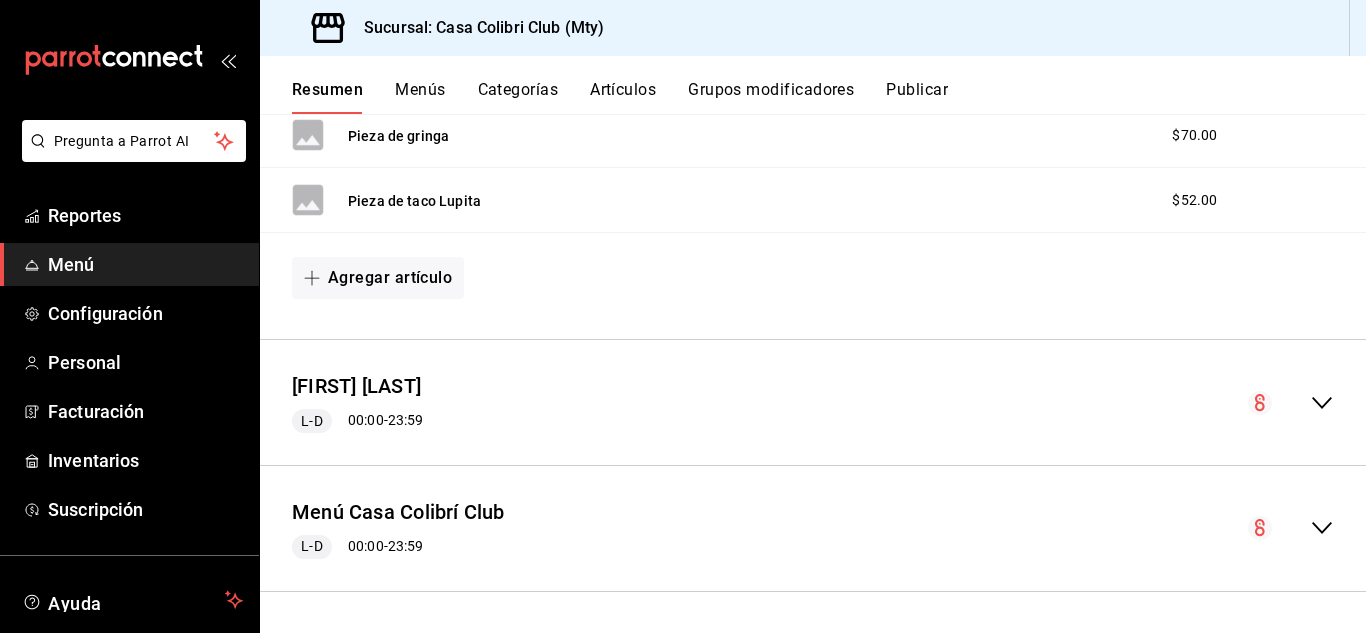 click 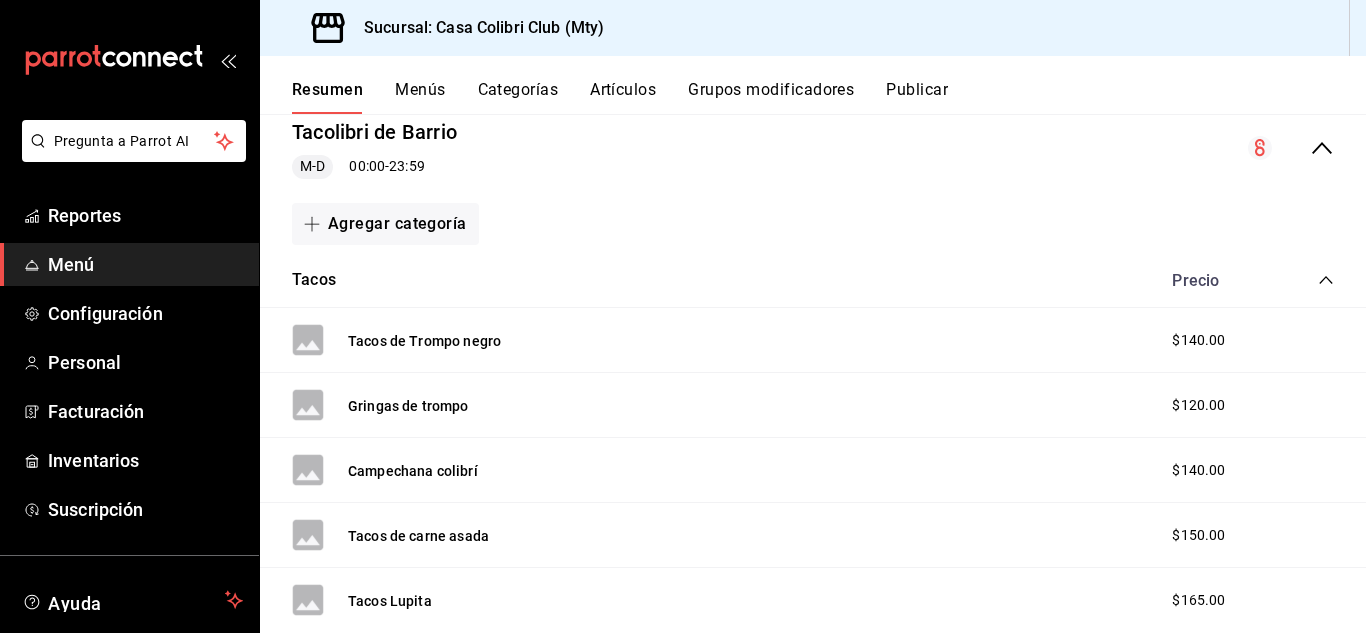 scroll, scrollTop: 0, scrollLeft: 0, axis: both 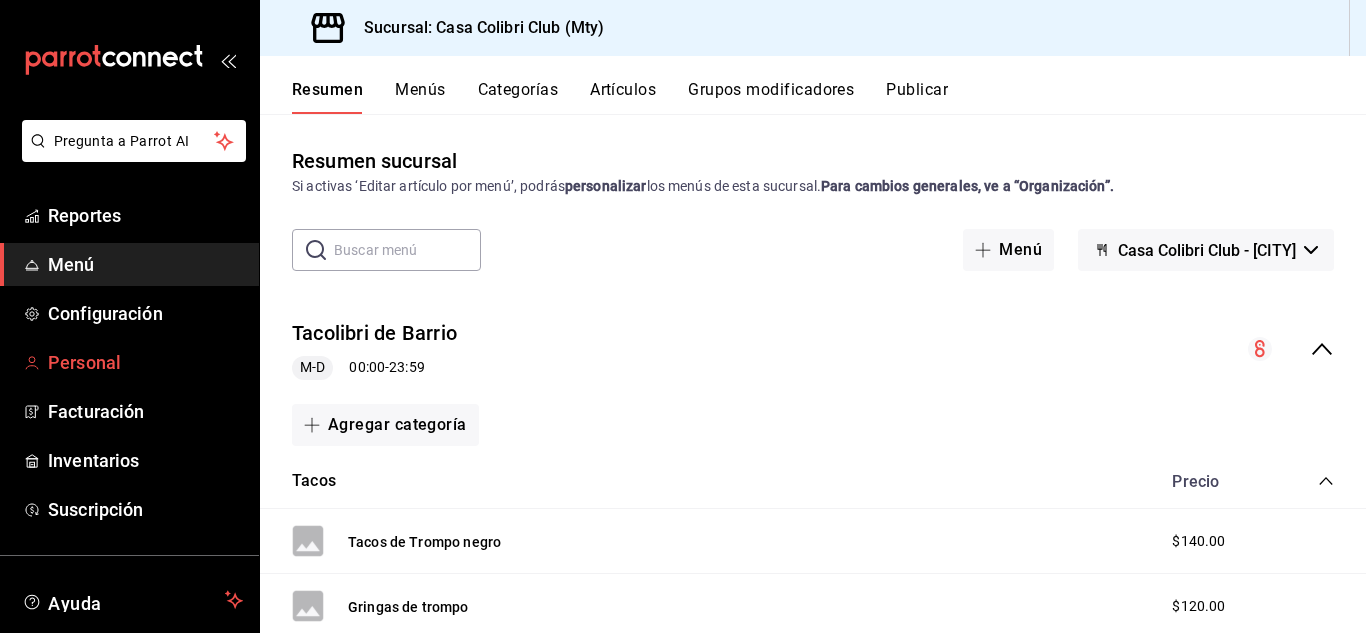 click on "Personal" at bounding box center [145, 362] 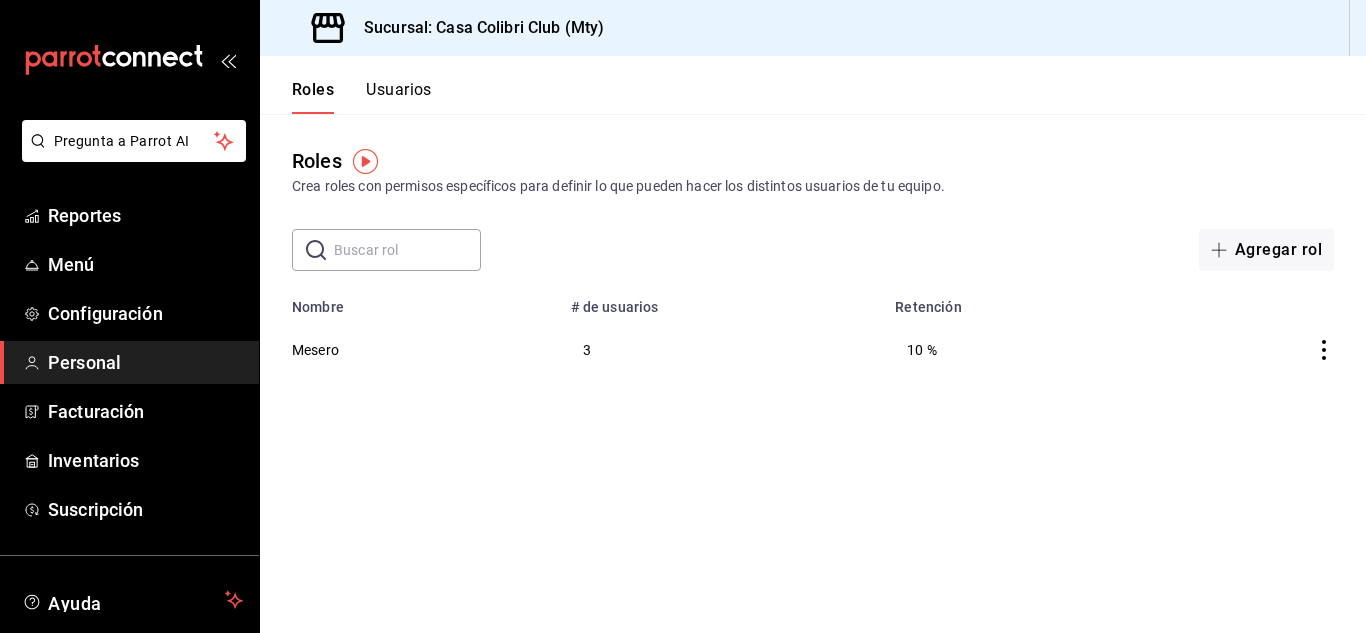 click on "Usuarios" at bounding box center (399, 97) 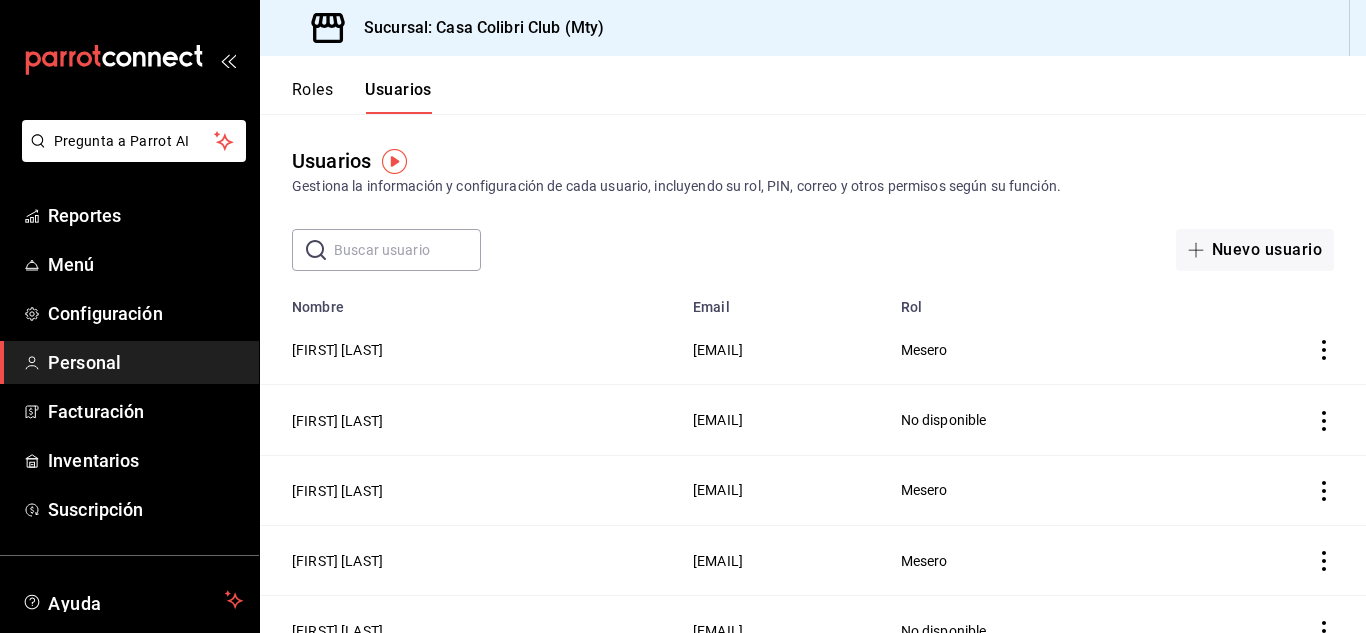 click on "[EMAIL]" at bounding box center [785, 490] 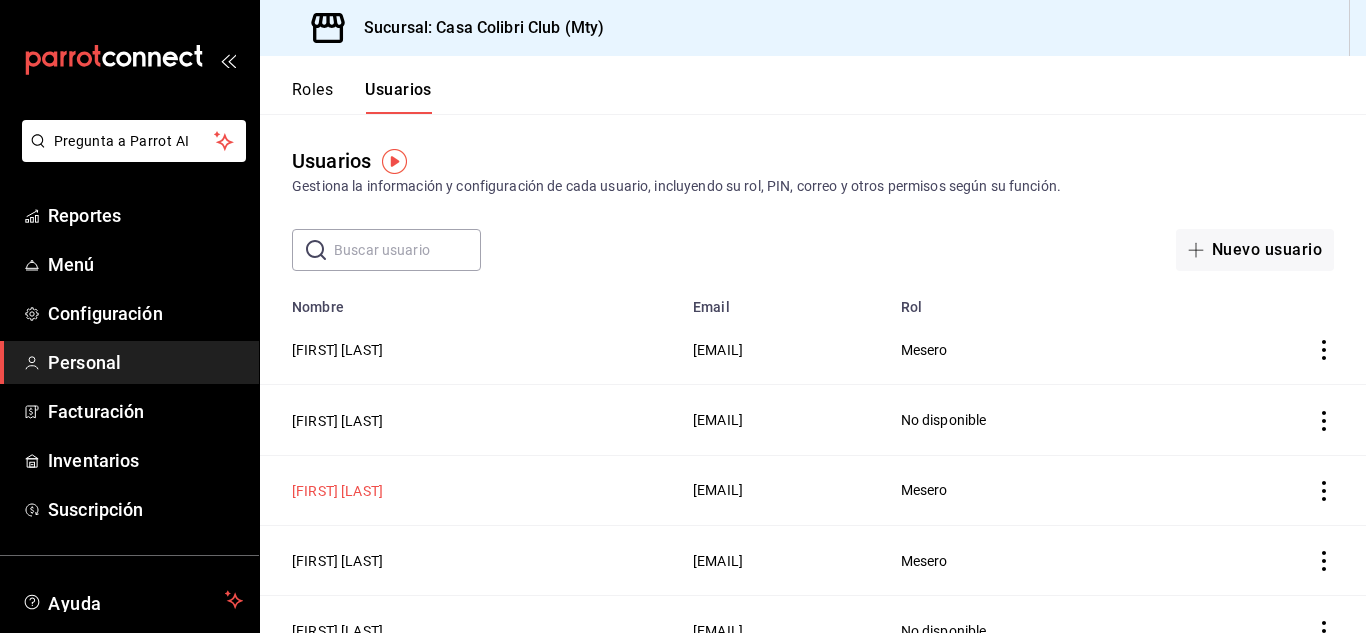 click on "[FIRST] [LAST]" at bounding box center [337, 491] 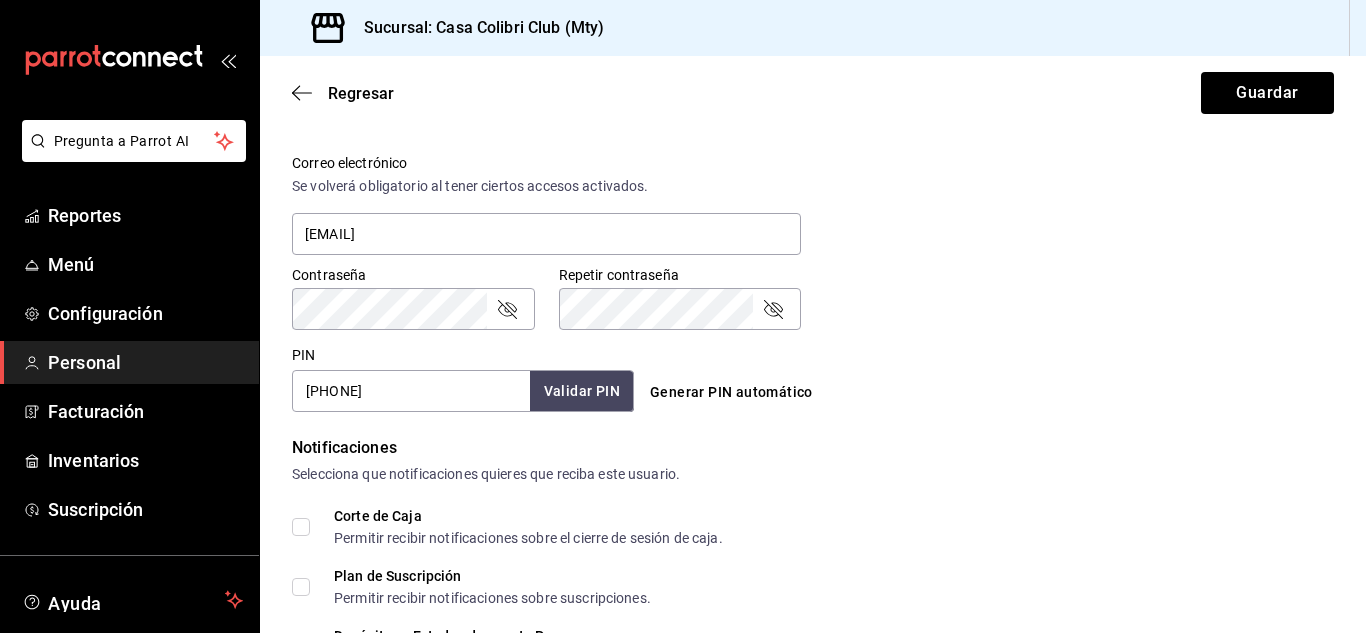 scroll, scrollTop: 734, scrollLeft: 0, axis: vertical 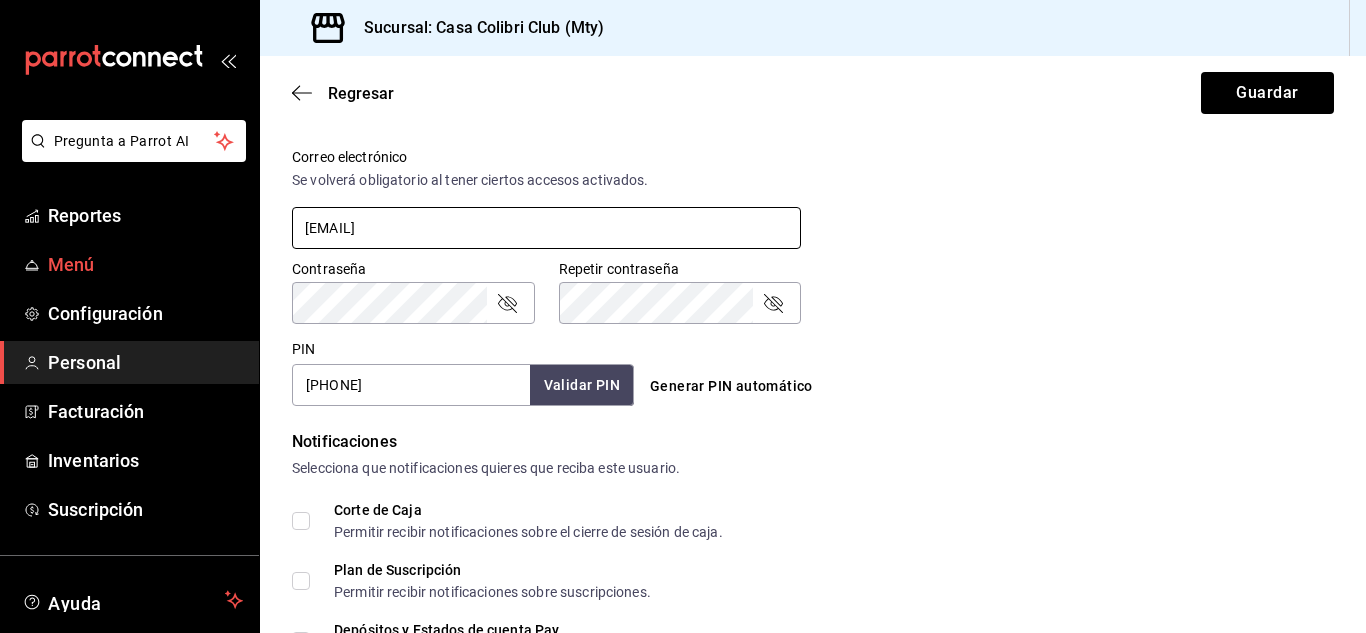 drag, startPoint x: 459, startPoint y: 239, endPoint x: 203, endPoint y: 267, distance: 257.5267 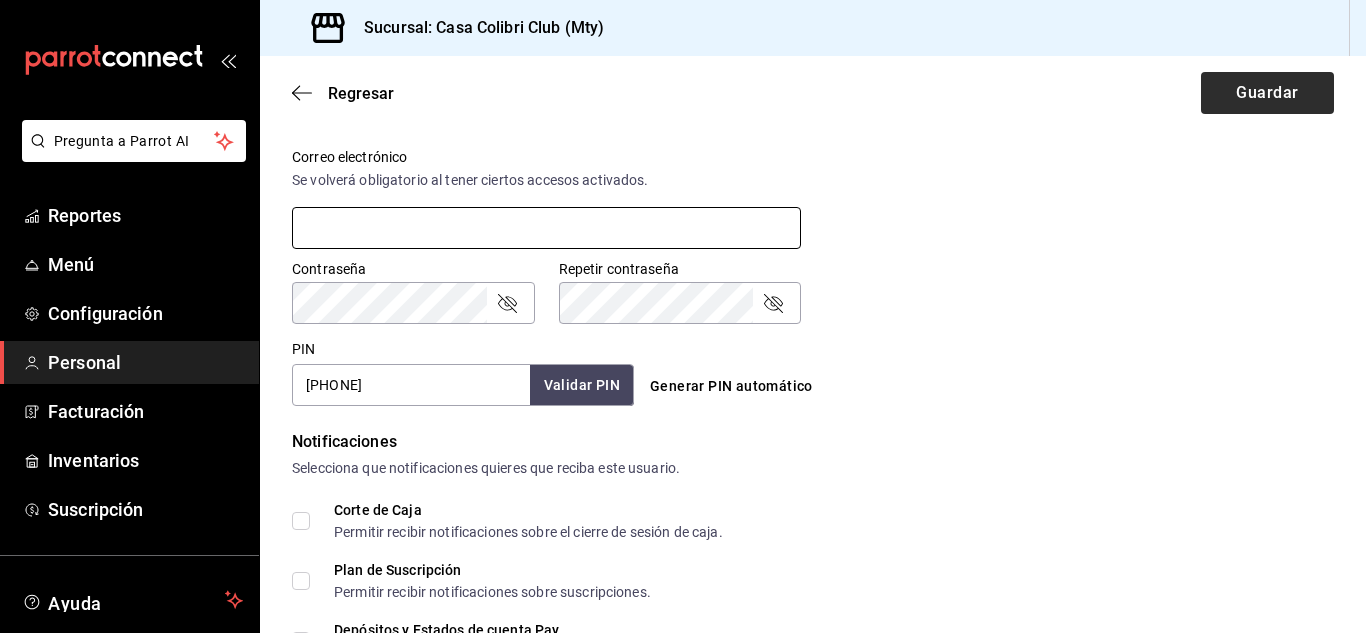 type 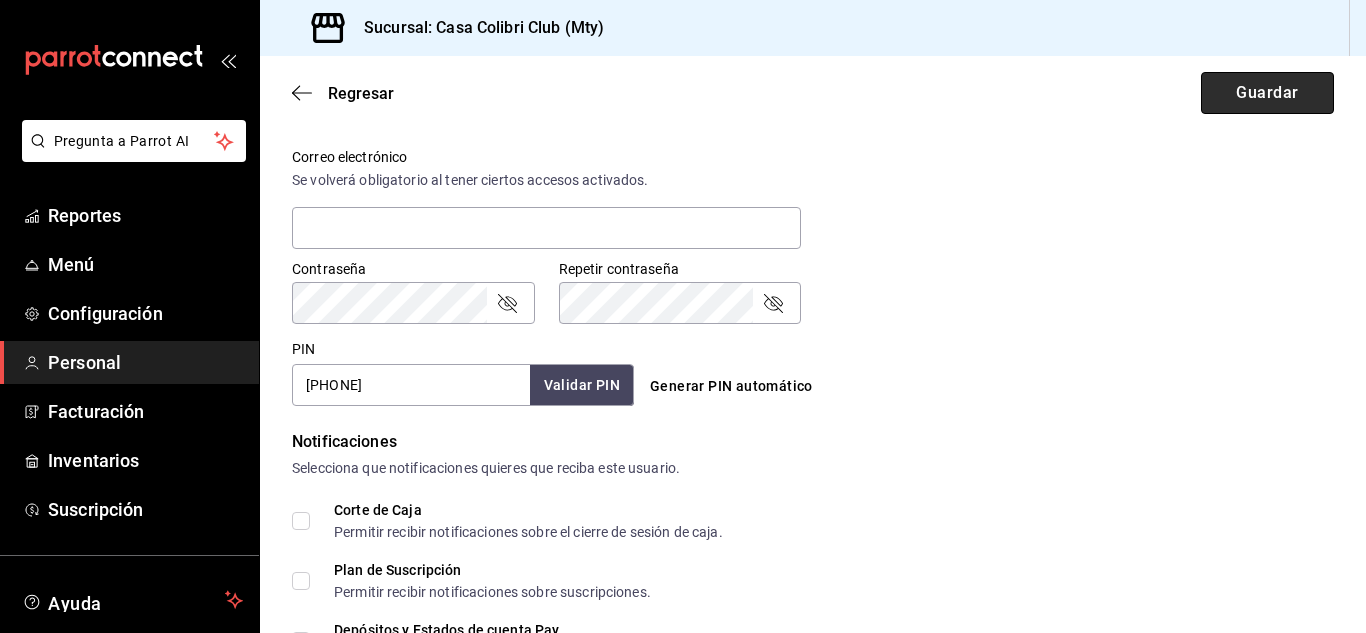 click on "Guardar" at bounding box center (1267, 93) 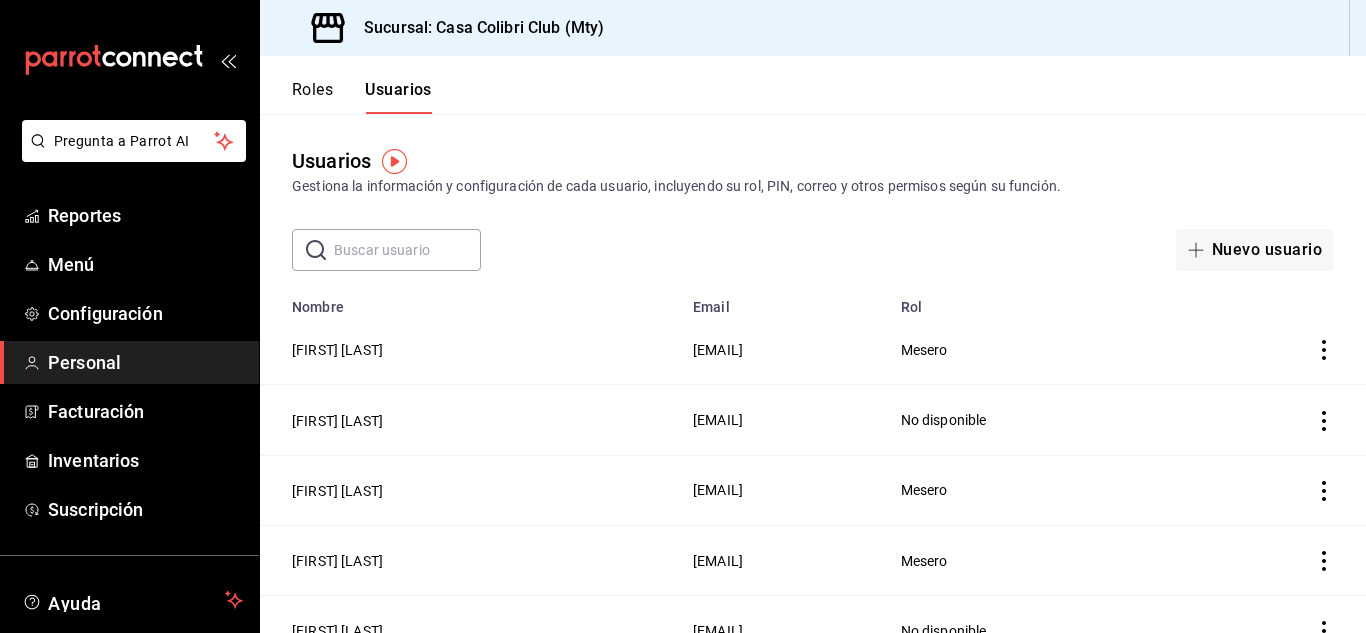click 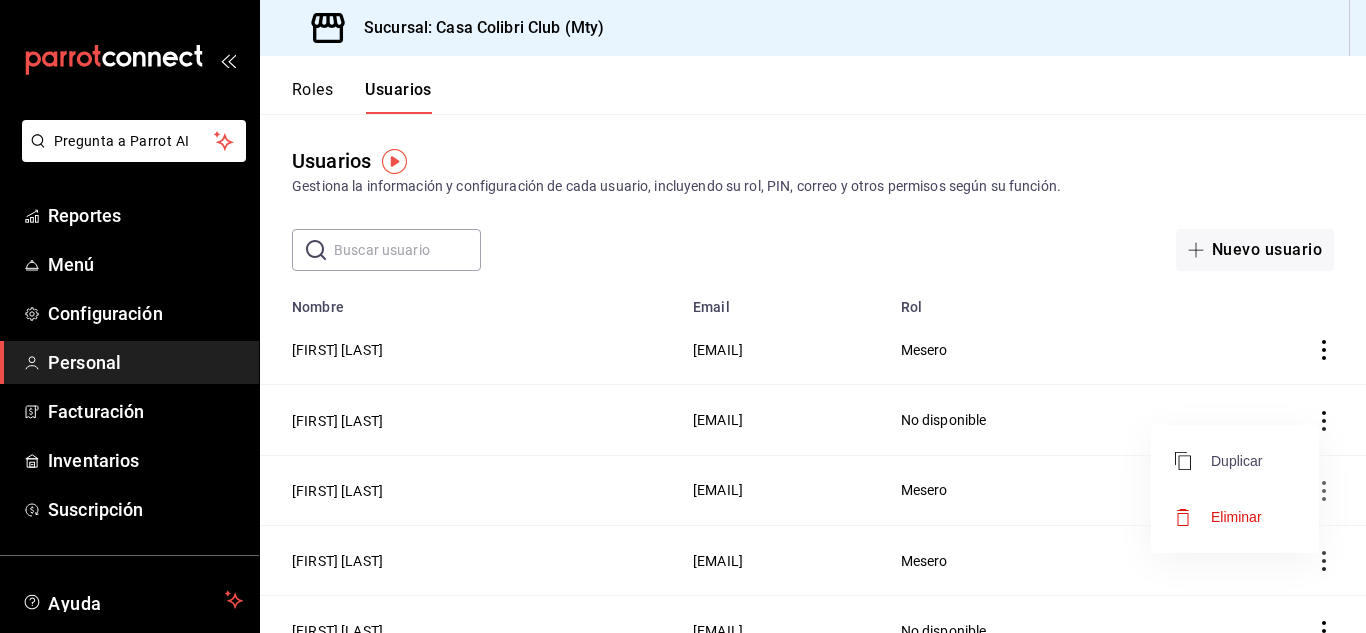 click on "Duplicar" at bounding box center (1218, 461) 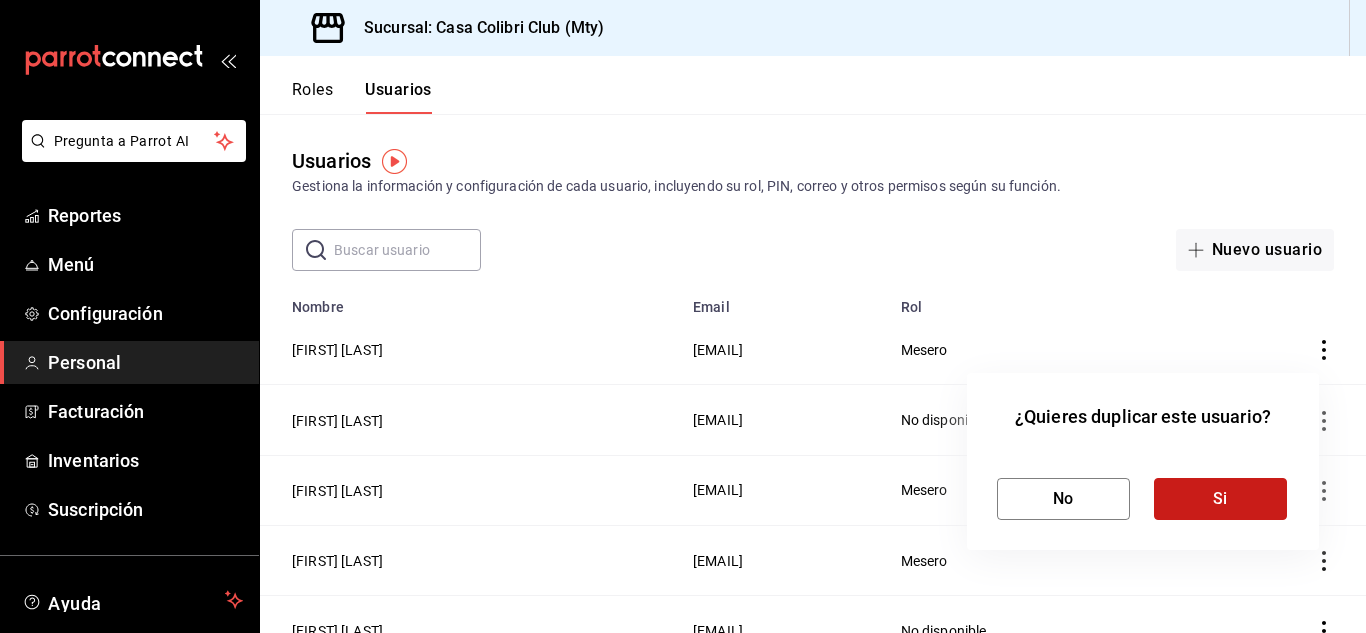 click on "Si" at bounding box center (1220, 499) 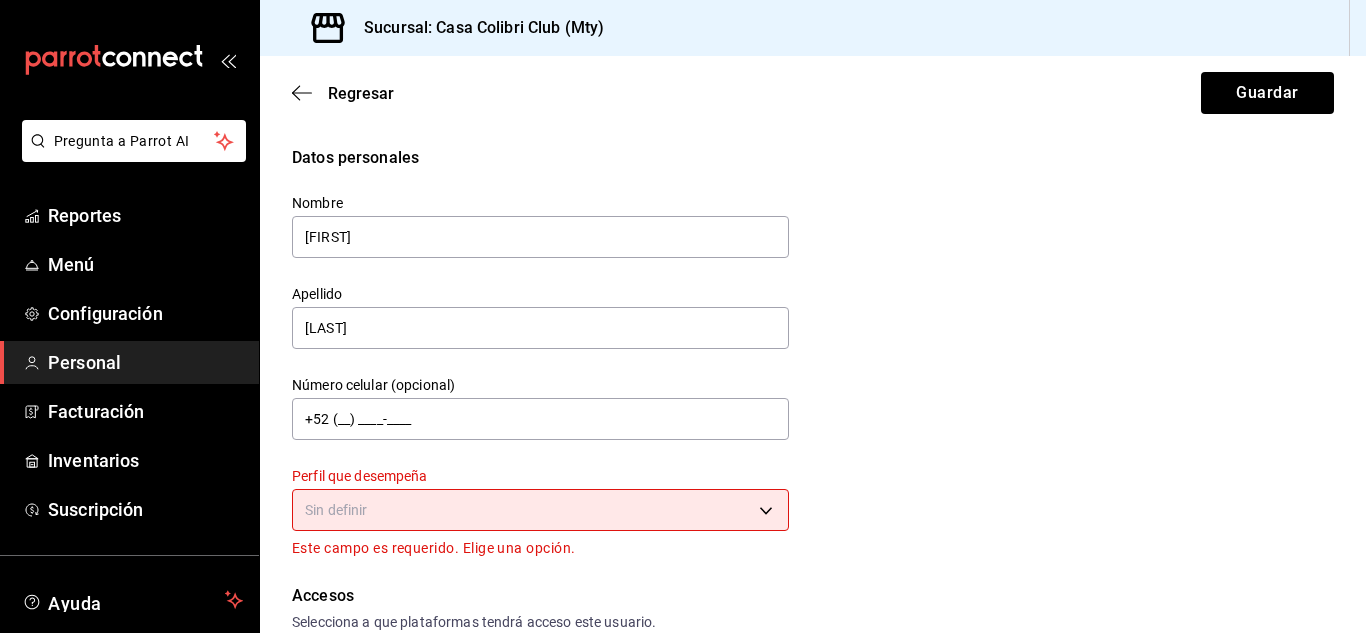 click on "Pregunta a Parrot AI Reportes   Menú   Configuración   Personal   Facturación   Inventarios   Suscripción   Ayuda Recomienda Parrot   [FIRST] [LAST]   Sugerir nueva función   Sucursal: Casa Colibri Club ([CITY]) Regresar Guardar Datos personales Nombre [FIRST] Apellido [LAST] Número celular (opcional) +52 (__) ____-____ Perfil que desempeña Sin definir Este campo es requerido. Elige una opción. Accesos Selecciona a que plataformas tendrá acceso este usuario. Administrador Web Posibilidad de iniciar sesión en la oficina administrativa de un restaurante.  Acceso al Punto de venta Posibilidad de autenticarse en el POS mediante PIN.  Iniciar sesión en terminal (correo electrónico o QR) Los usuarios podrán iniciar sesión y aceptar términos y condiciones en la terminal. Acceso uso de terminal Los usuarios podrán acceder y utilizar la terminal para visualizar y procesar pagos de sus órdenes. Correo electrónico Se volverá obligatorio al tener ciertos accesos activados. Contraseña Contraseña PIN ​" at bounding box center (683, 316) 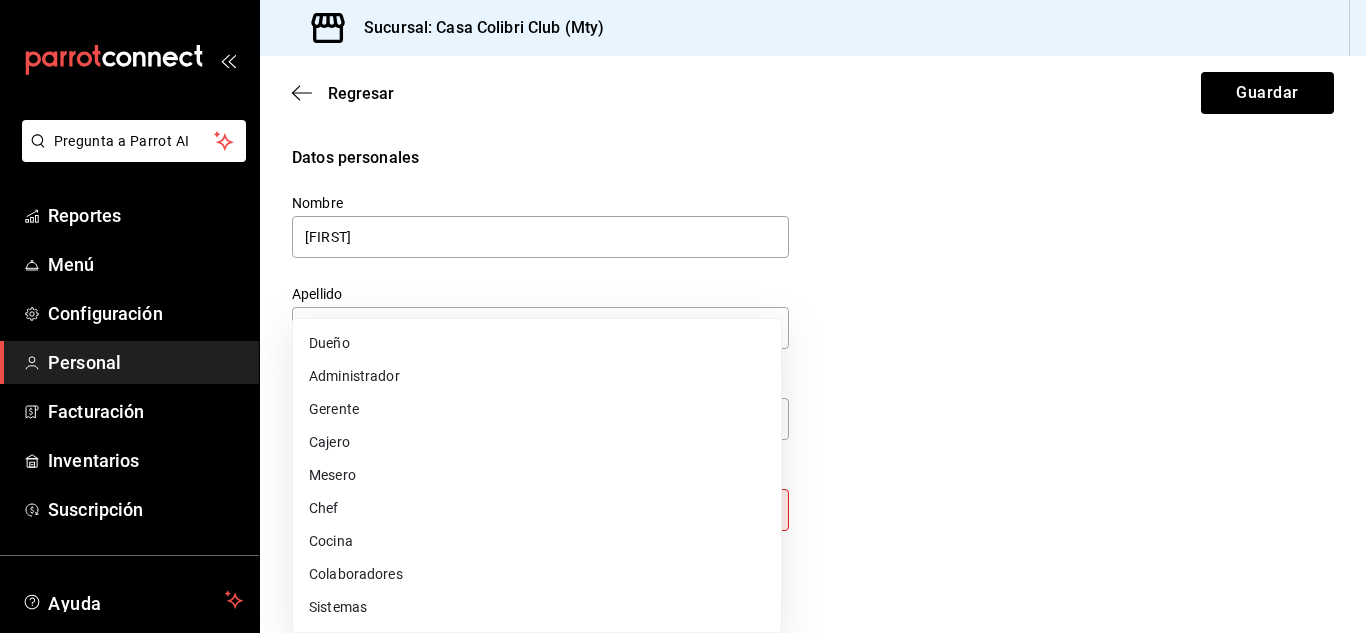 click on "Mesero" at bounding box center (537, 475) 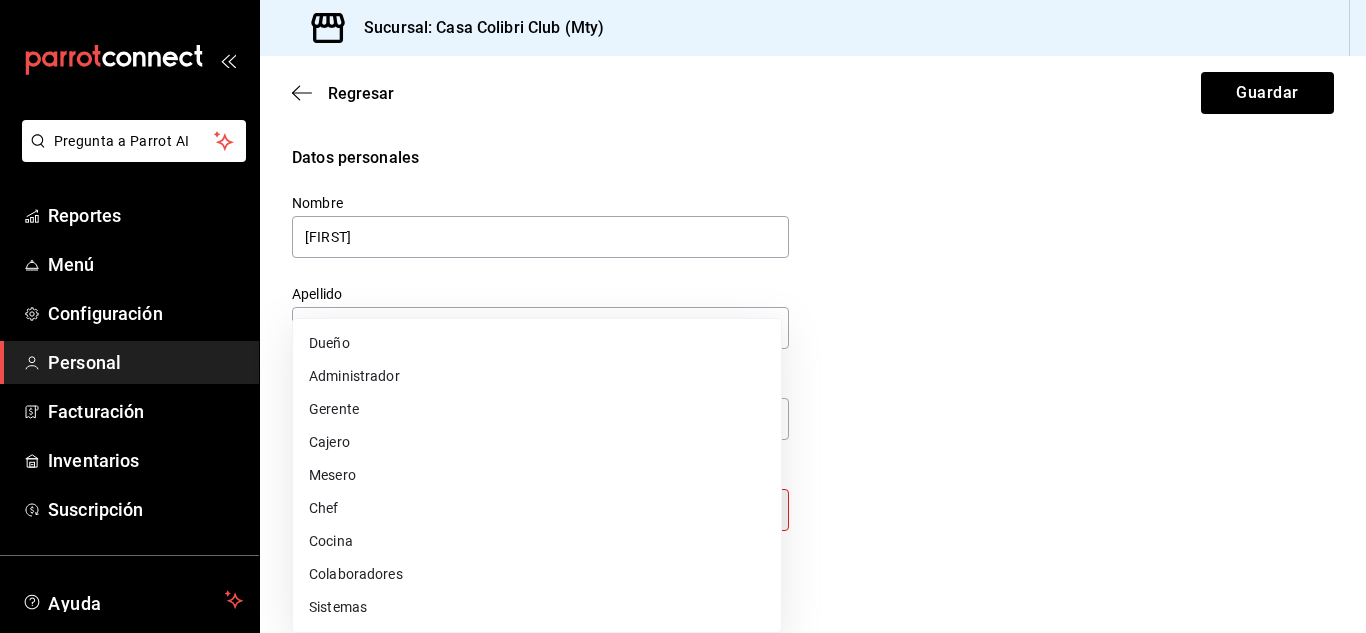 type on "WAITER" 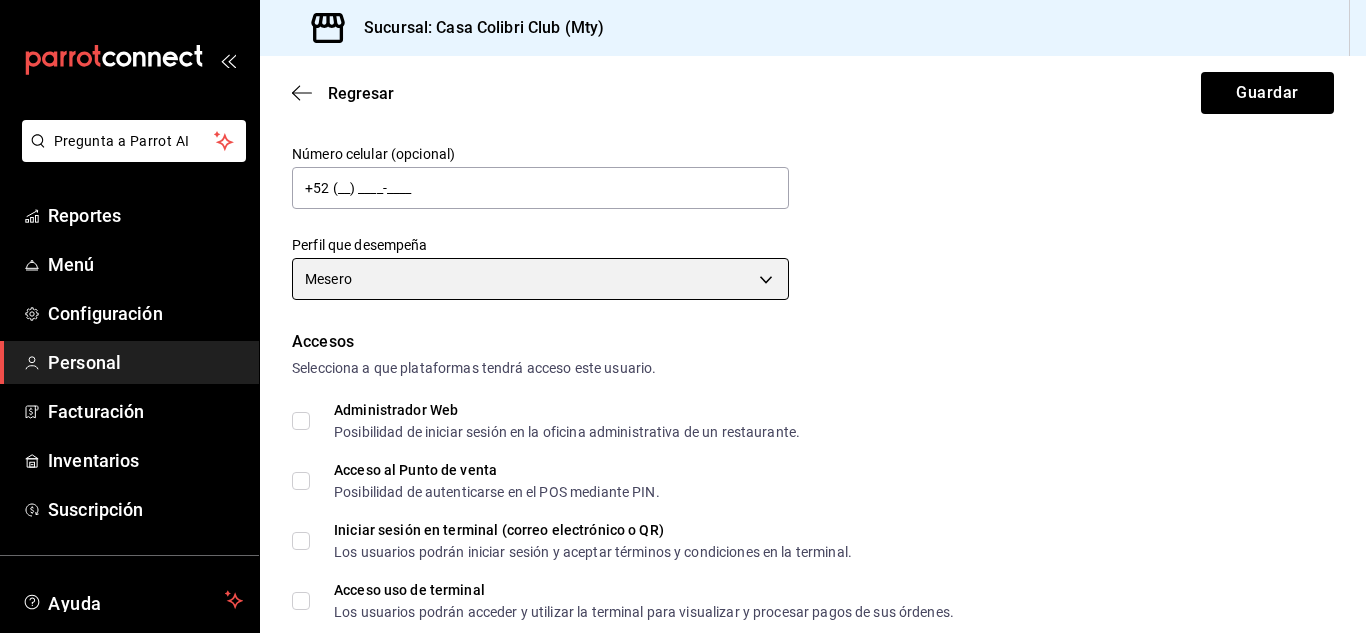 scroll, scrollTop: 236, scrollLeft: 0, axis: vertical 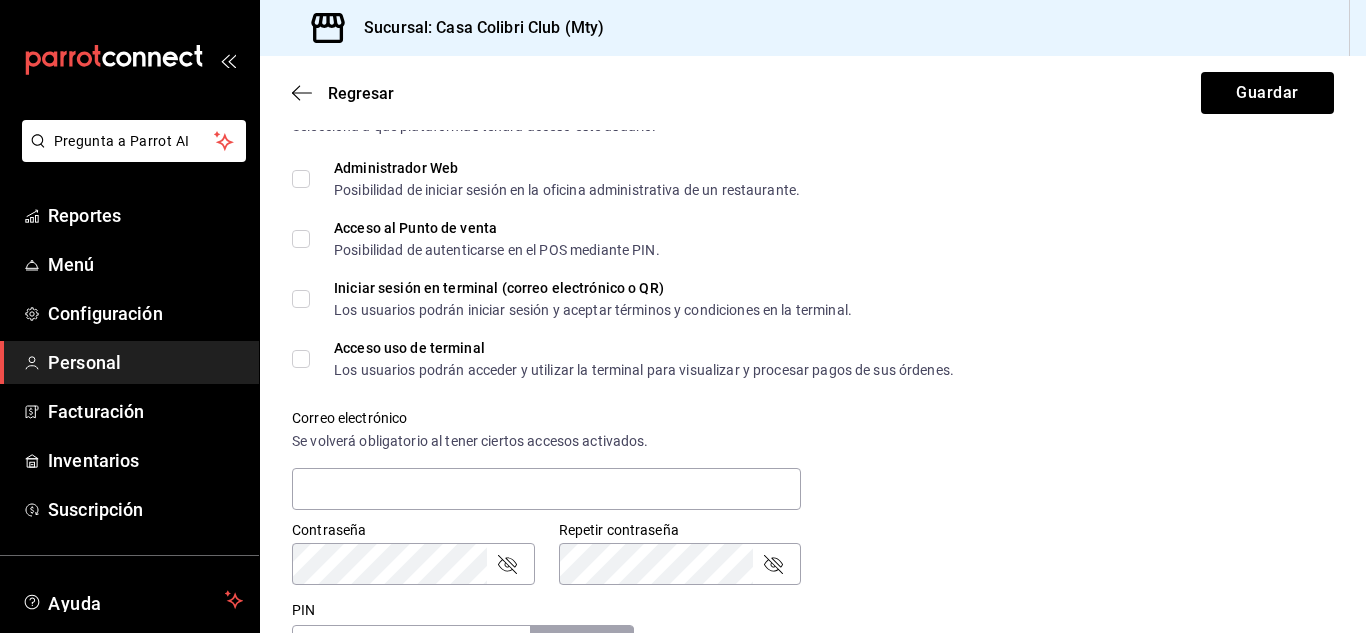 click on "Acceso al Punto de venta Posibilidad de autenticarse en el POS mediante PIN." at bounding box center [485, 239] 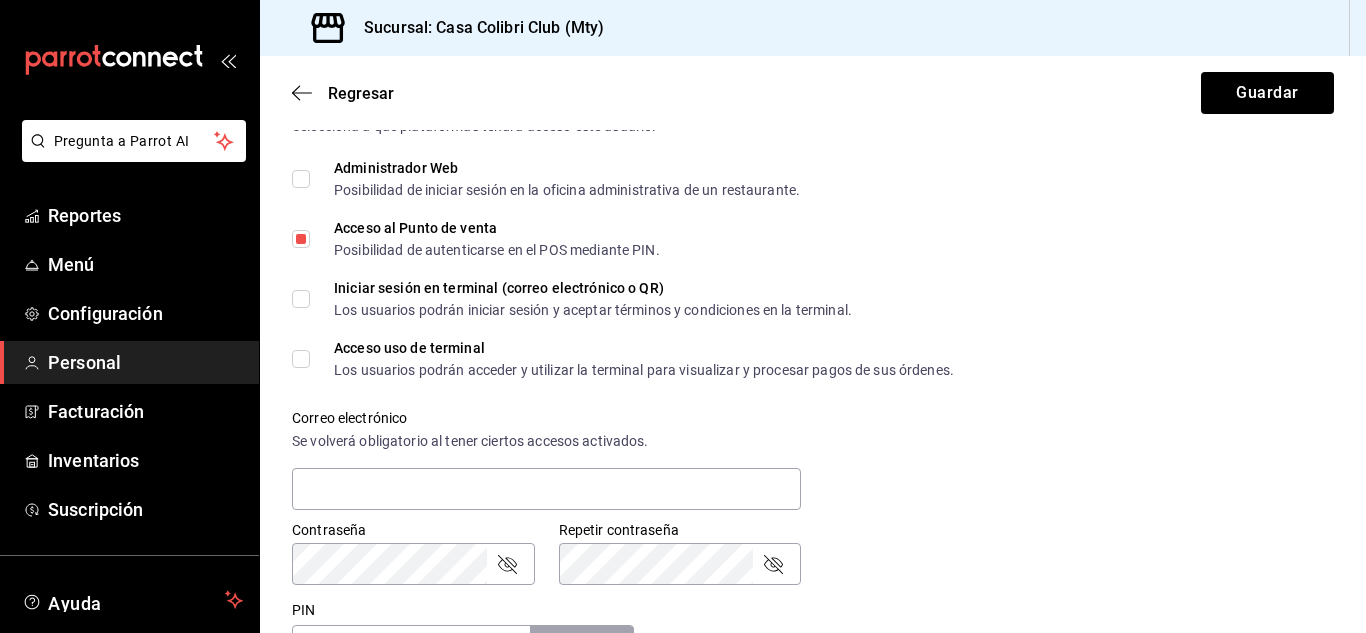 click on "Acceso uso de terminal Los usuarios podrán acceder y utilizar la terminal para visualizar y procesar pagos de sus órdenes." at bounding box center (301, 359) 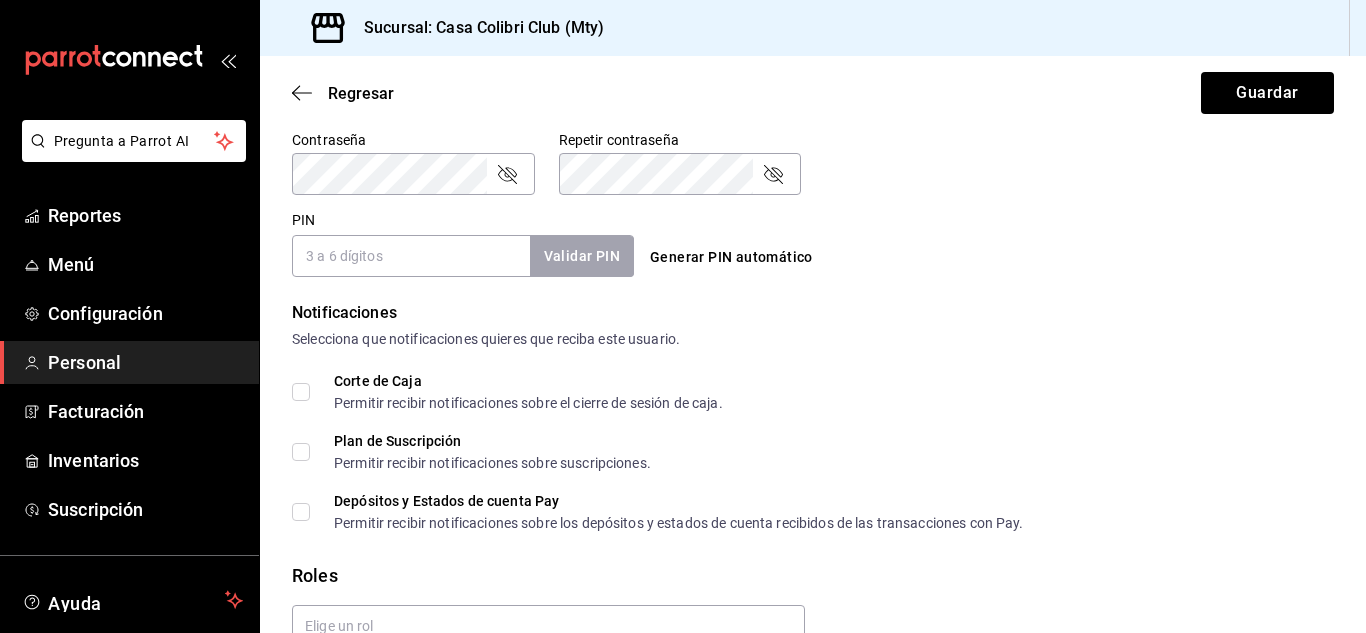 scroll, scrollTop: 882, scrollLeft: 0, axis: vertical 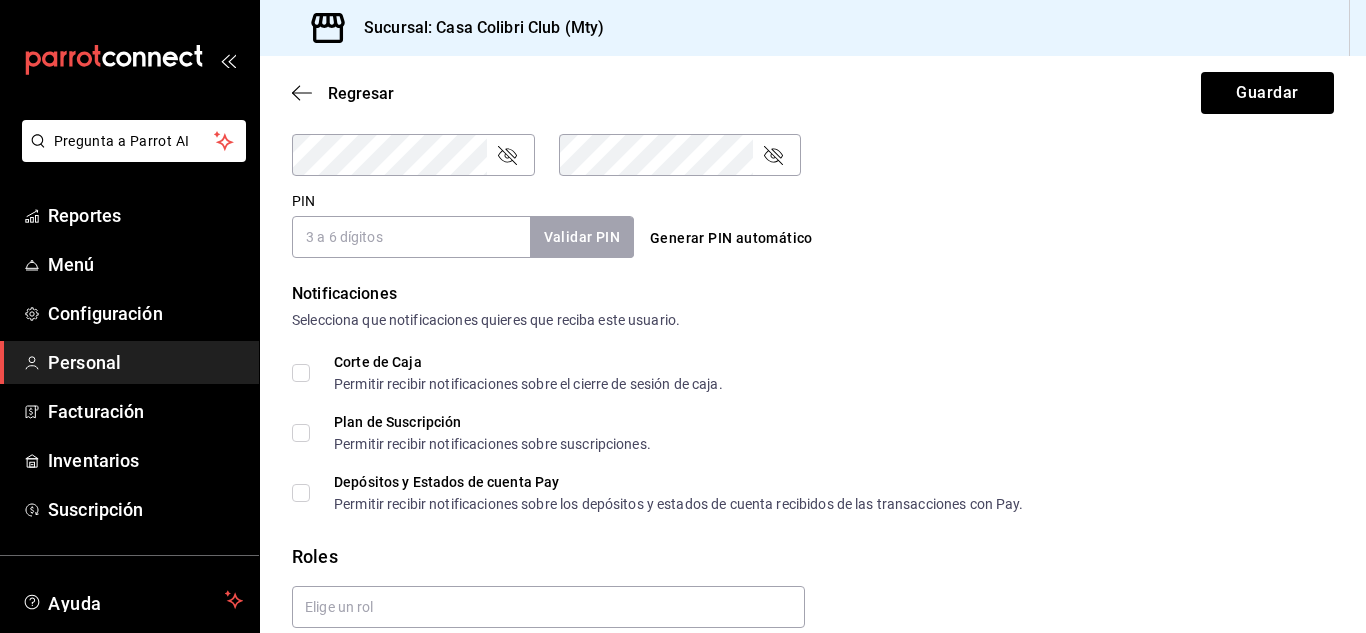 click on "PIN" at bounding box center [411, 237] 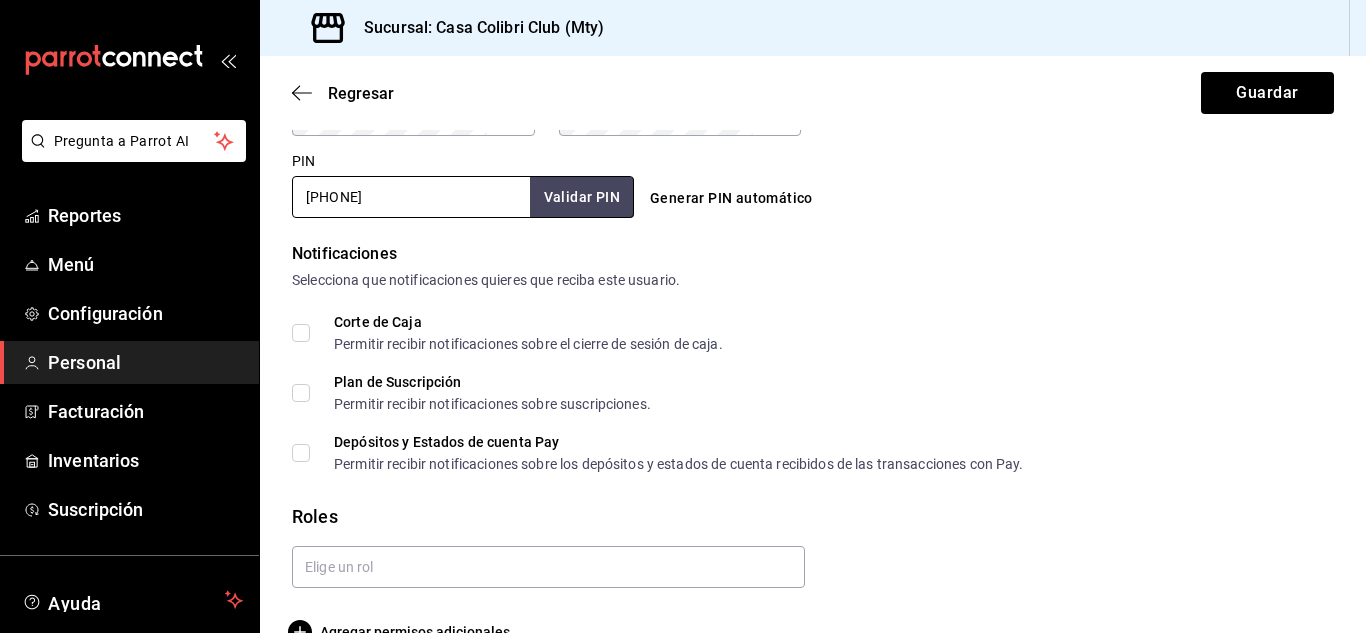 scroll, scrollTop: 934, scrollLeft: 0, axis: vertical 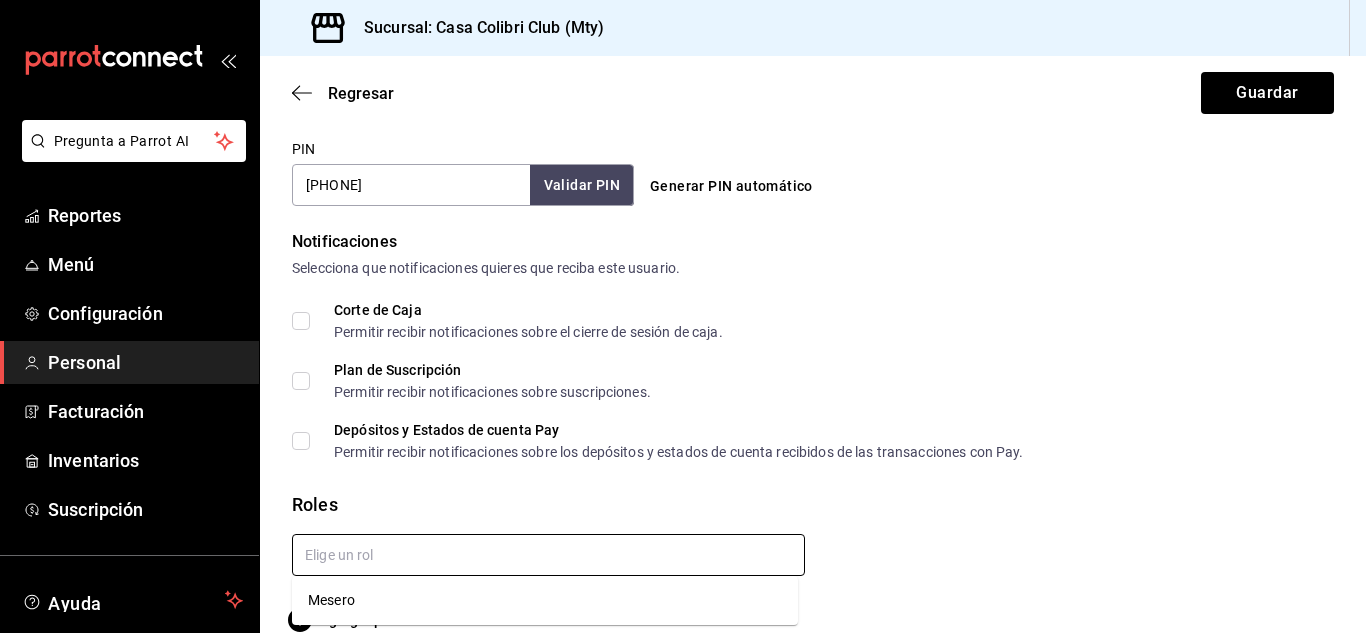 click at bounding box center (548, 555) 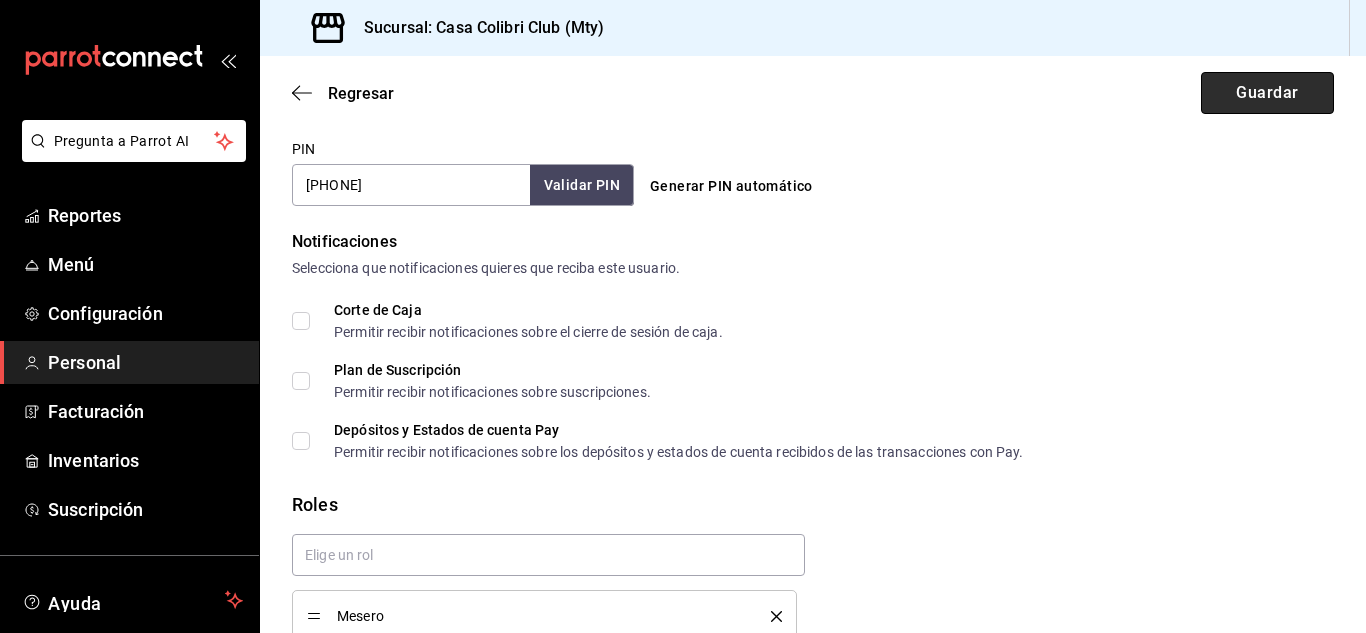 click on "Guardar" at bounding box center [1267, 93] 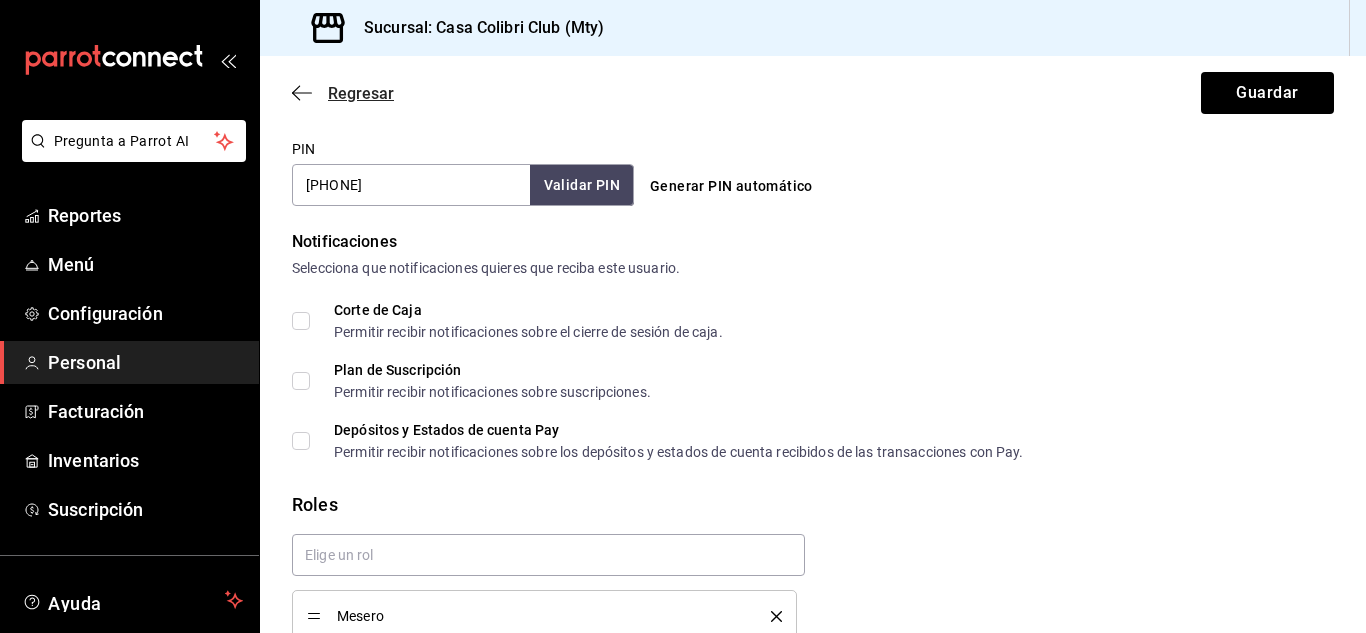 click 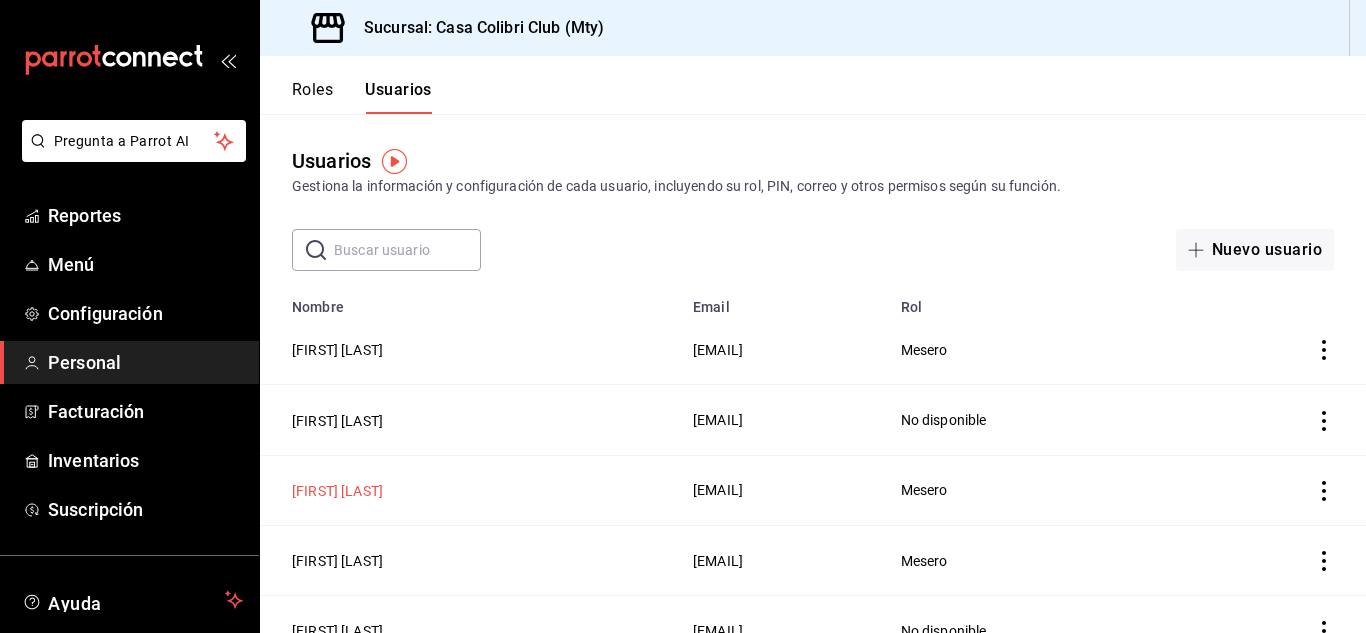 click on "[FIRST] [LAST]" at bounding box center (337, 491) 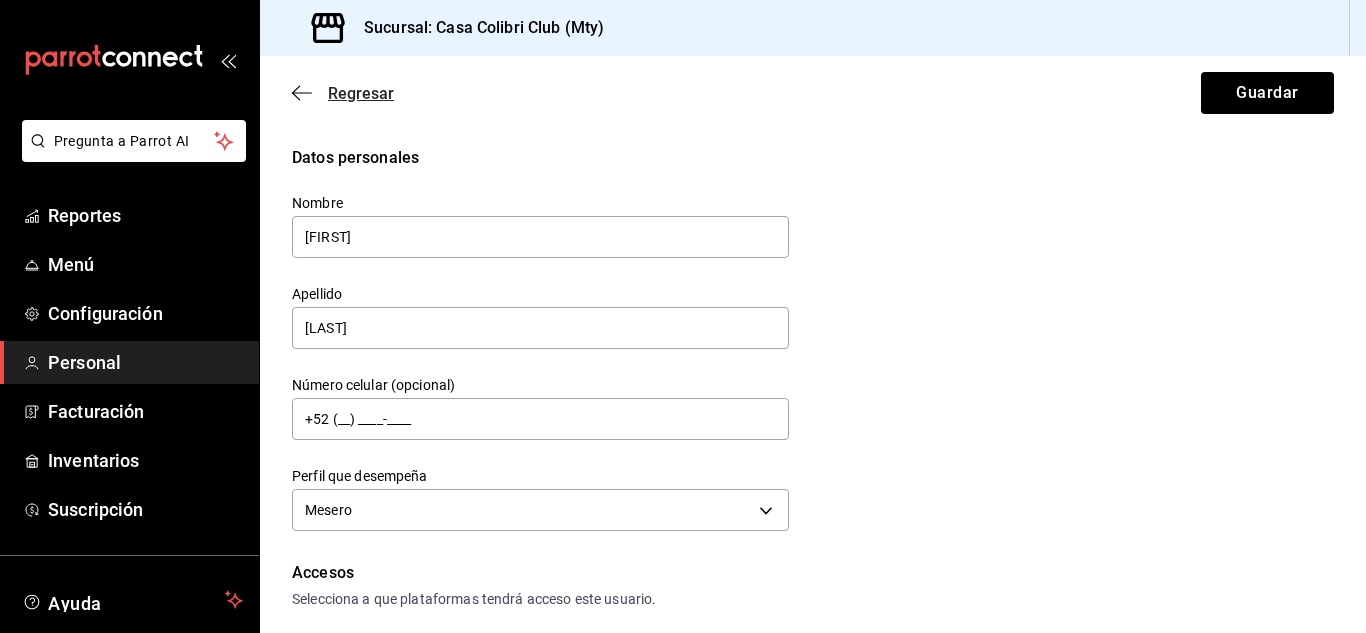 click 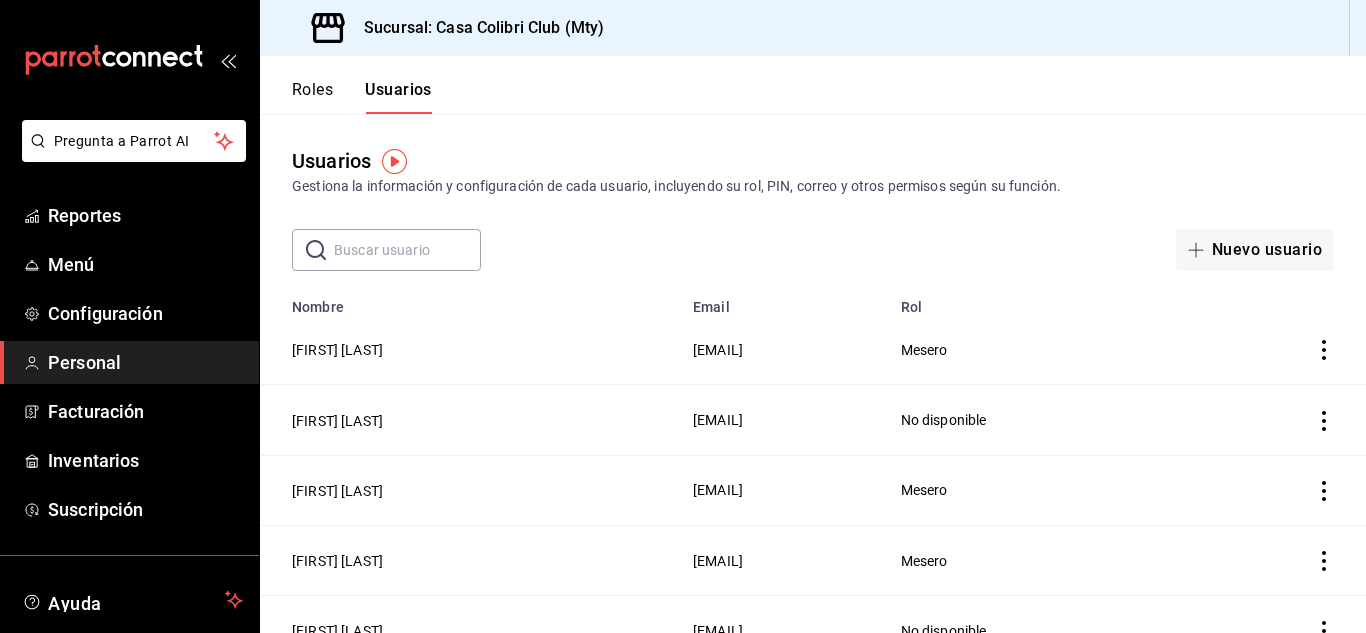 drag, startPoint x: 993, startPoint y: 483, endPoint x: 1098, endPoint y: 506, distance: 107.48953 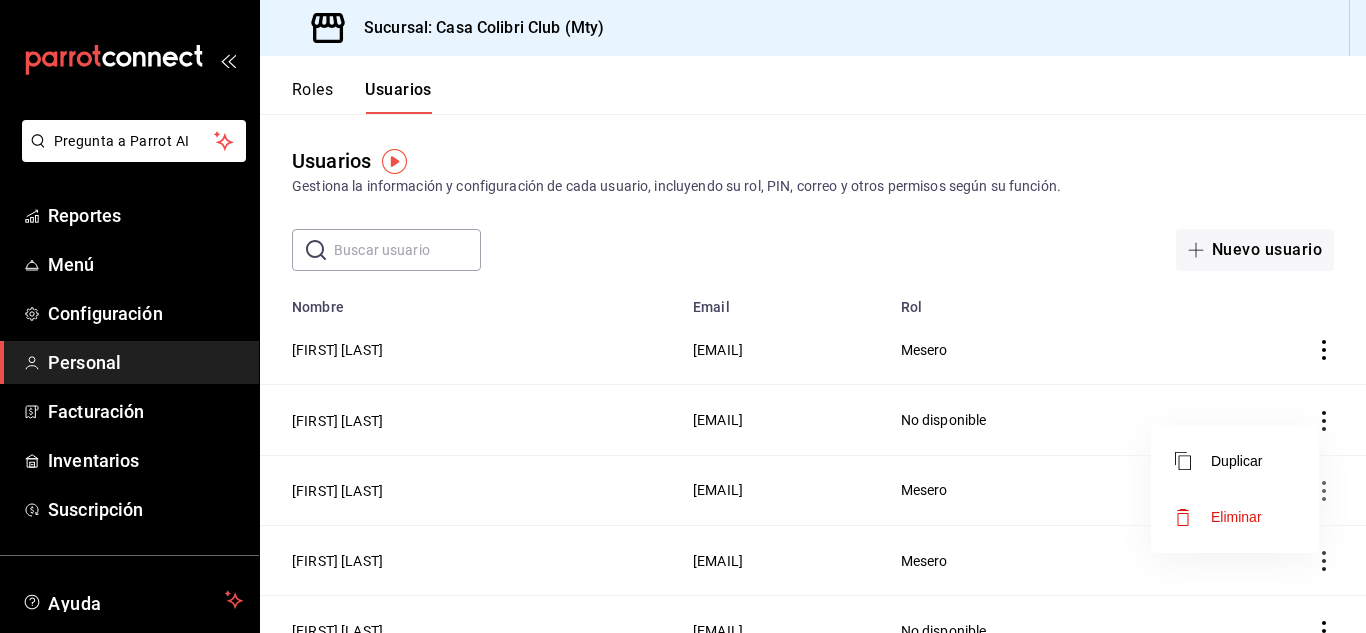 click on "Eliminar" at bounding box center (1236, 517) 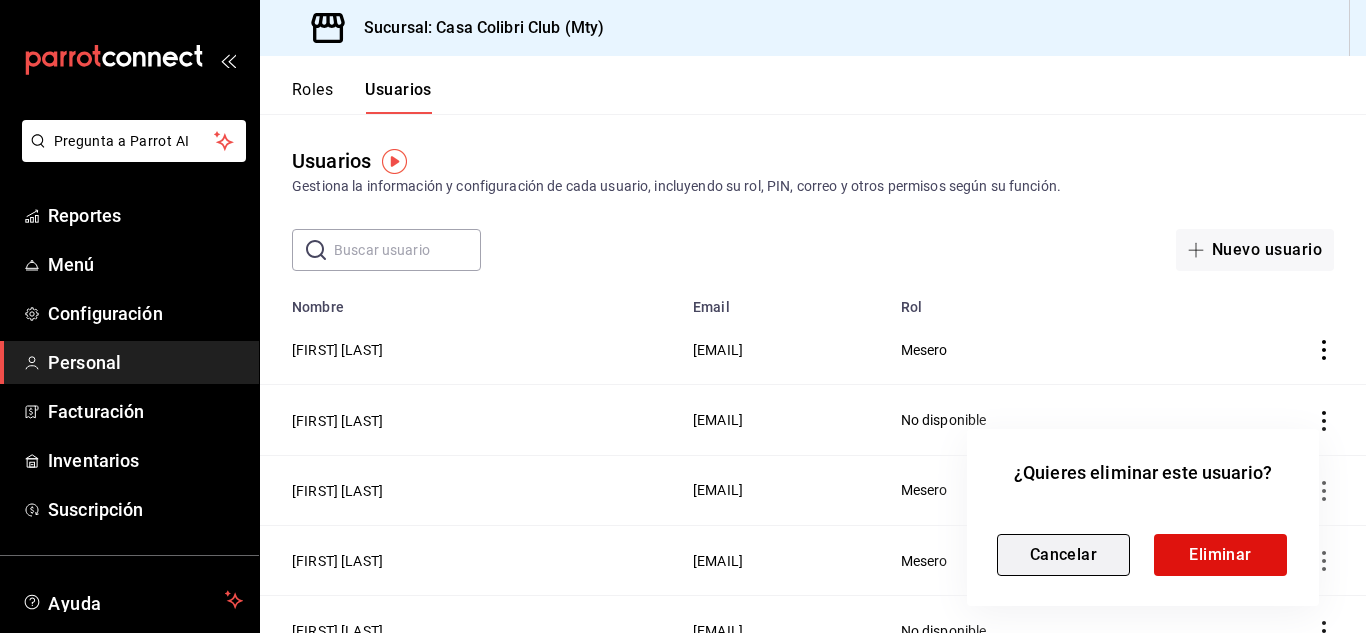 click on "Cancelar" at bounding box center (1063, 555) 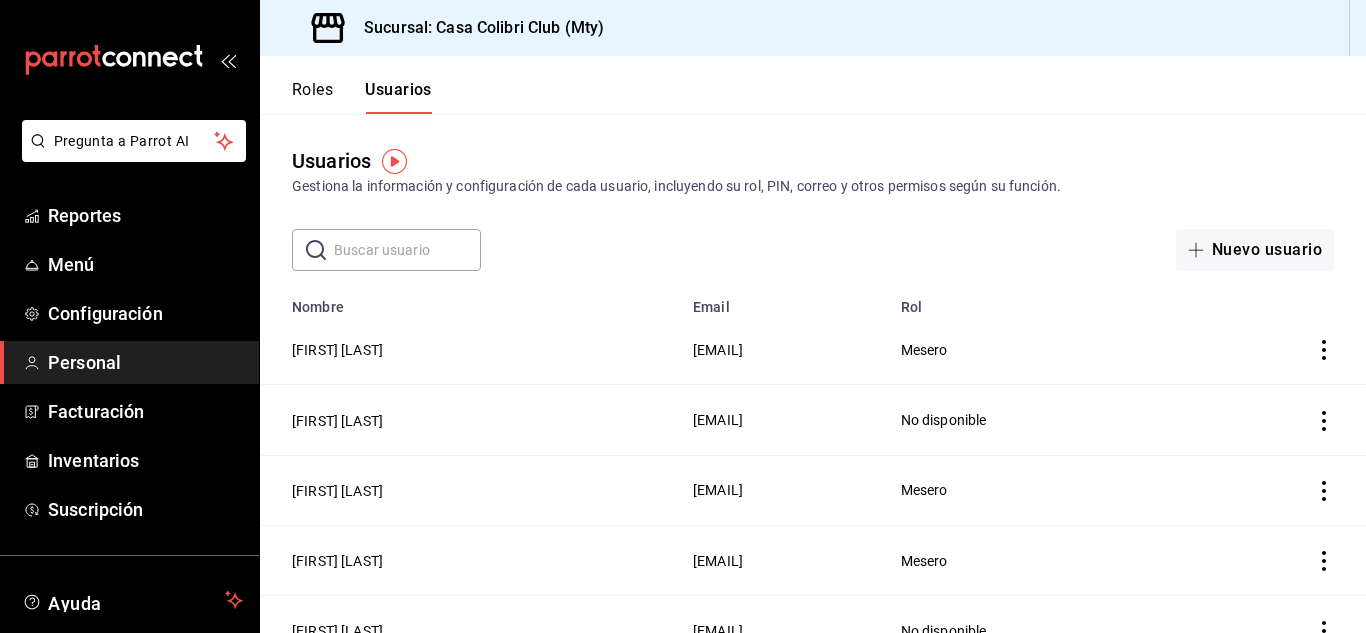 click 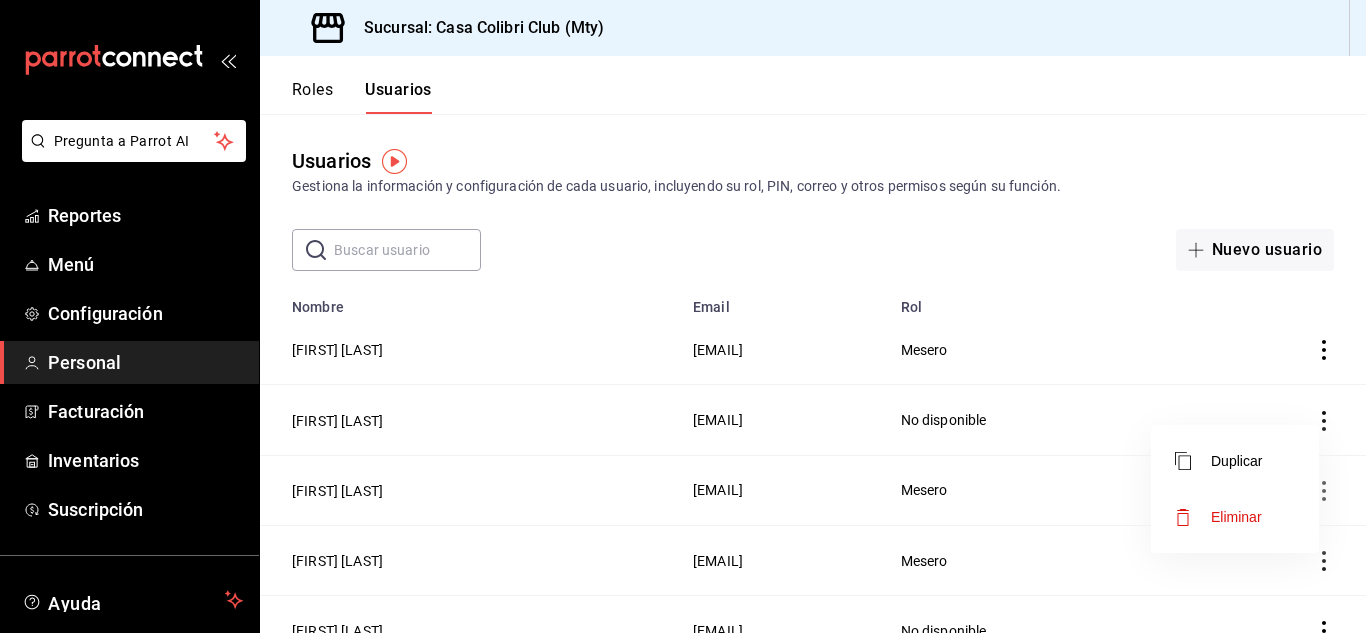 click on "Eliminar" at bounding box center [1236, 517] 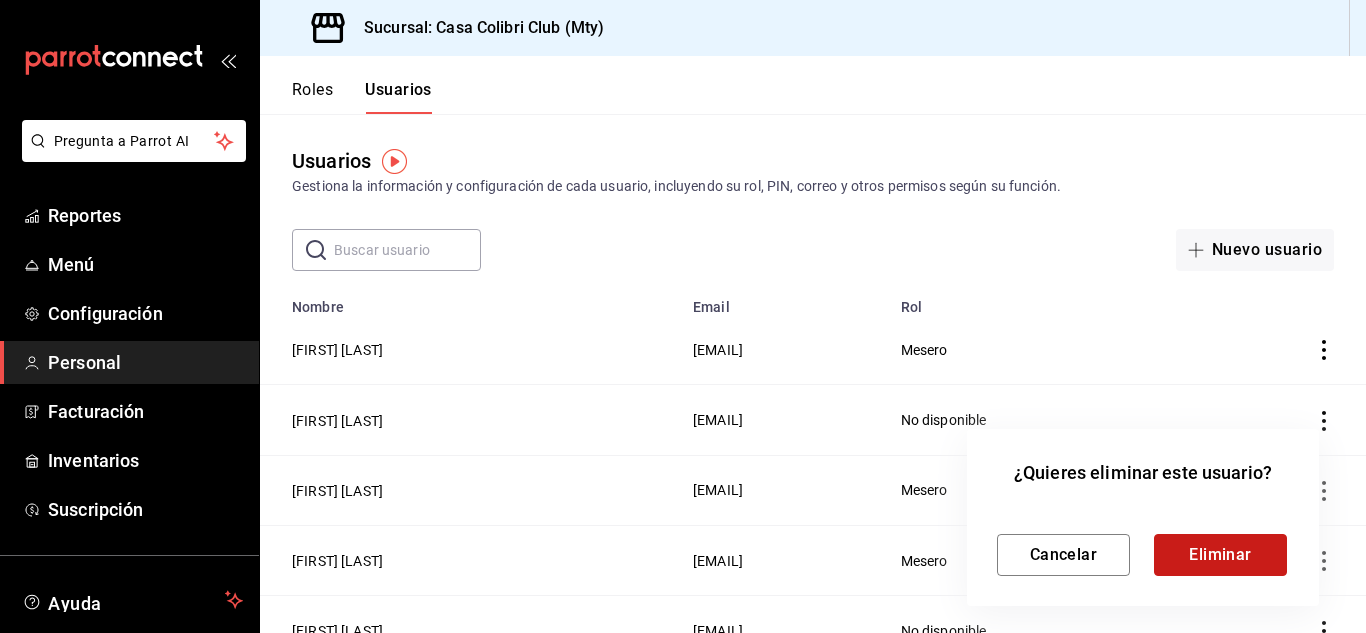 click on "Eliminar" at bounding box center [1220, 555] 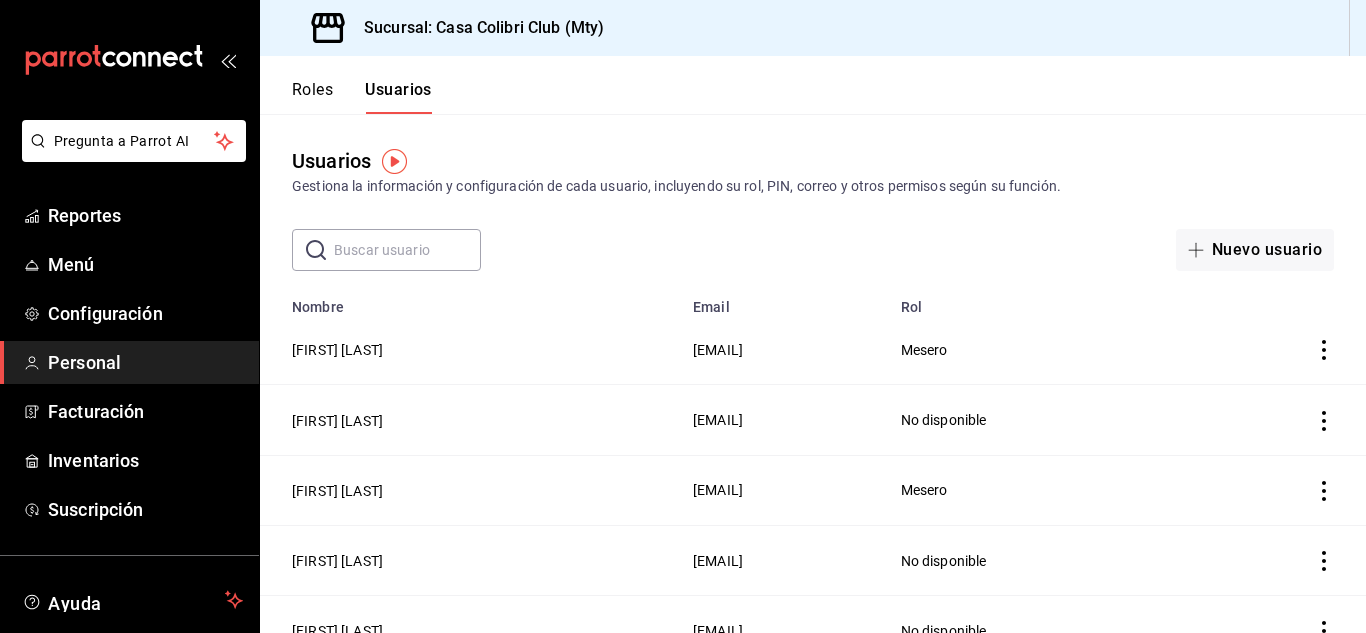 click 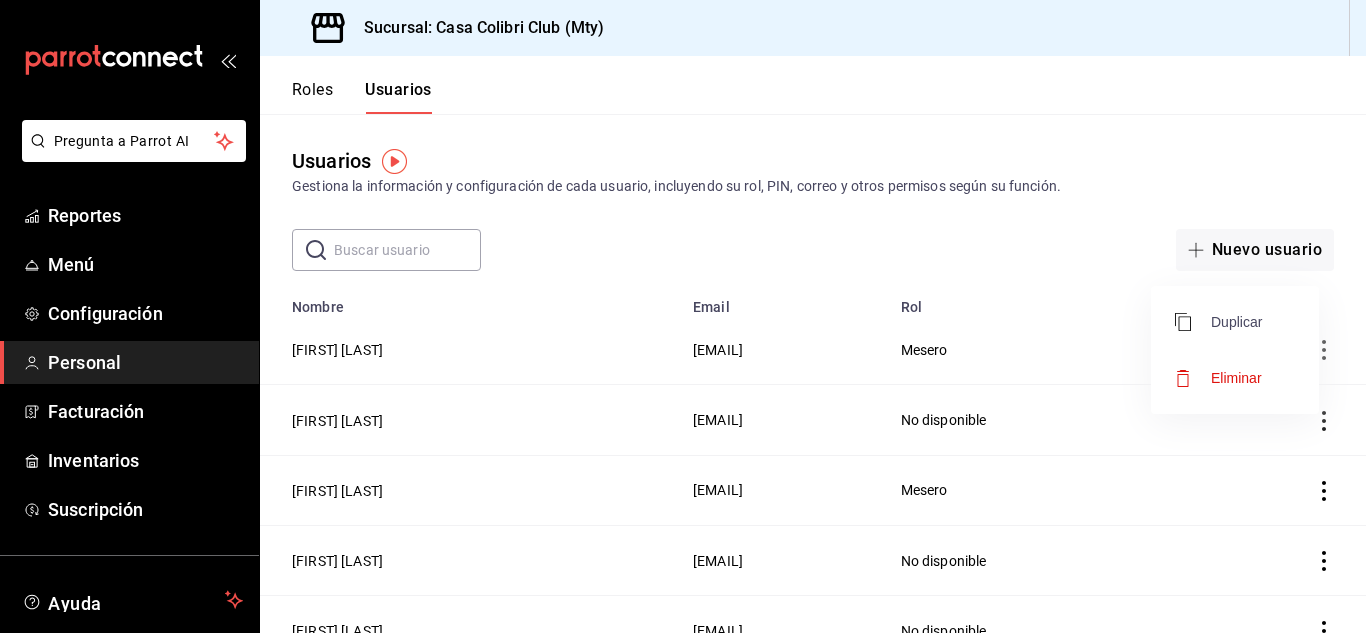click on "Duplicar" at bounding box center (1218, 322) 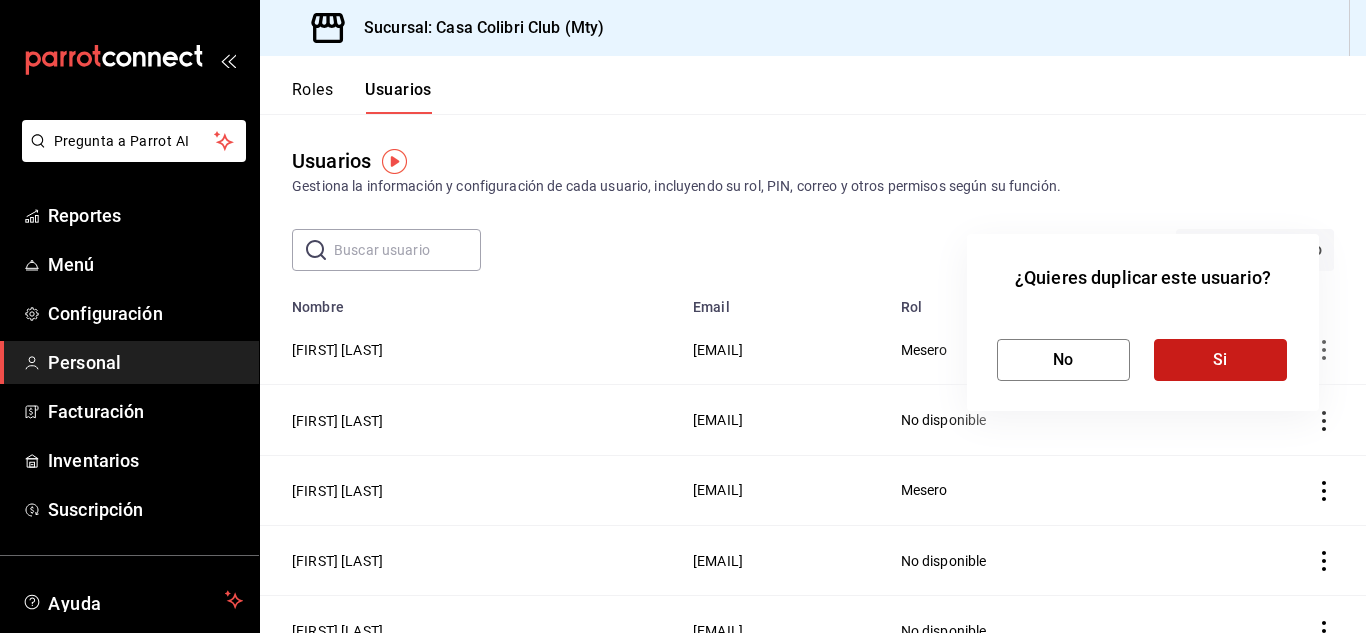 click on "Si" at bounding box center [1220, 360] 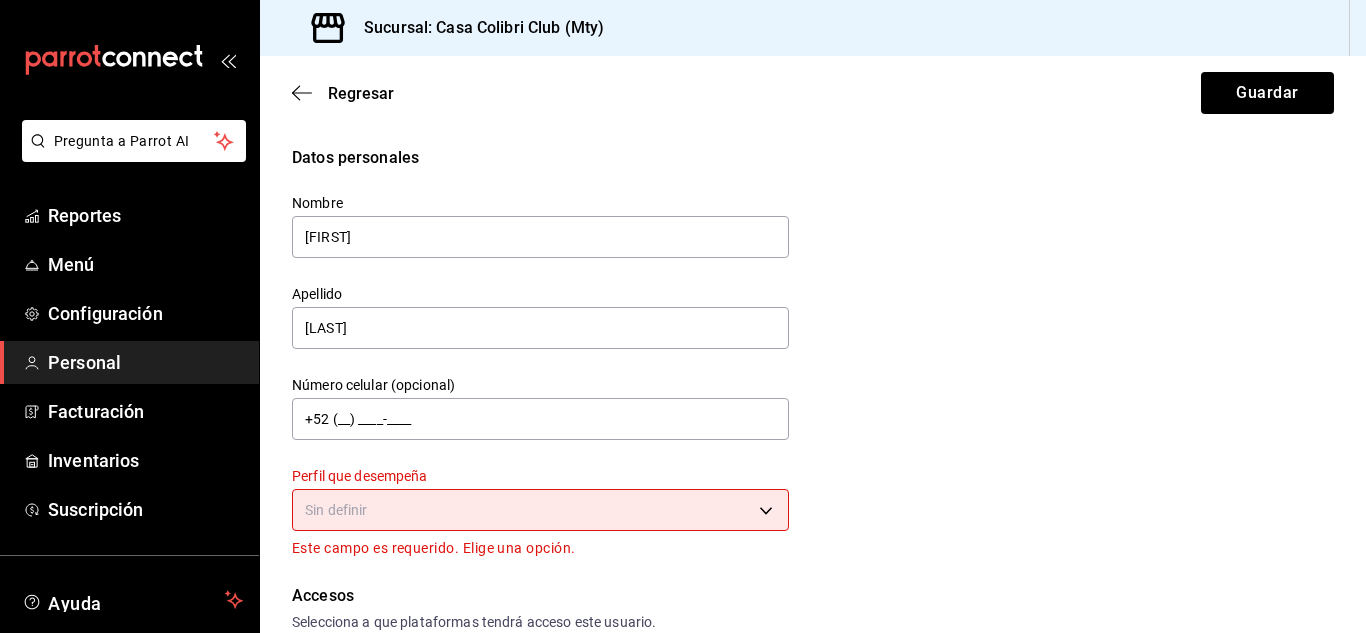 click on "Pregunta a Parrot AI Reportes   Menú   Configuración   Personal   Facturación   Inventarios   Suscripción   Ayuda Recomienda Parrot   [FIRST] [LAST]   Sugerir nueva función   Sucursal: Casa Colibri Club (Mty) Regresar Guardar Datos personales Nombre [FIRST] Apellido [LAST] Número celular (opcional) +52 (__) ____-____ Perfil que desempeña Sin definir Este campo es requerido. Elige una opción. Accesos Selecciona a que plataformas tendrá acceso este usuario. Administrador Web Posibilidad de iniciar sesión en la oficina administrativa de un restaurante.  Acceso al Punto de venta Posibilidad de autenticarse en el POS mediante PIN.  Iniciar sesión en terminal (correo electrónico o QR) Los usuarios podrán iniciar sesión y aceptar términos y condiciones en la terminal. Acceso uso de terminal Los usuarios podrán acceder y utilizar la terminal para visualizar y procesar pagos de sus órdenes. Correo electrónico Se volverá obligatorio al tener ciertos accesos activados. Contraseña Contraseña PIN ​" at bounding box center (683, 316) 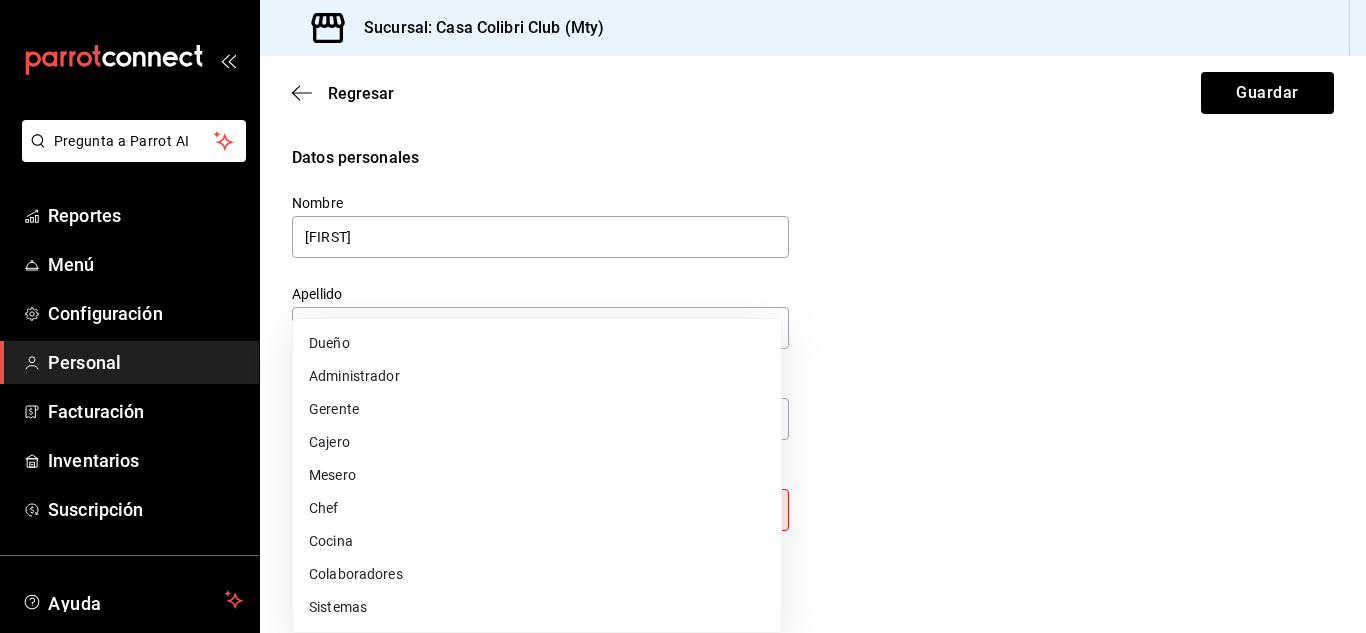 click on "Mesero" at bounding box center (537, 475) 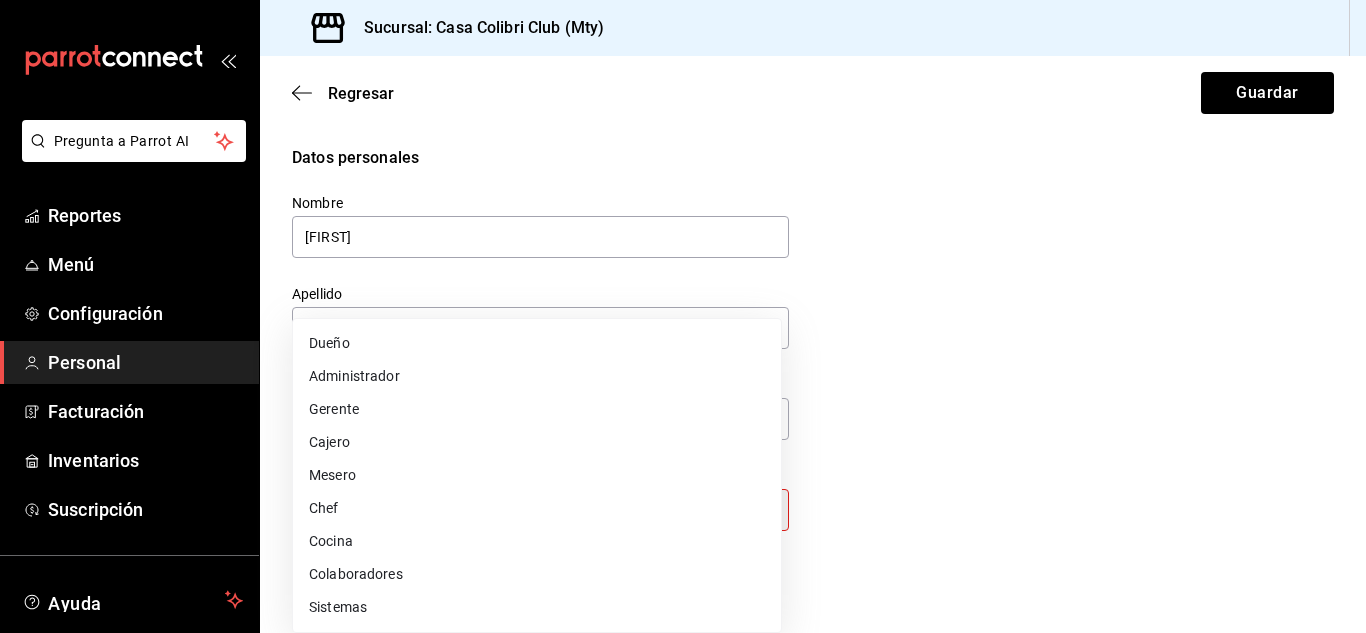 type on "WAITER" 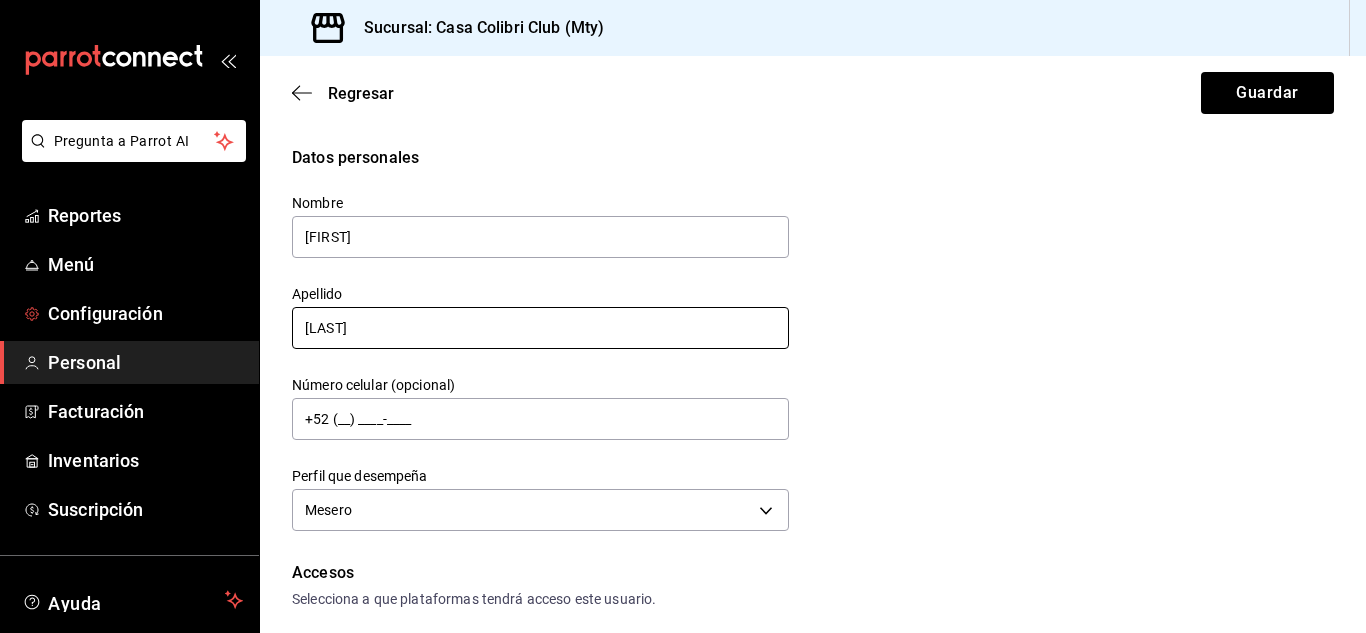 drag, startPoint x: 496, startPoint y: 317, endPoint x: 159, endPoint y: 335, distance: 337.48038 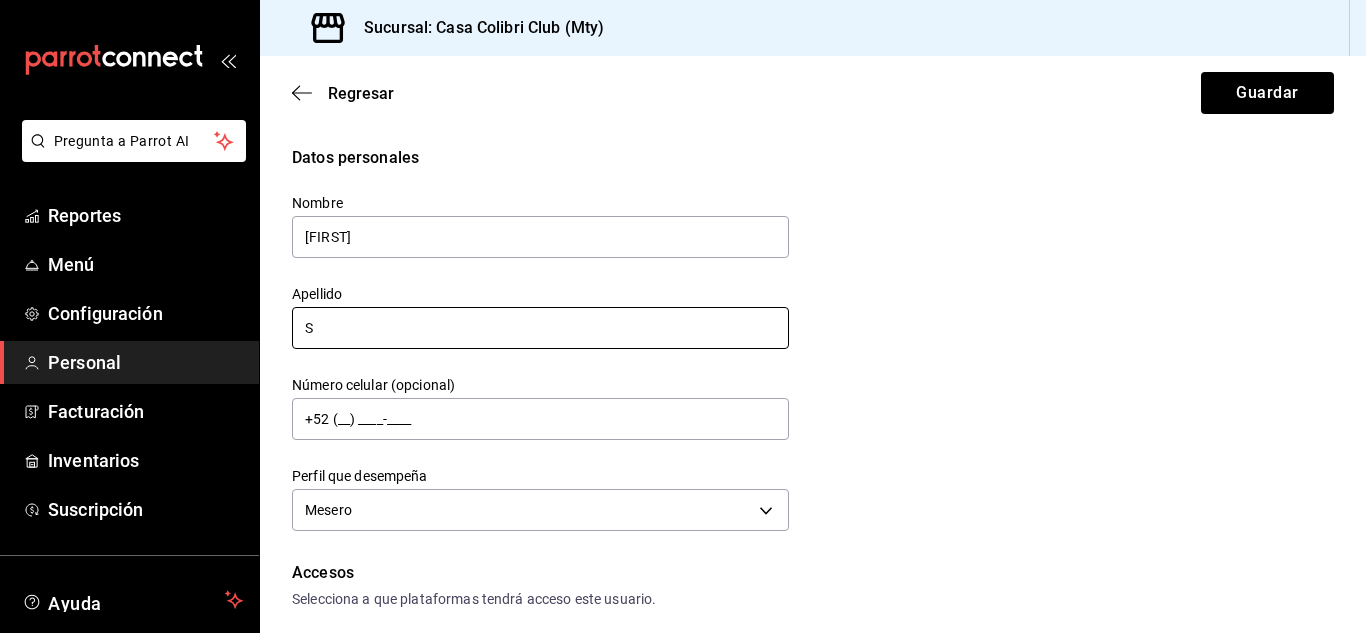 type on "[LAST]" 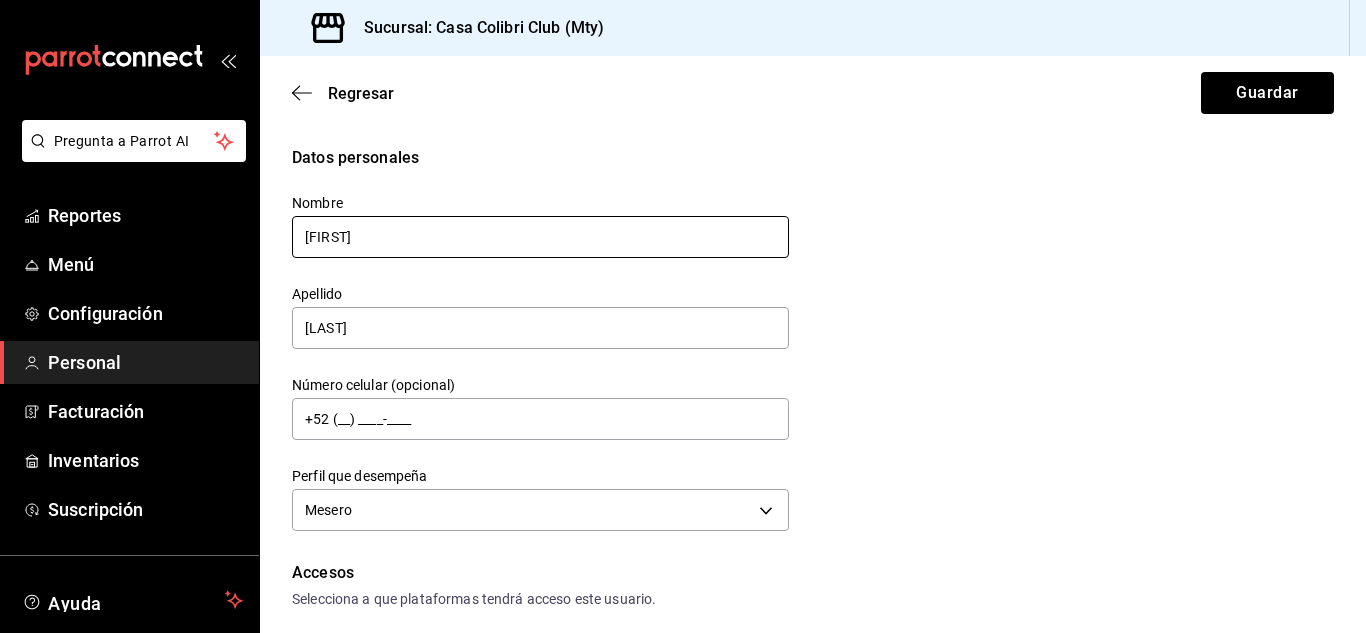 click on "[FIRST]" at bounding box center [540, 237] 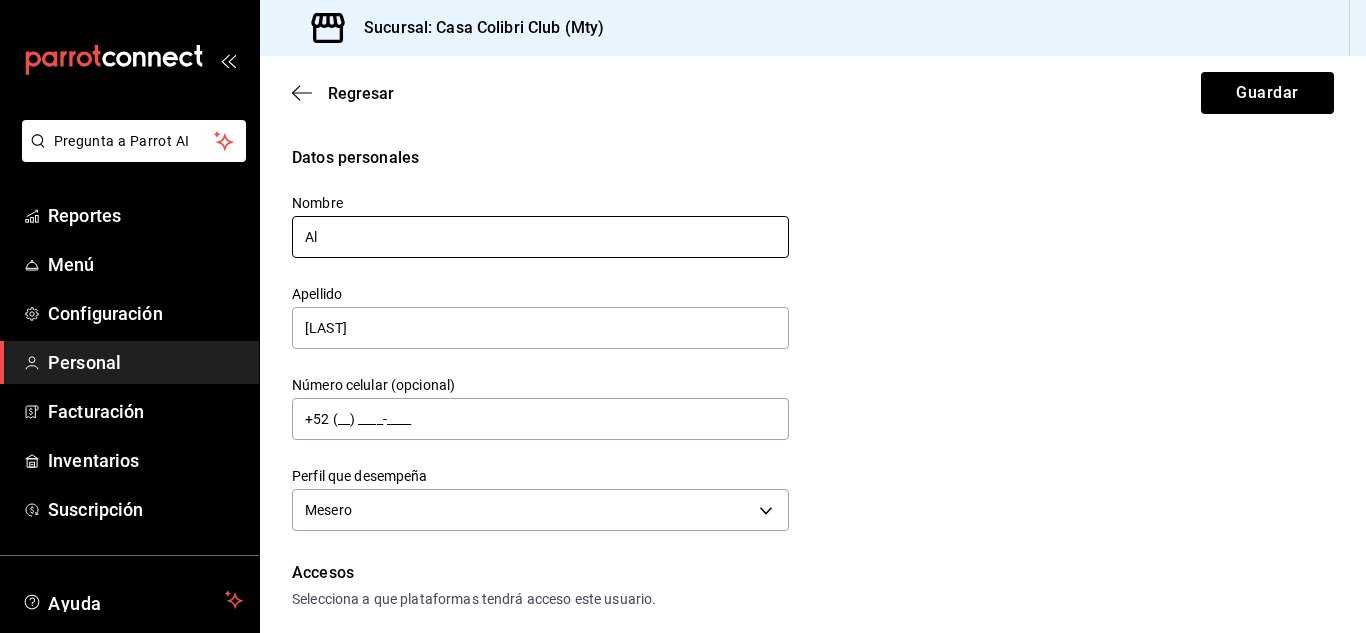 type on "A" 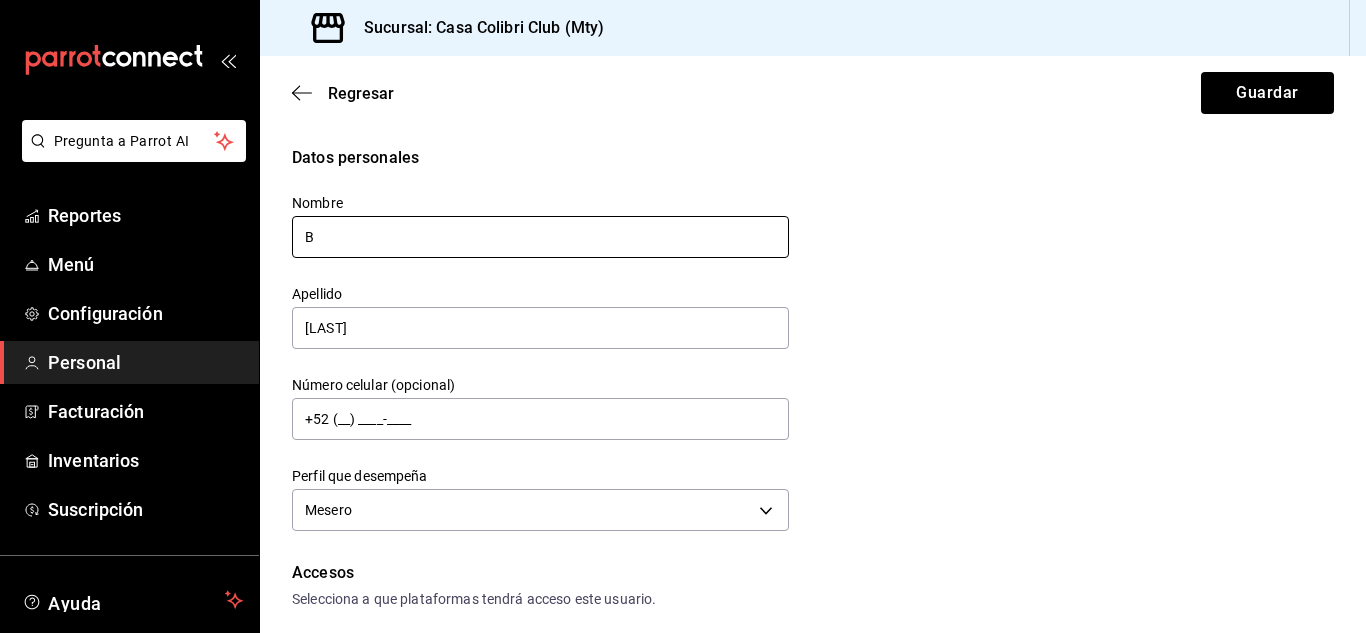 type on "[FIRST]" 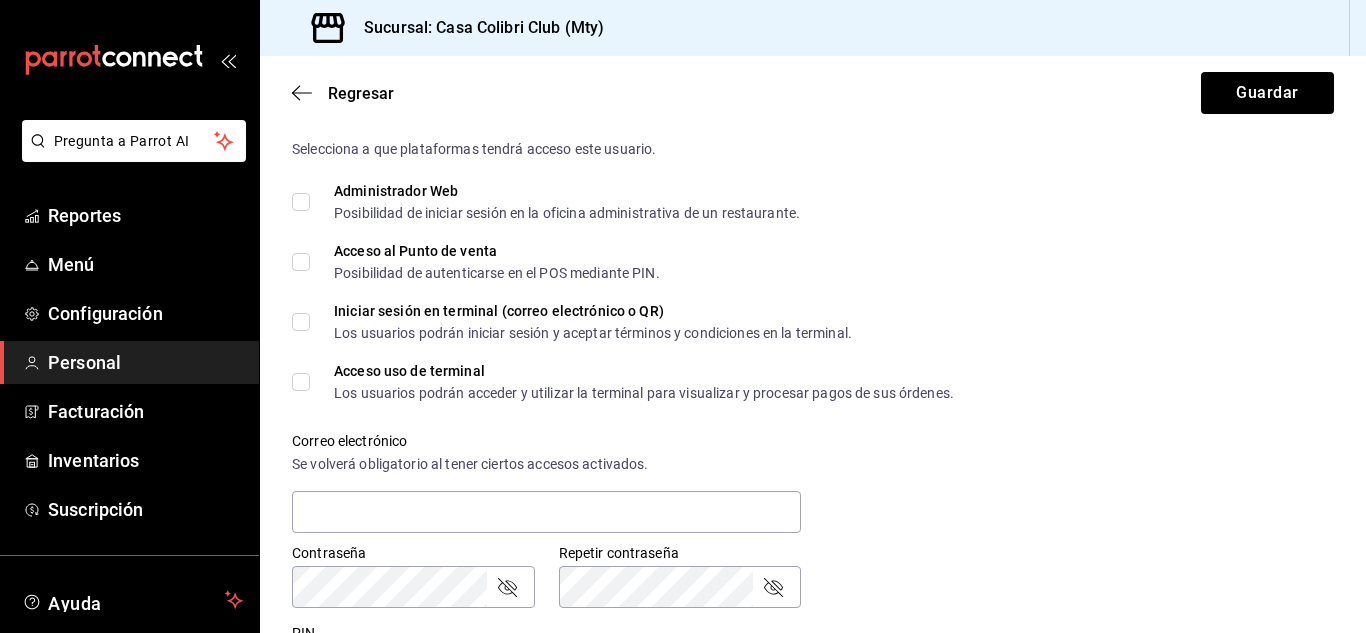 scroll, scrollTop: 458, scrollLeft: 0, axis: vertical 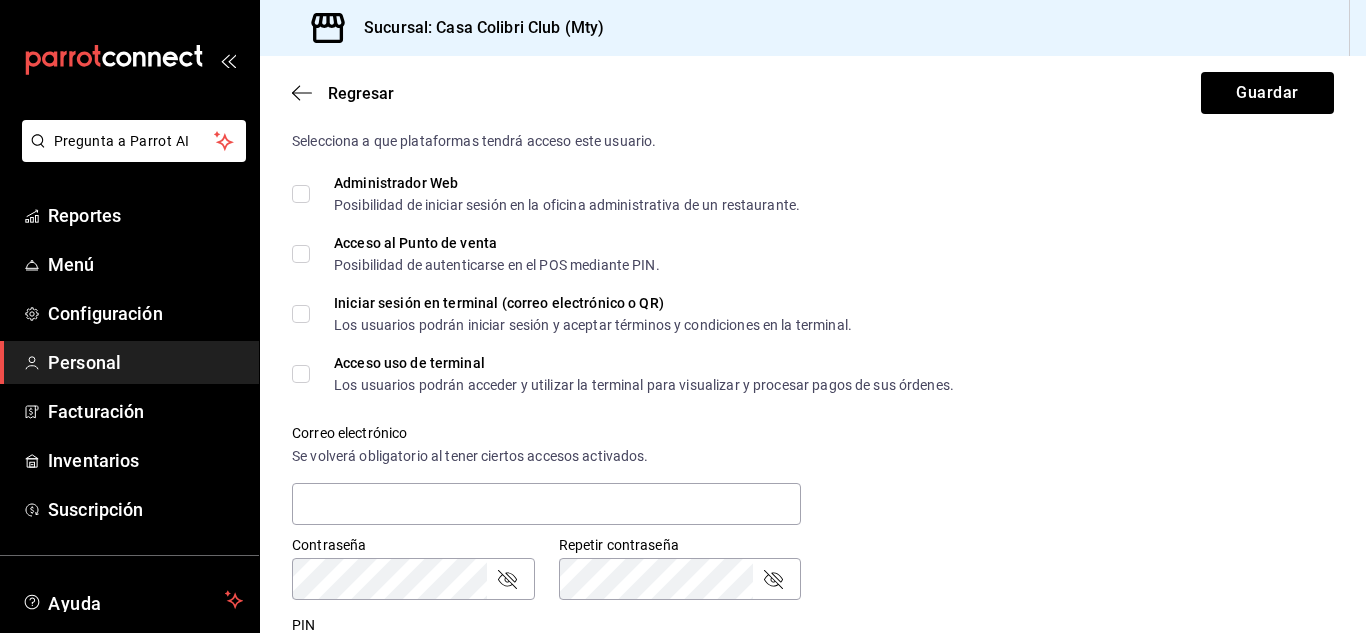 click on "Acceso al Punto de venta Posibilidad de autenticarse en el POS mediante PIN." at bounding box center (301, 254) 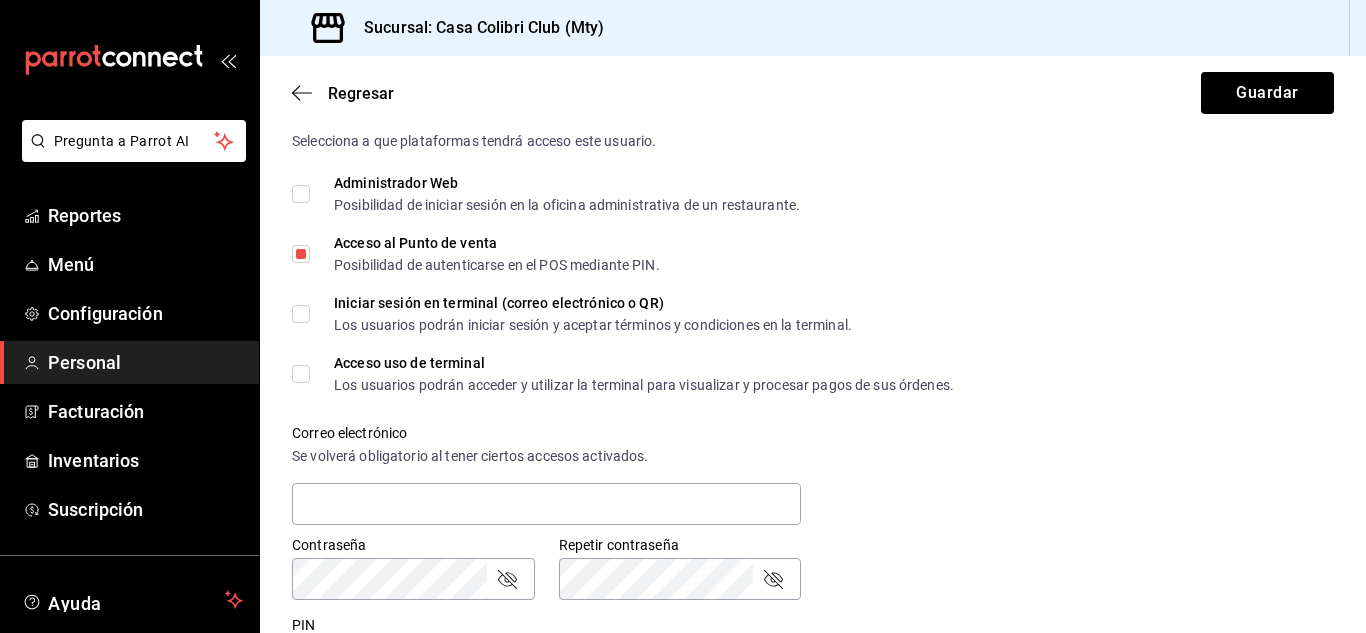 click on "Acceso uso de terminal Los usuarios podrán acceder y utilizar la terminal para visualizar y procesar pagos de sus órdenes." at bounding box center [301, 374] 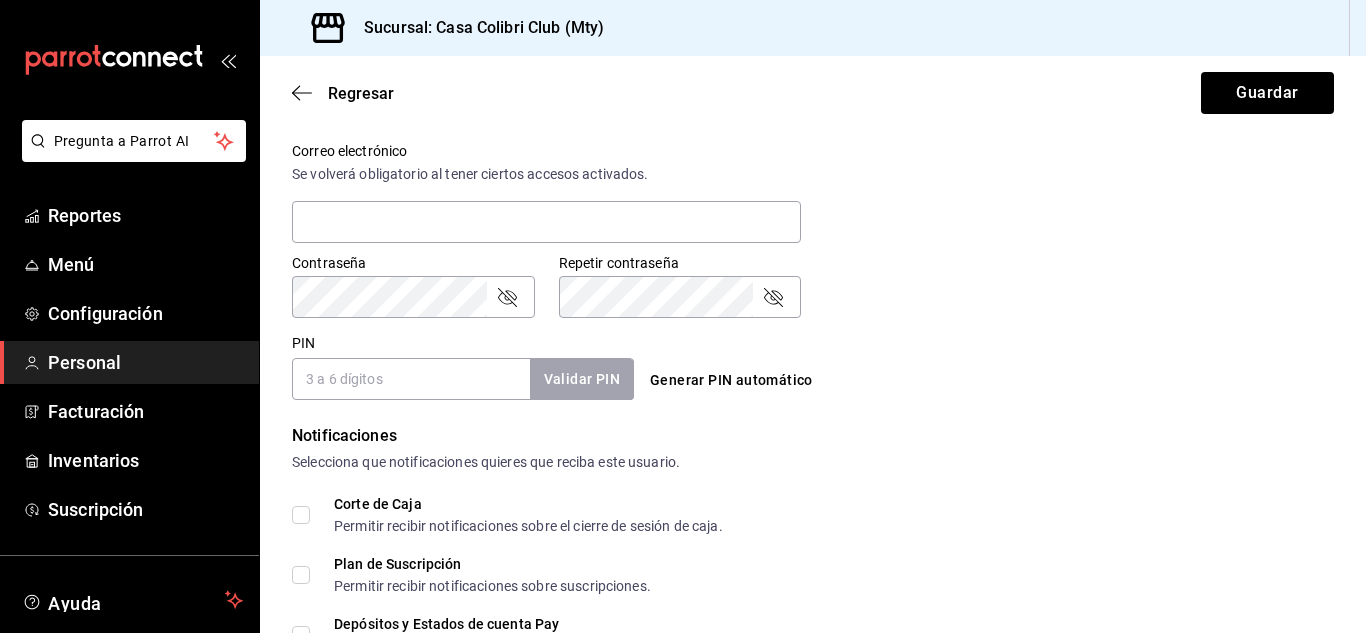 scroll, scrollTop: 749, scrollLeft: 0, axis: vertical 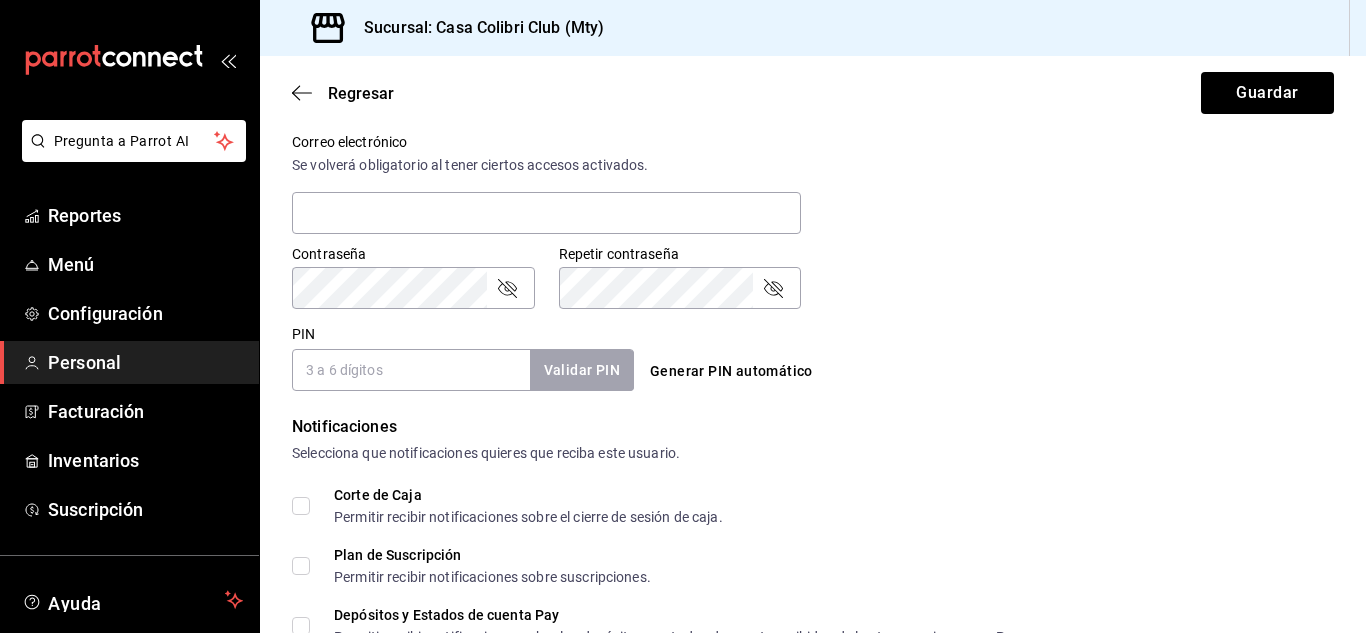 click on "PIN" at bounding box center (411, 370) 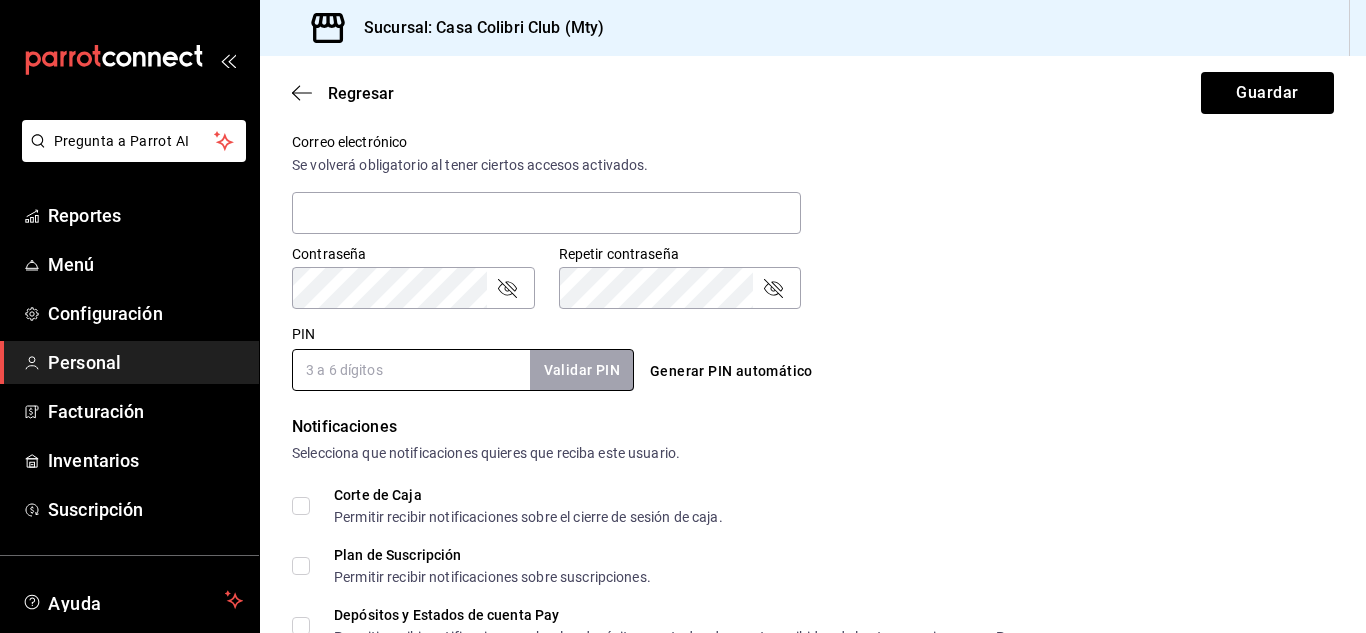 type on "[PHONE]" 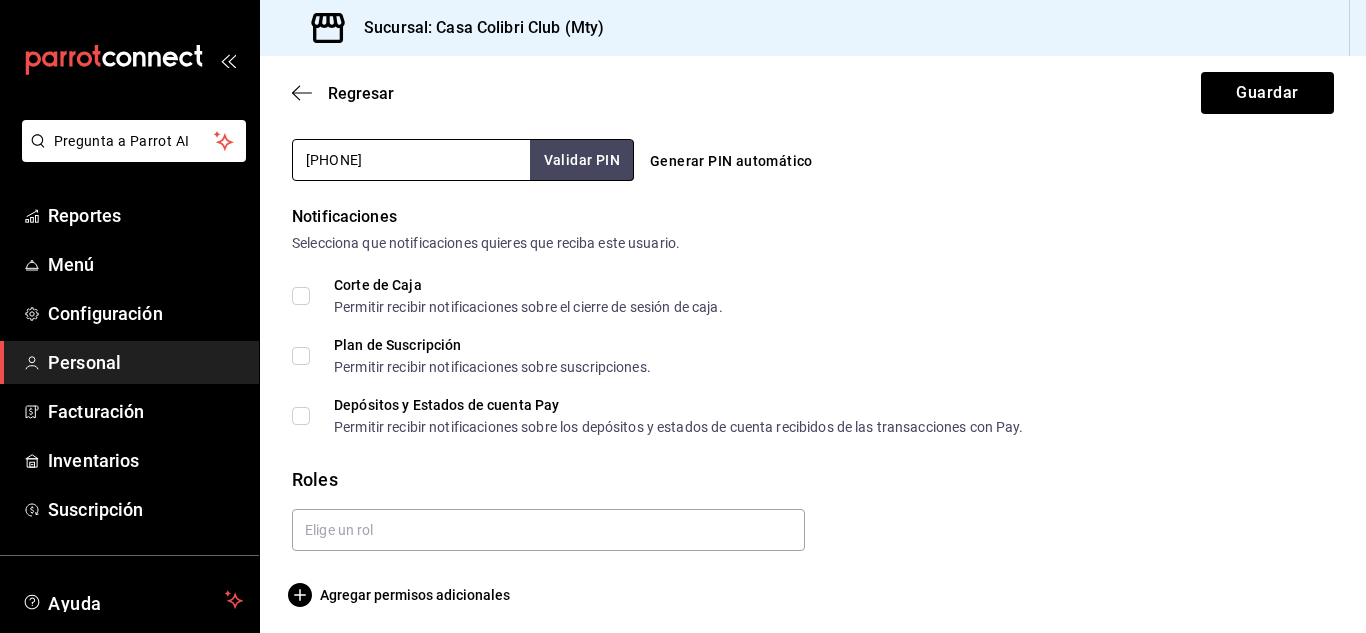 scroll, scrollTop: 965, scrollLeft: 0, axis: vertical 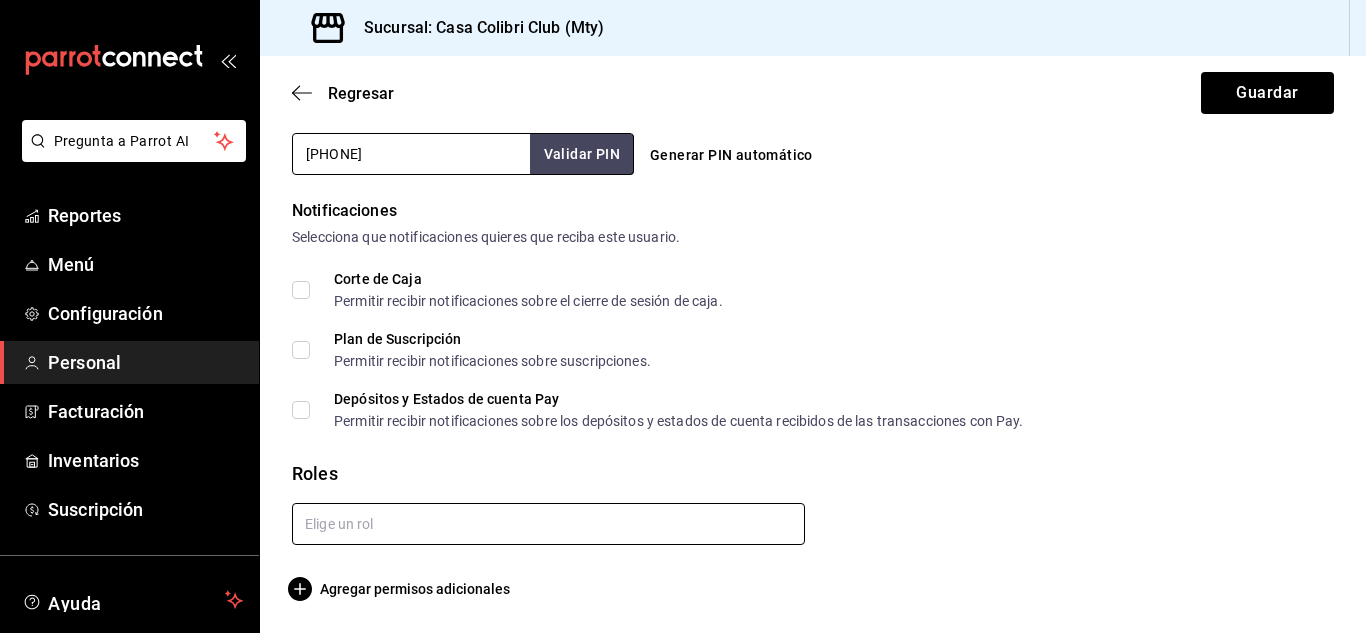 click at bounding box center [548, 524] 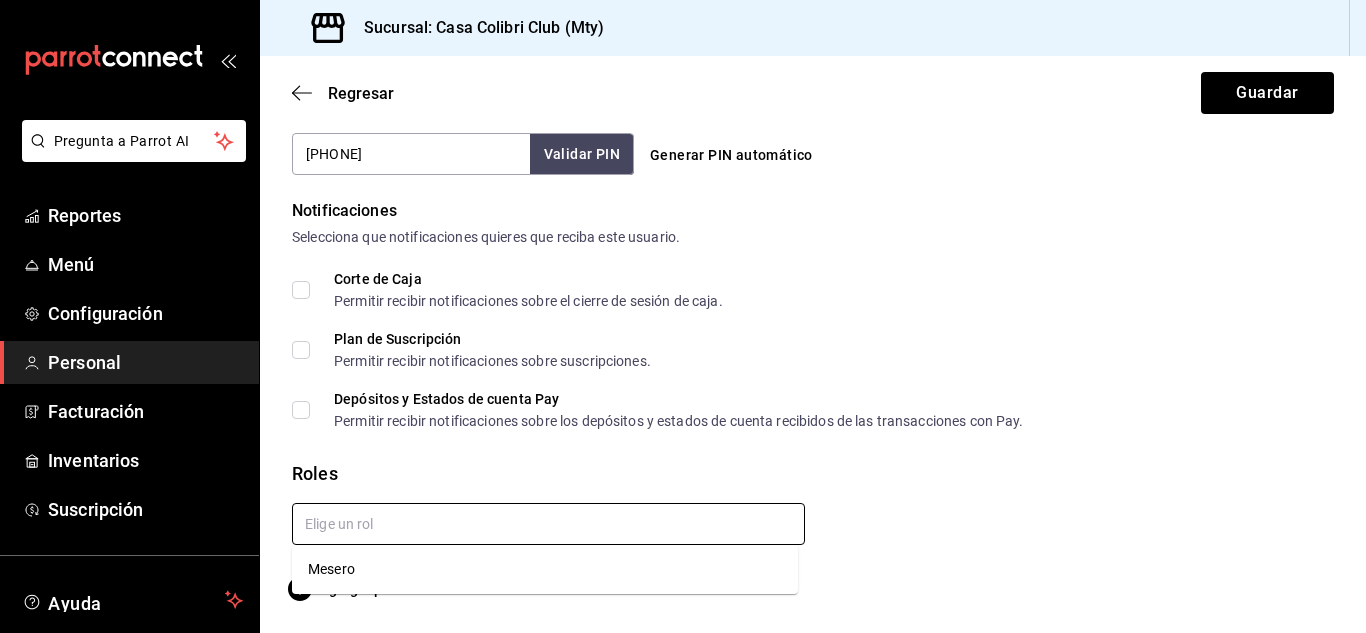 click on "Mesero" at bounding box center (545, 569) 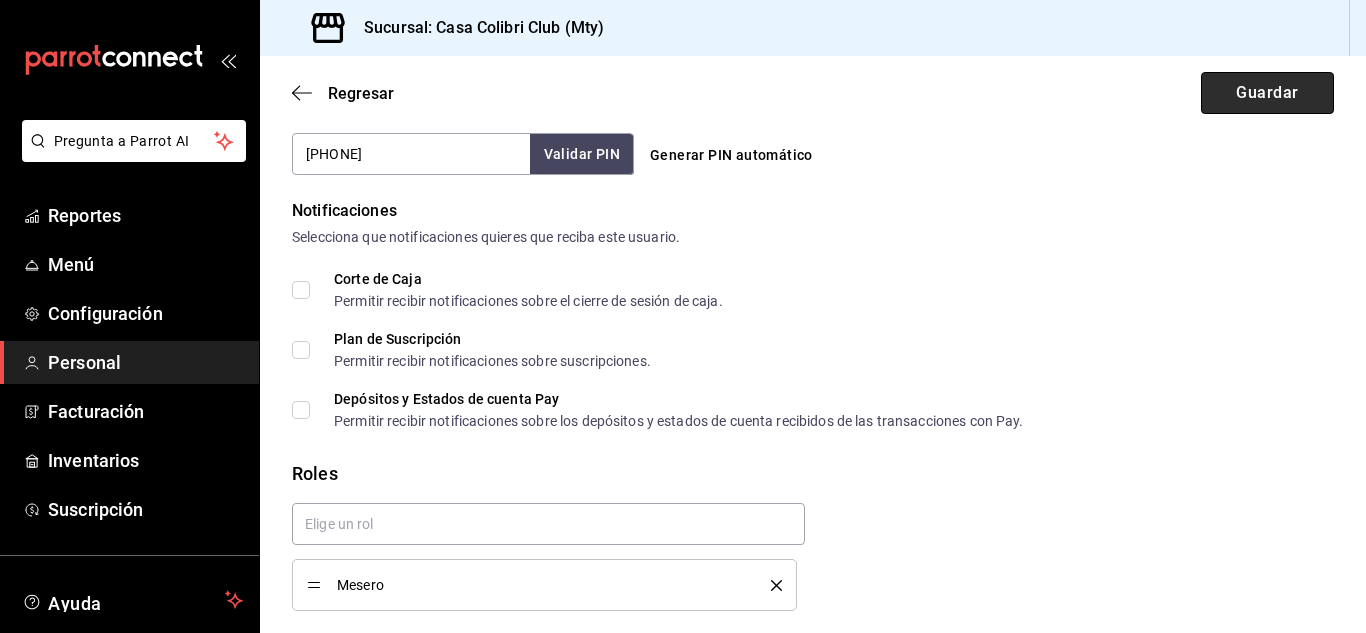 click on "Guardar" at bounding box center (1267, 93) 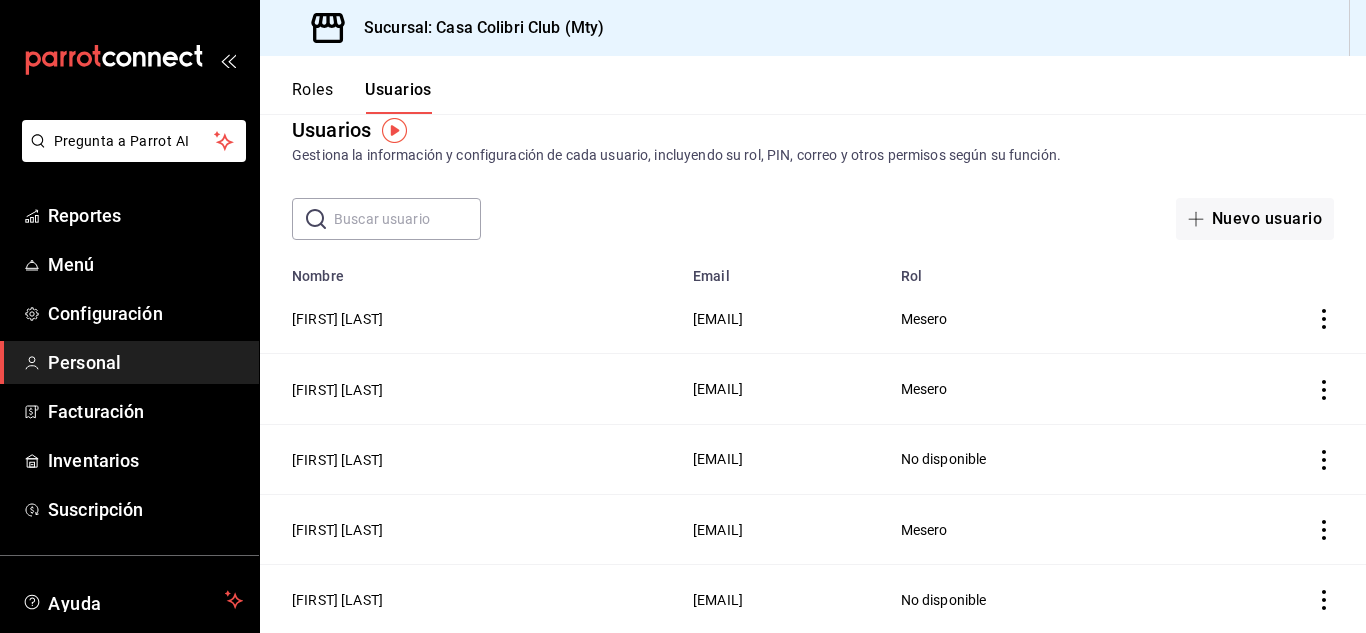 scroll, scrollTop: 0, scrollLeft: 0, axis: both 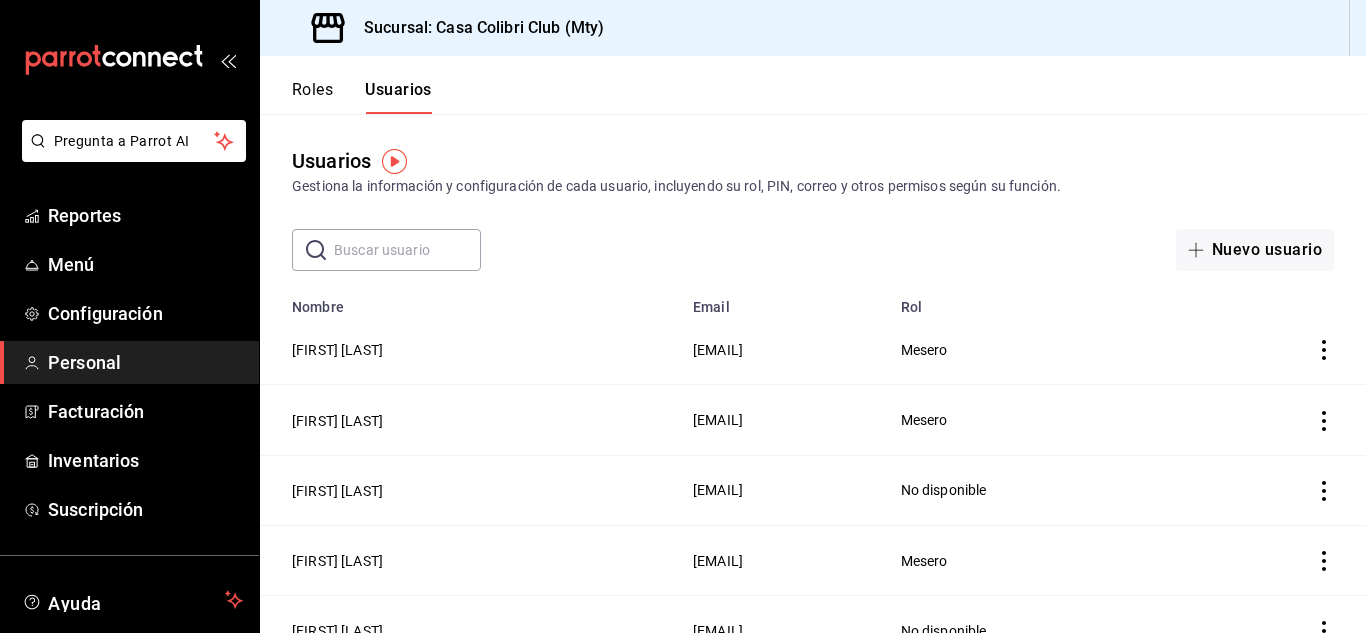 click on "Roles" at bounding box center (312, 97) 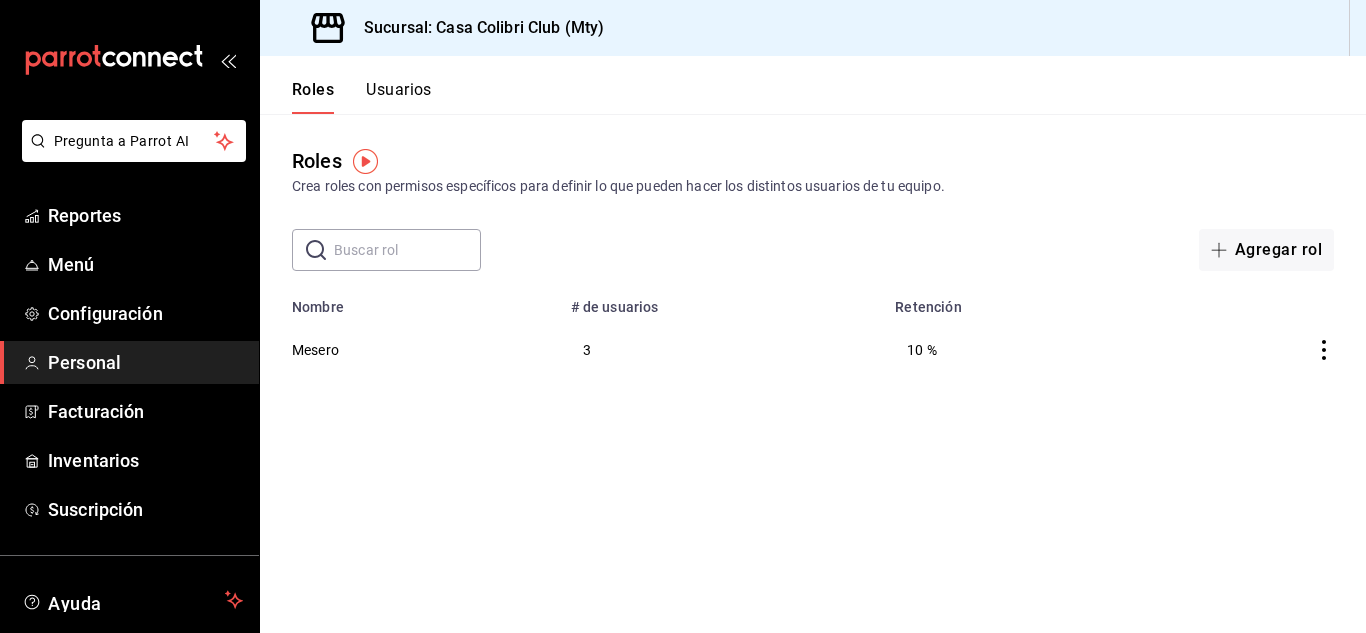click on "# de usuarios" at bounding box center (721, 301) 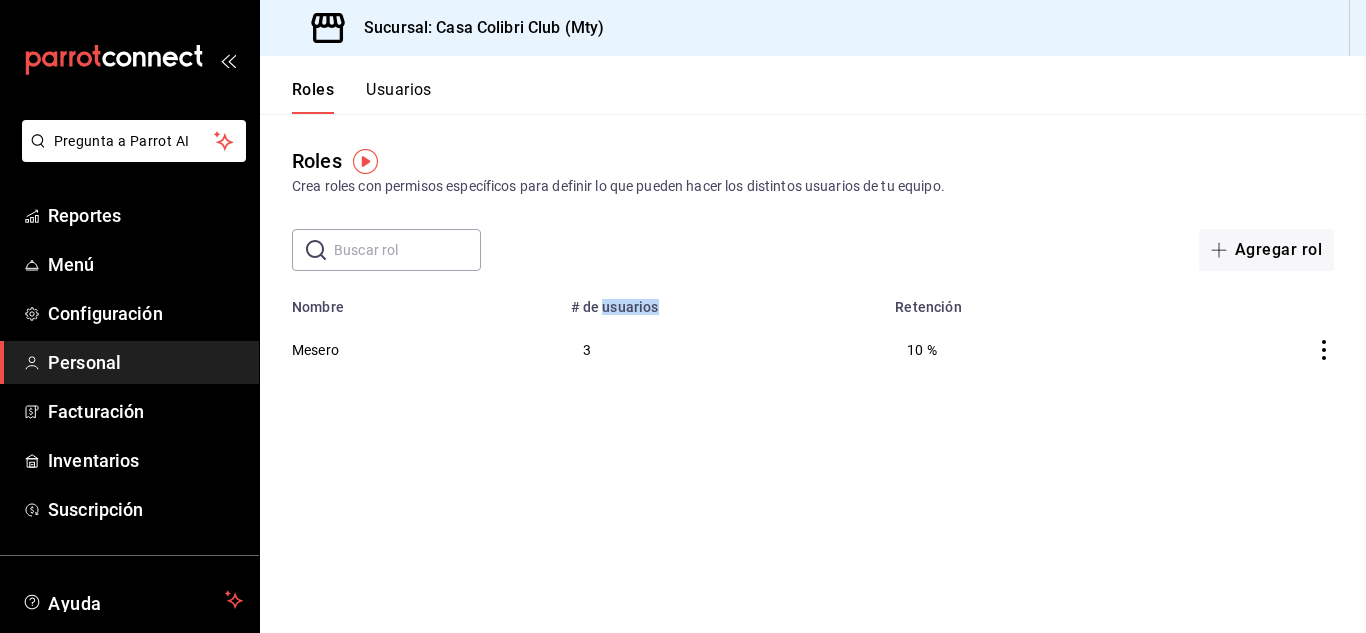 click on "# de usuarios" at bounding box center (721, 301) 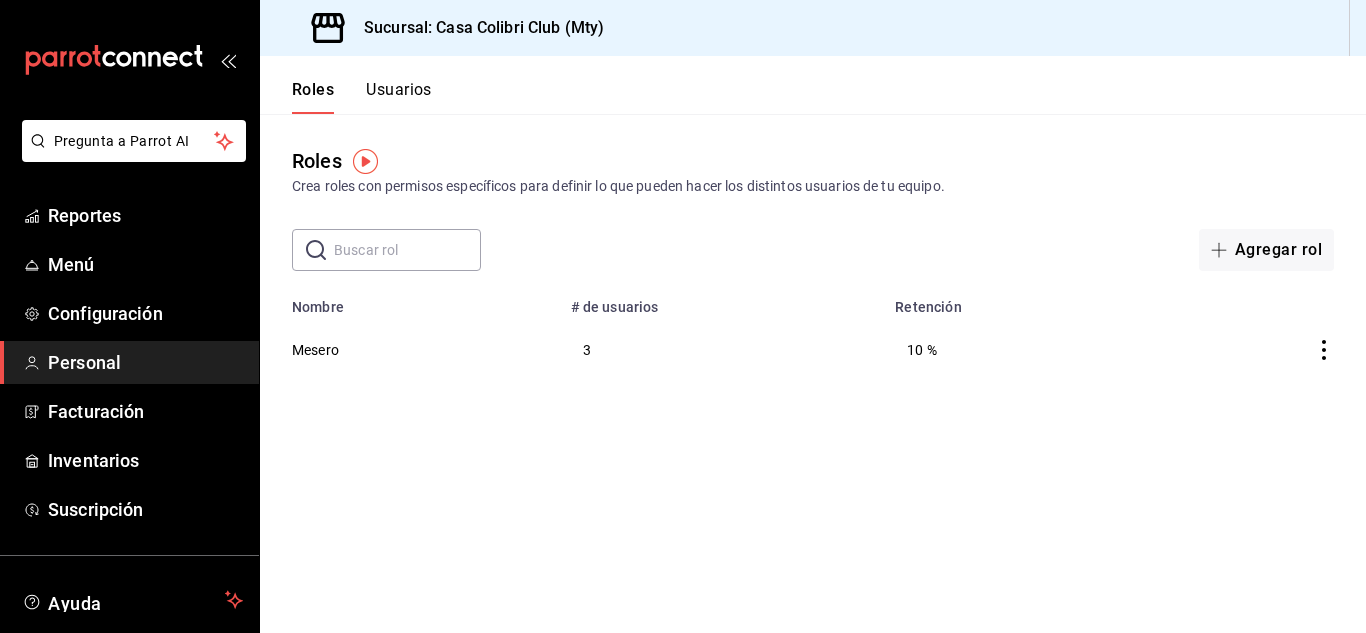 click on "3" at bounding box center (721, 349) 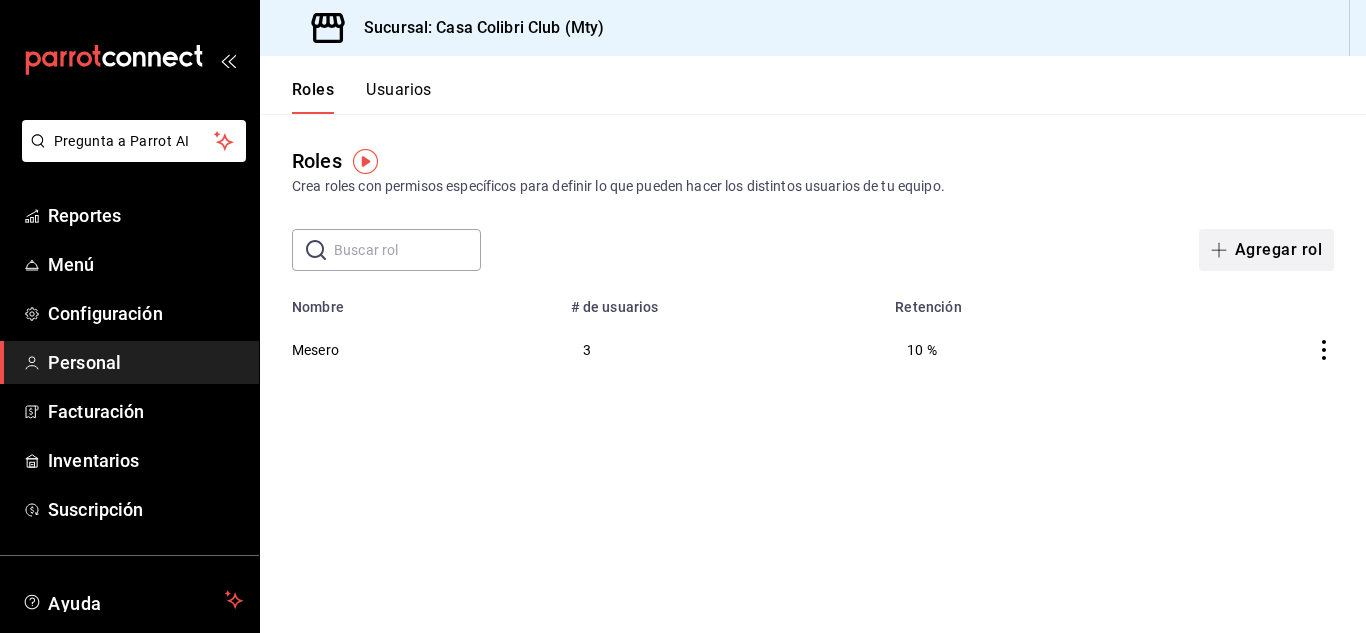 click on "Roles Crea roles con permisos específicos para definir lo que pueden hacer los distintos usuarios de tu equipo. ​ ​ Agregar rol" at bounding box center (813, 192) 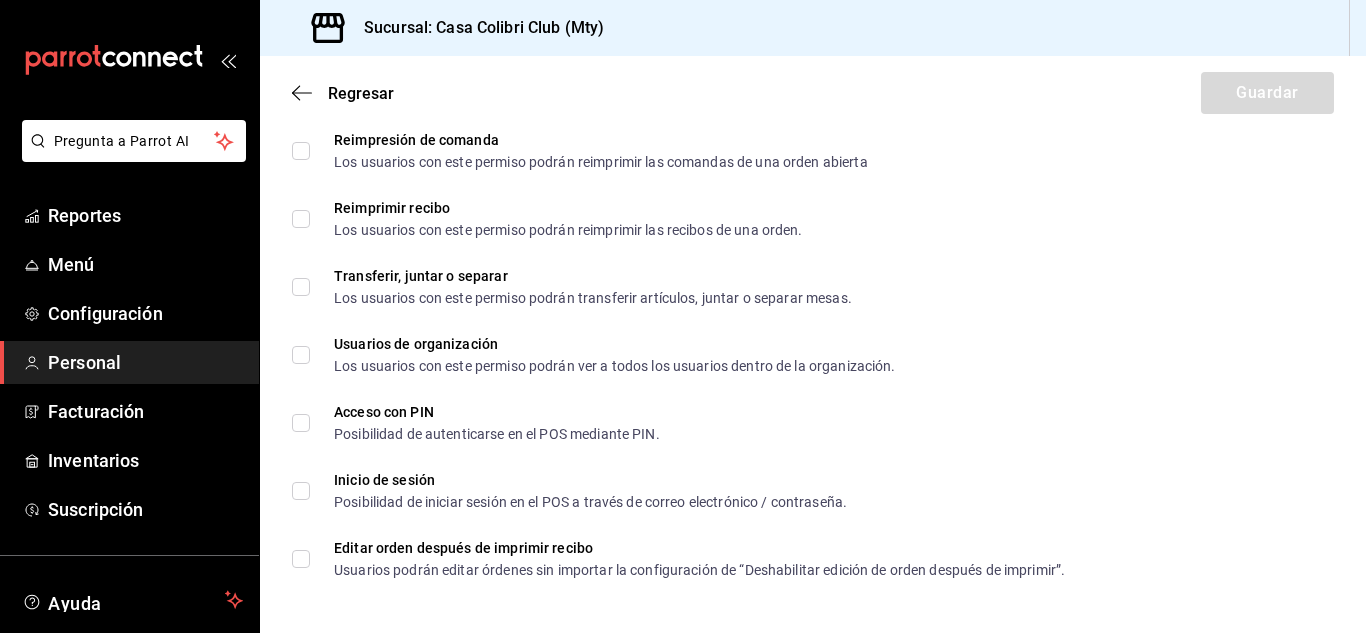 scroll, scrollTop: 0, scrollLeft: 0, axis: both 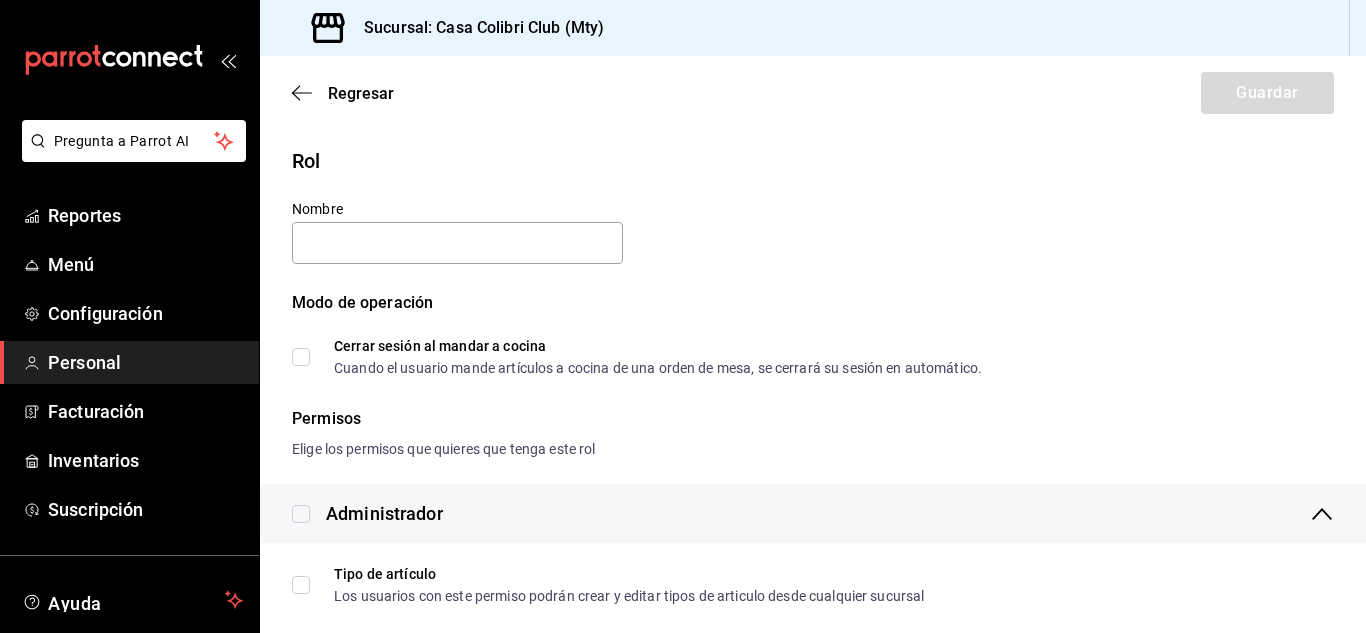 click on "Cerrar sesión al mandar a cocina Cuando el usuario mande artículos a cocina de una orden de mesa, se cerrará su sesión en automático." at bounding box center [637, 357] 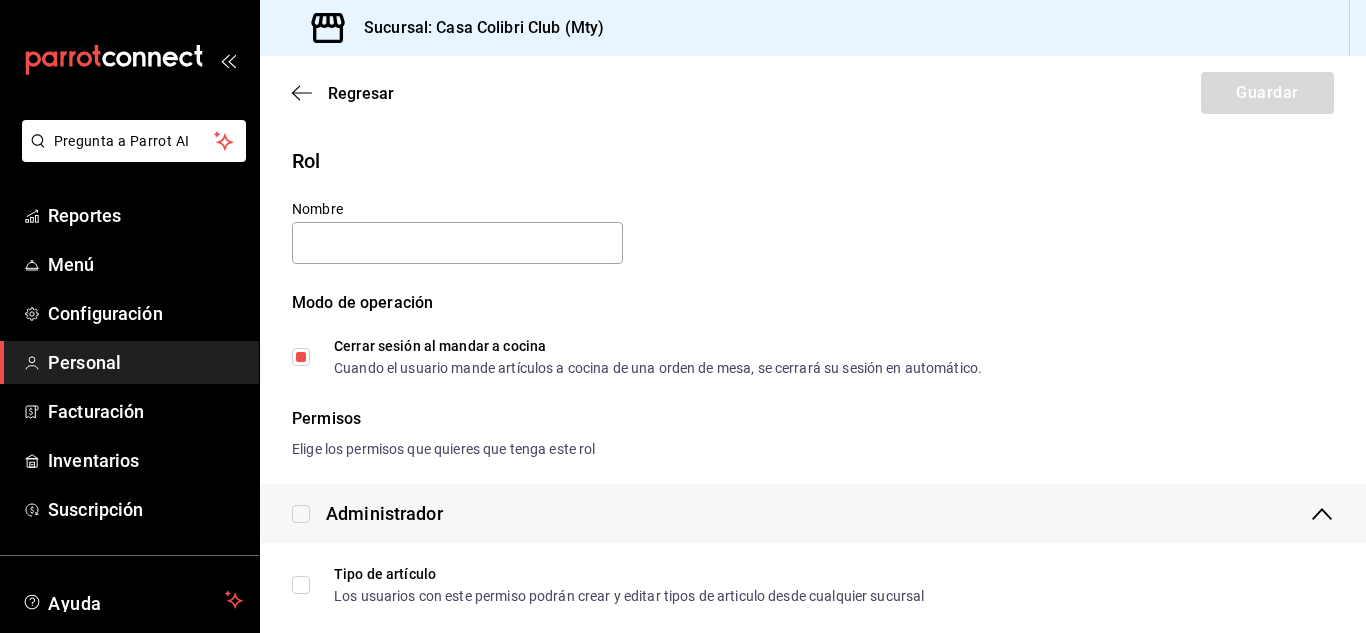 click at bounding box center (301, 514) 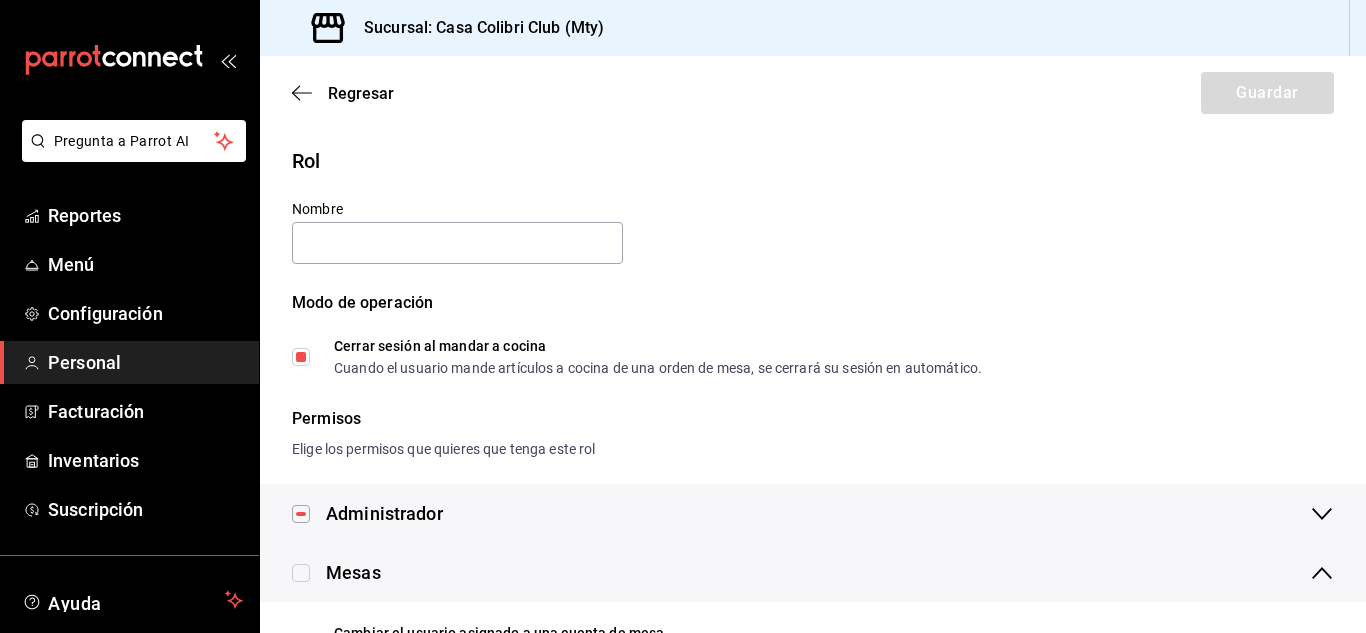 click at bounding box center (301, 573) 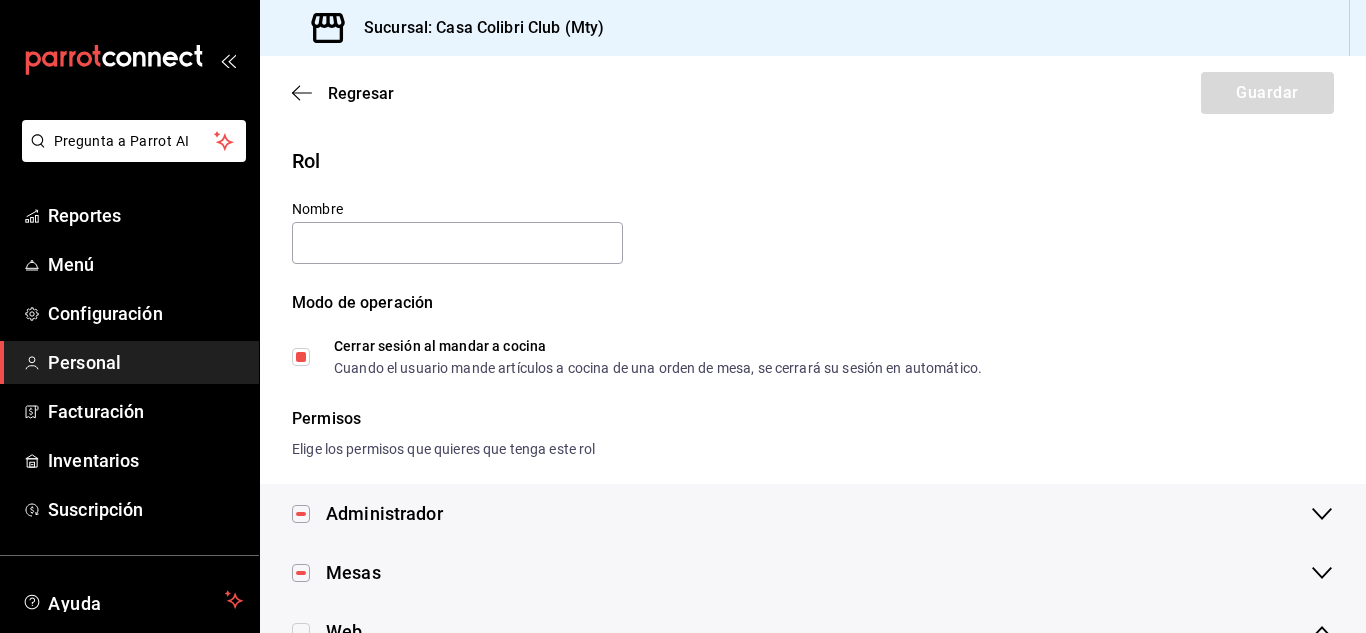 click at bounding box center [301, 632] 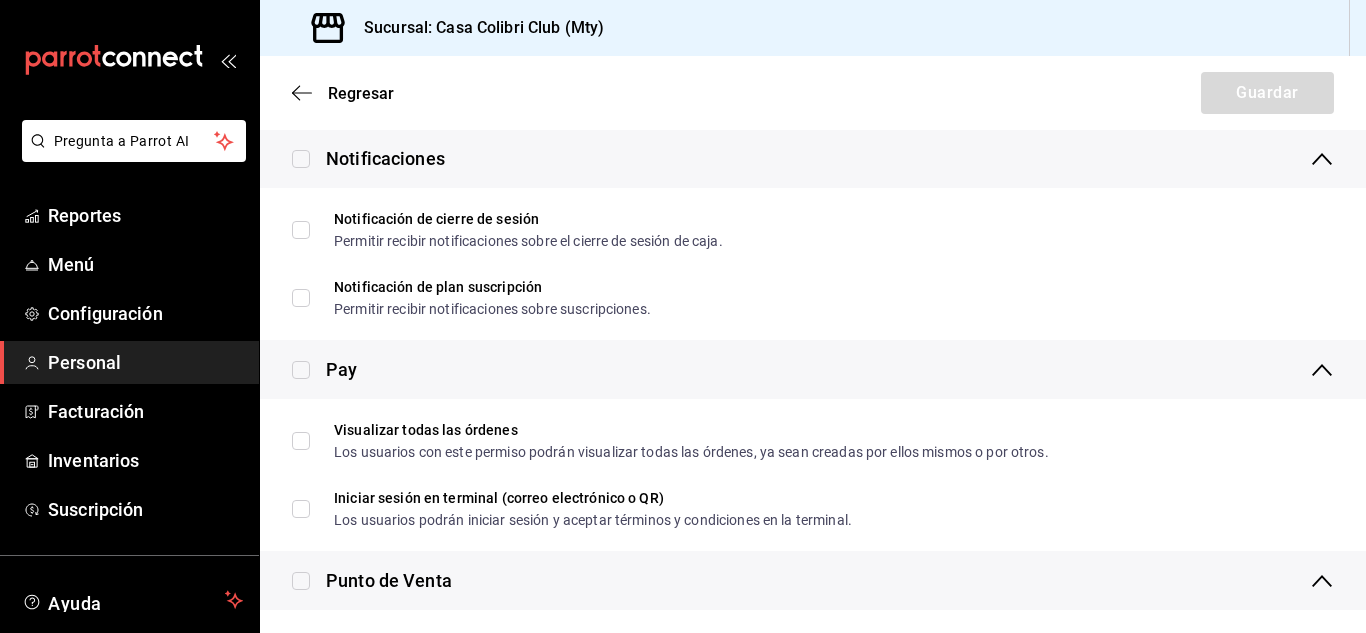 scroll, scrollTop: 537, scrollLeft: 0, axis: vertical 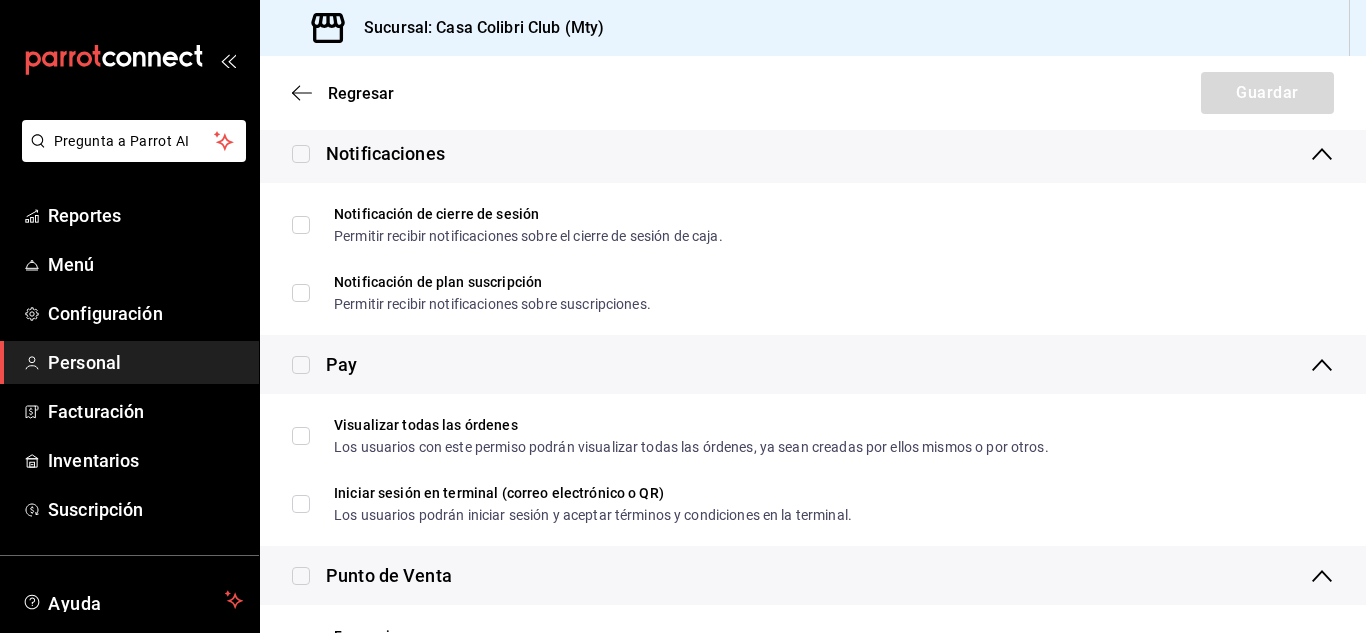 click at bounding box center (301, 154) 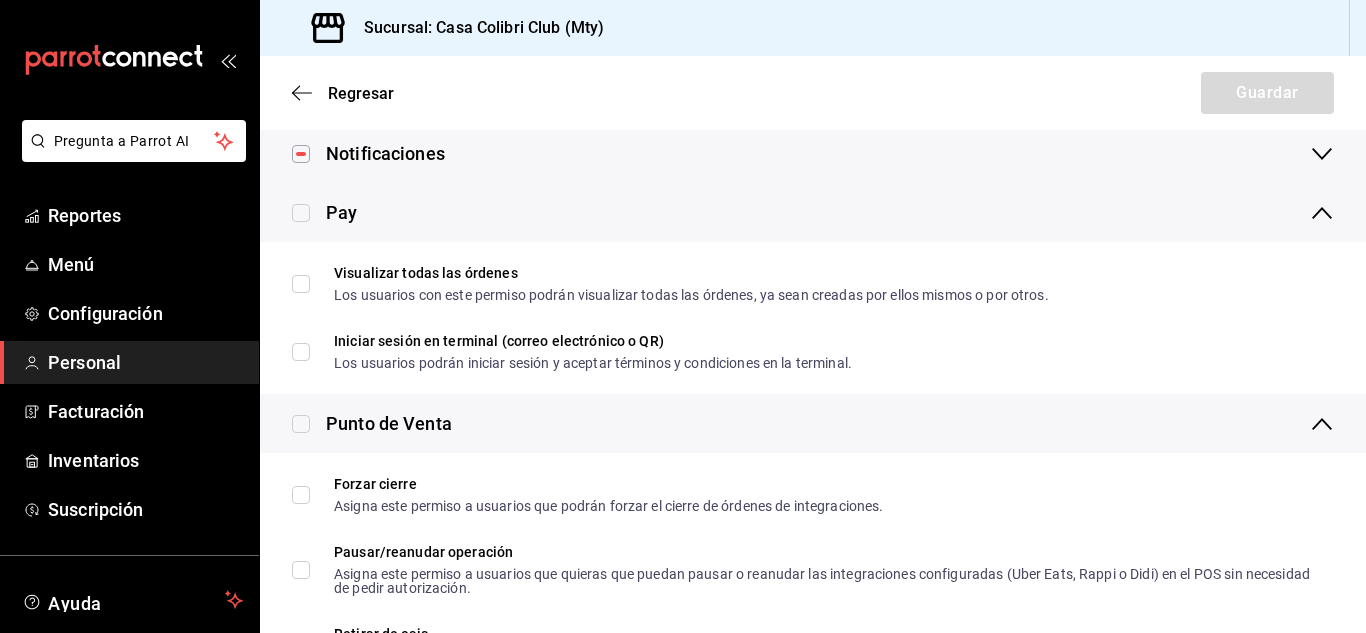 click at bounding box center [301, 213] 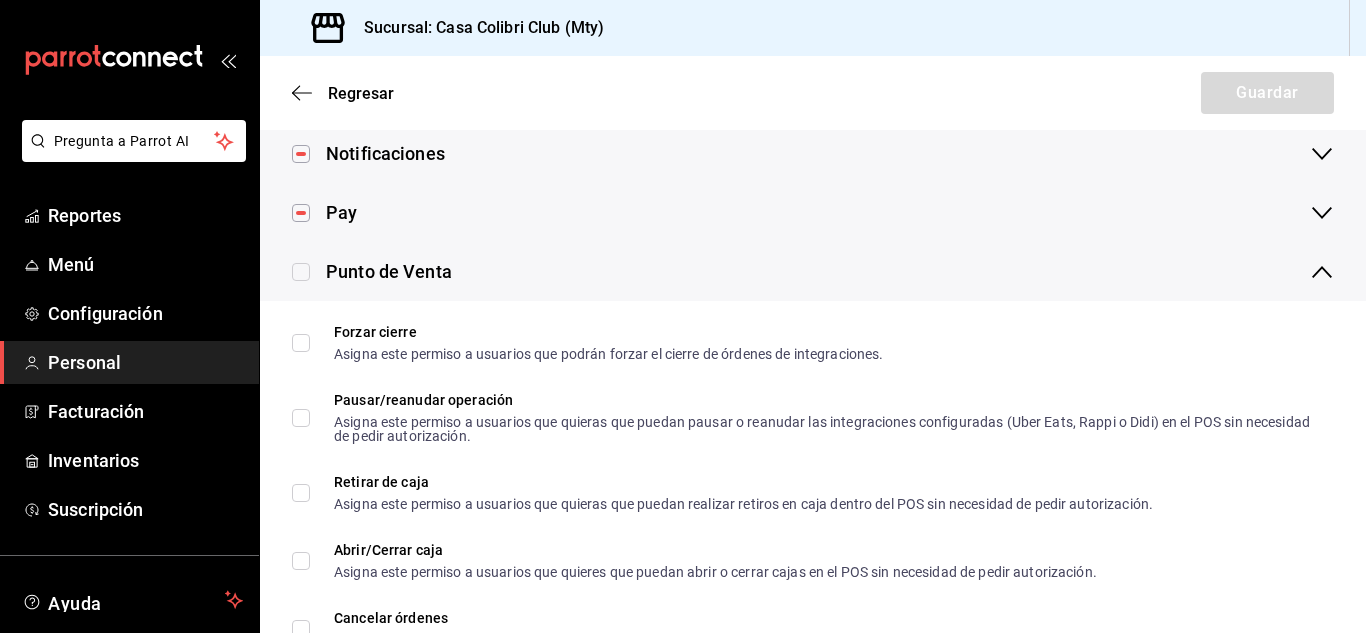 click at bounding box center [301, 272] 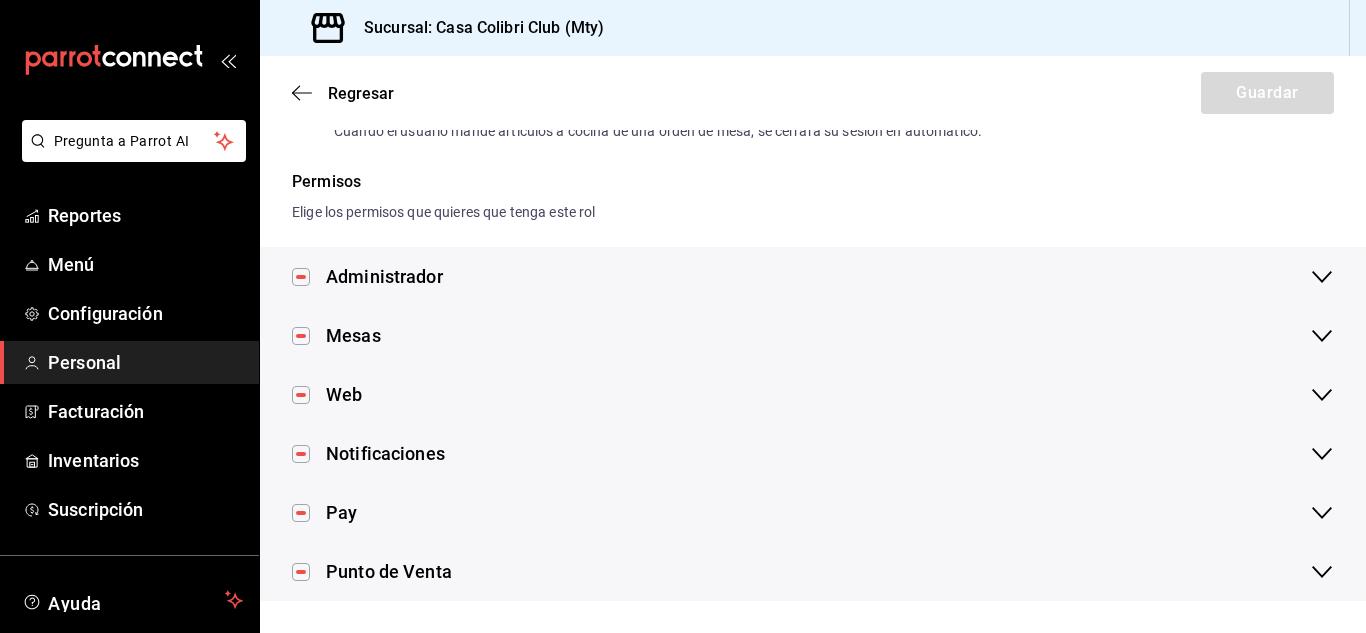 scroll, scrollTop: 0, scrollLeft: 0, axis: both 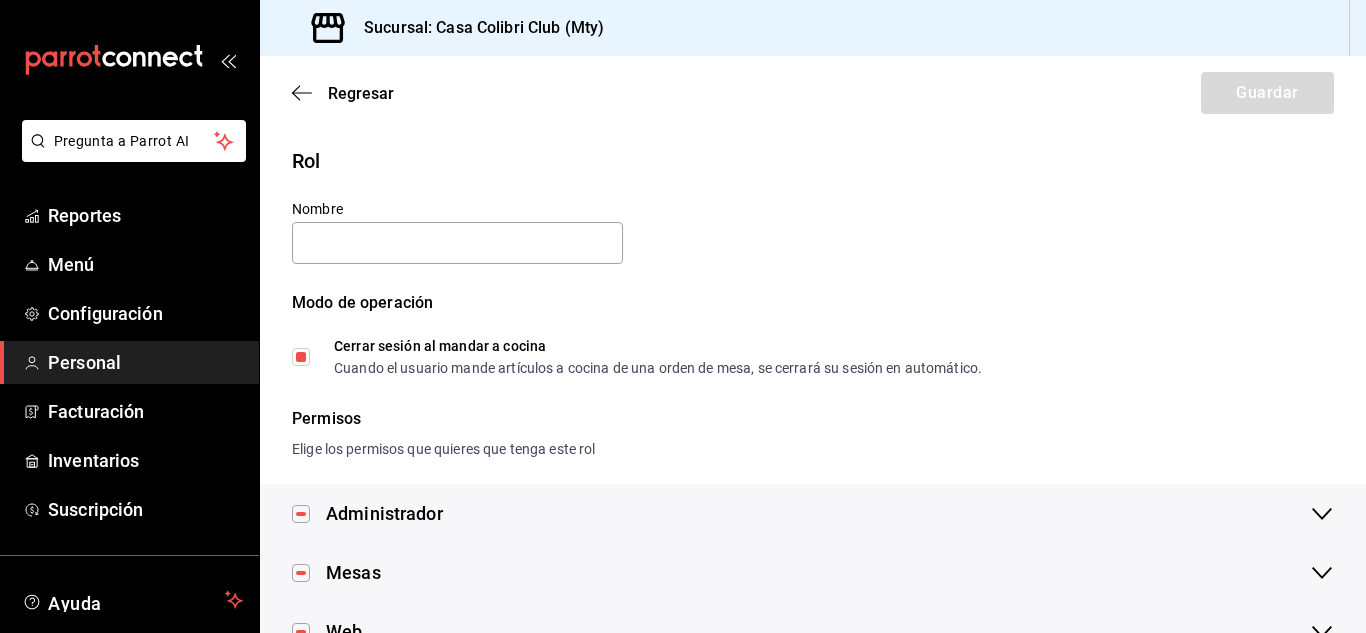 click on "Cerrar sesión al mandar a cocina Cuando el usuario mande artículos a cocina de una orden de mesa, se cerrará su sesión en automático." at bounding box center [637, 357] 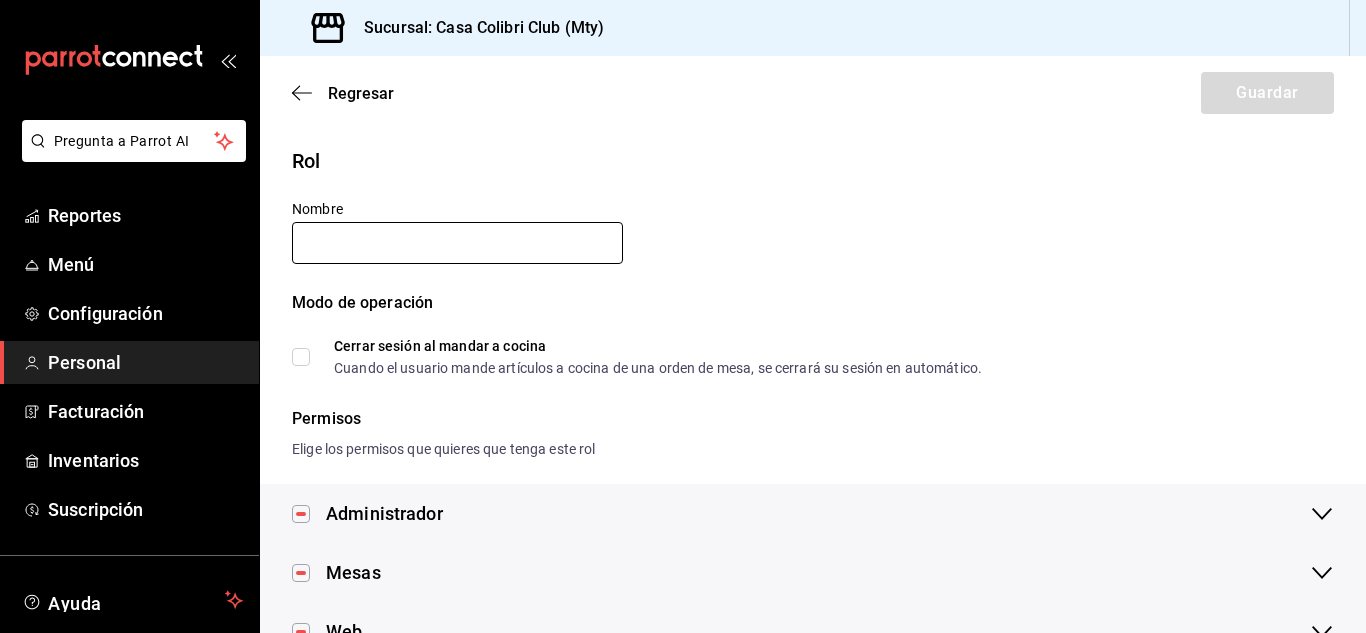 click at bounding box center (457, 243) 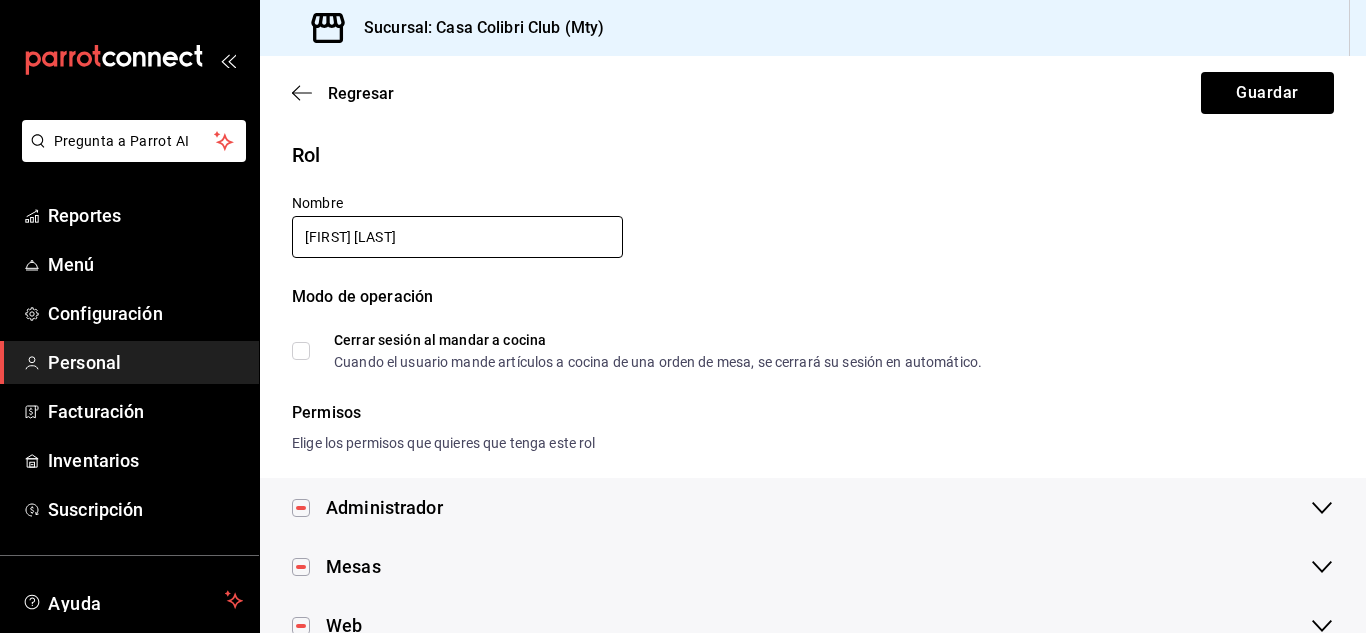 scroll, scrollTop: 0, scrollLeft: 0, axis: both 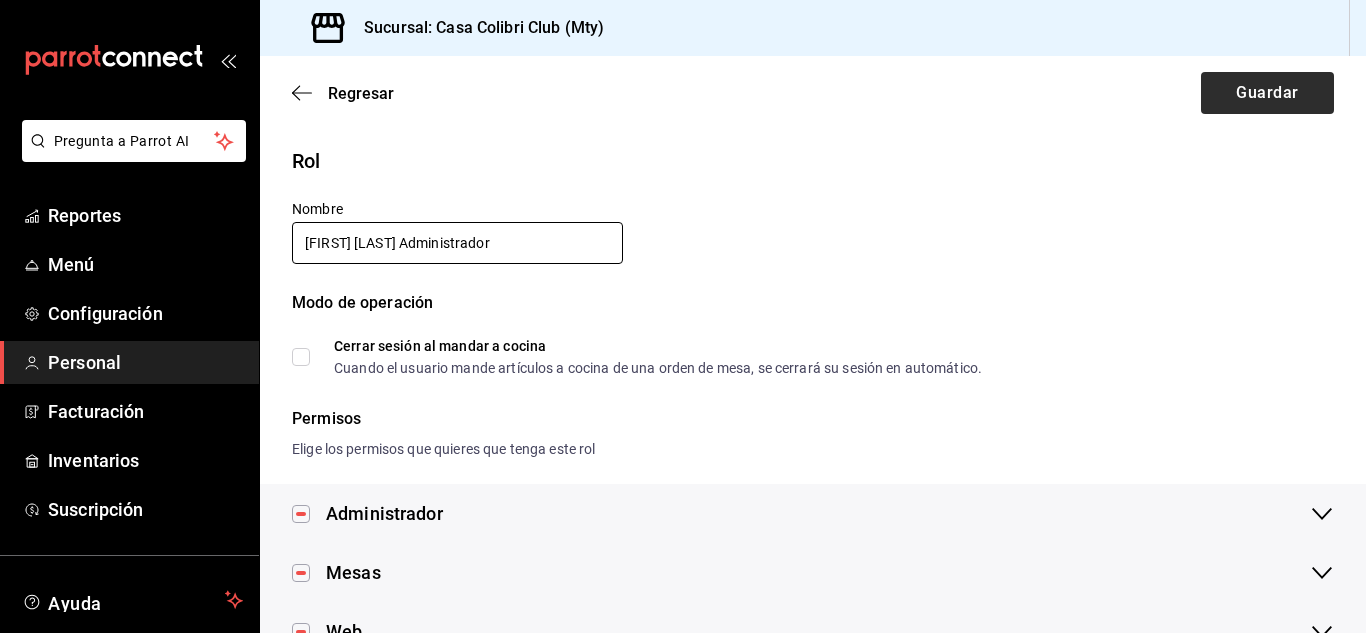 type on "[FIRST] [LAST] Administrador" 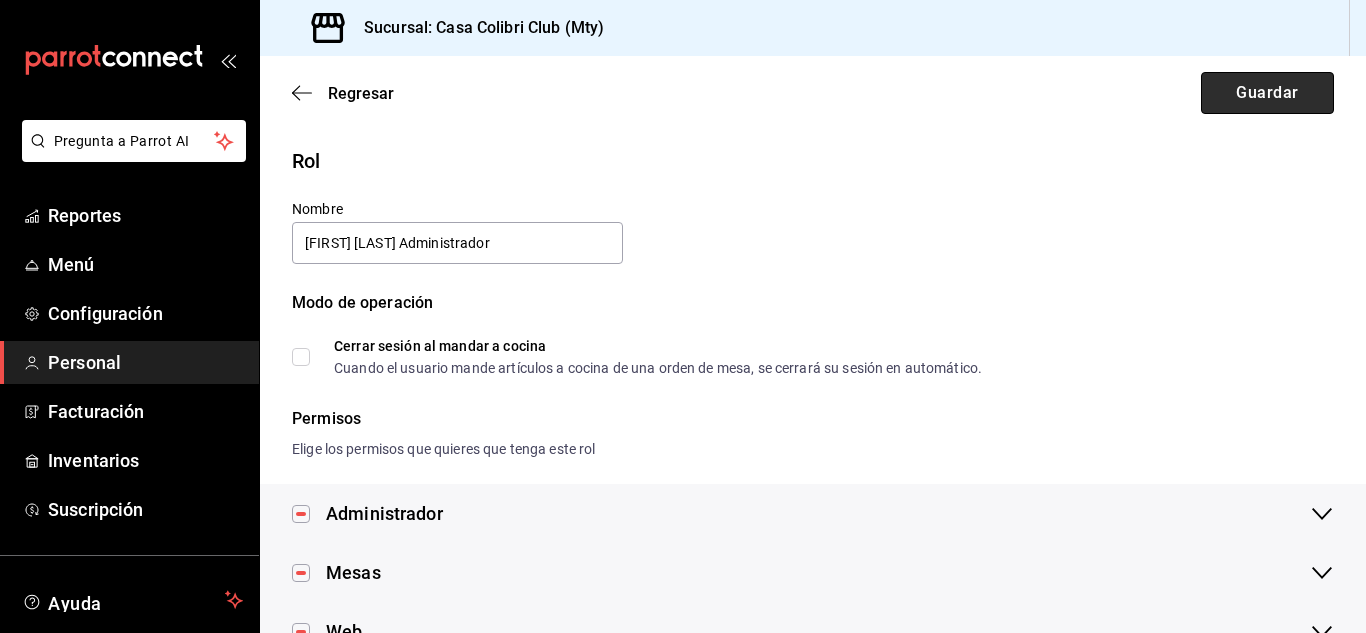 click on "Guardar" at bounding box center (1267, 93) 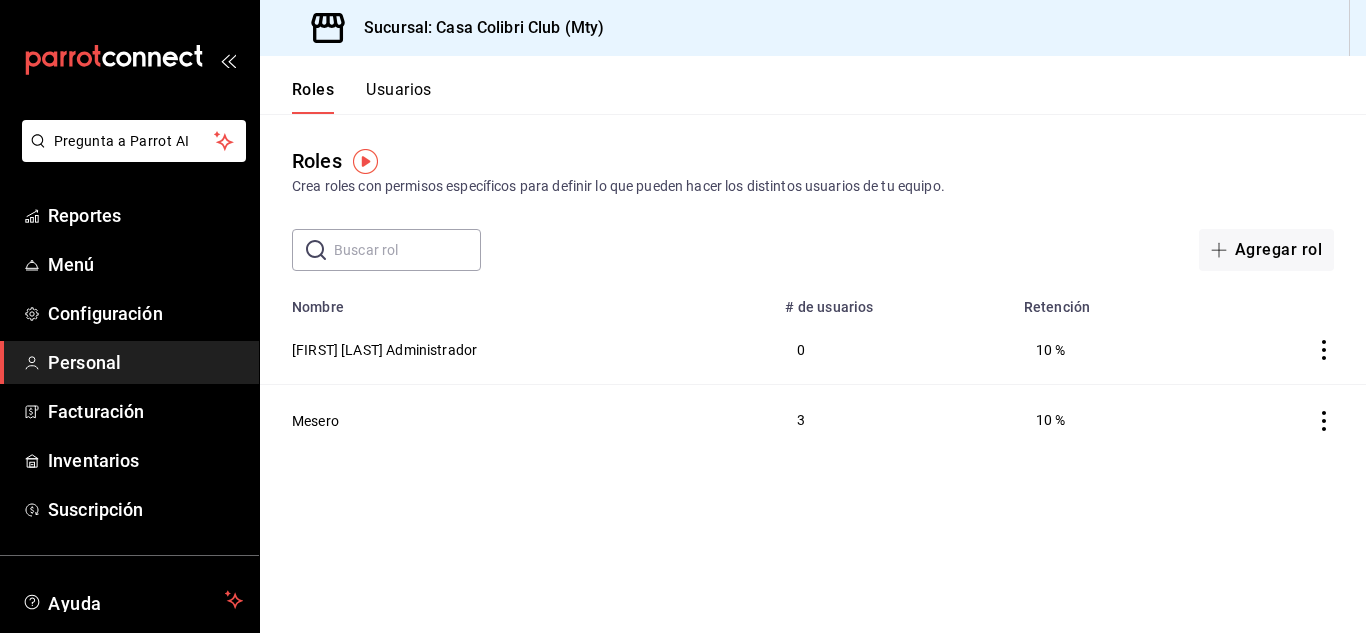 click at bounding box center [1285, 350] 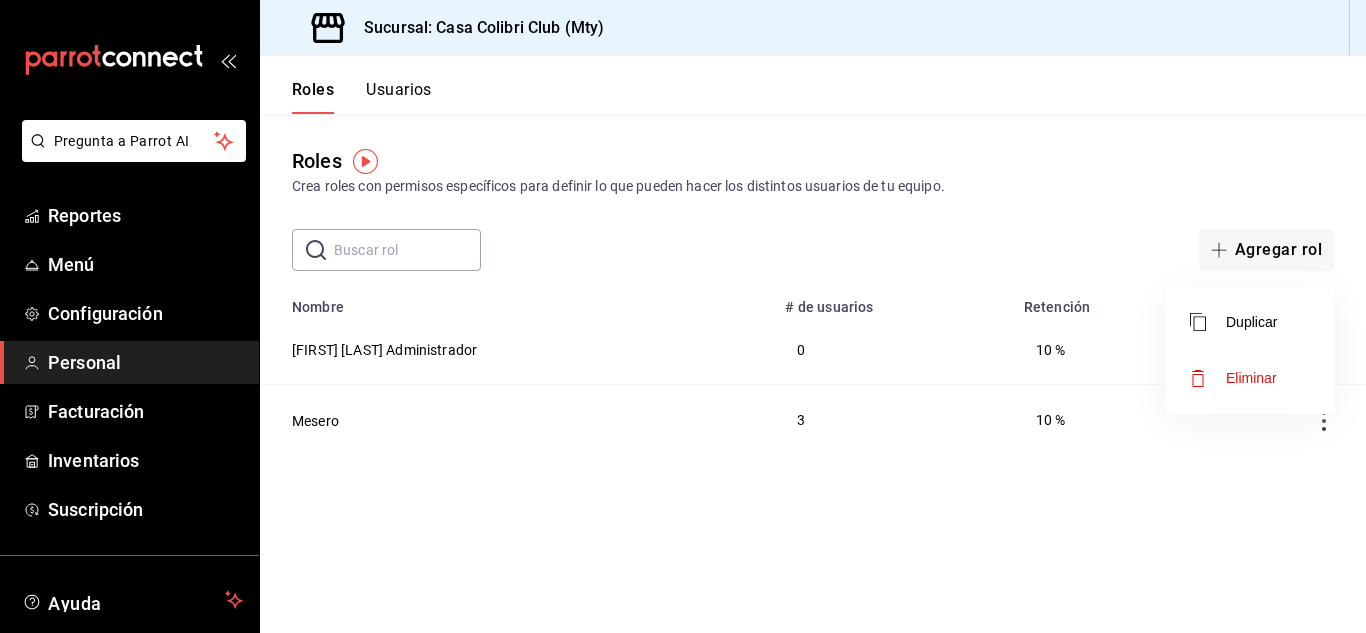 click at bounding box center (683, 316) 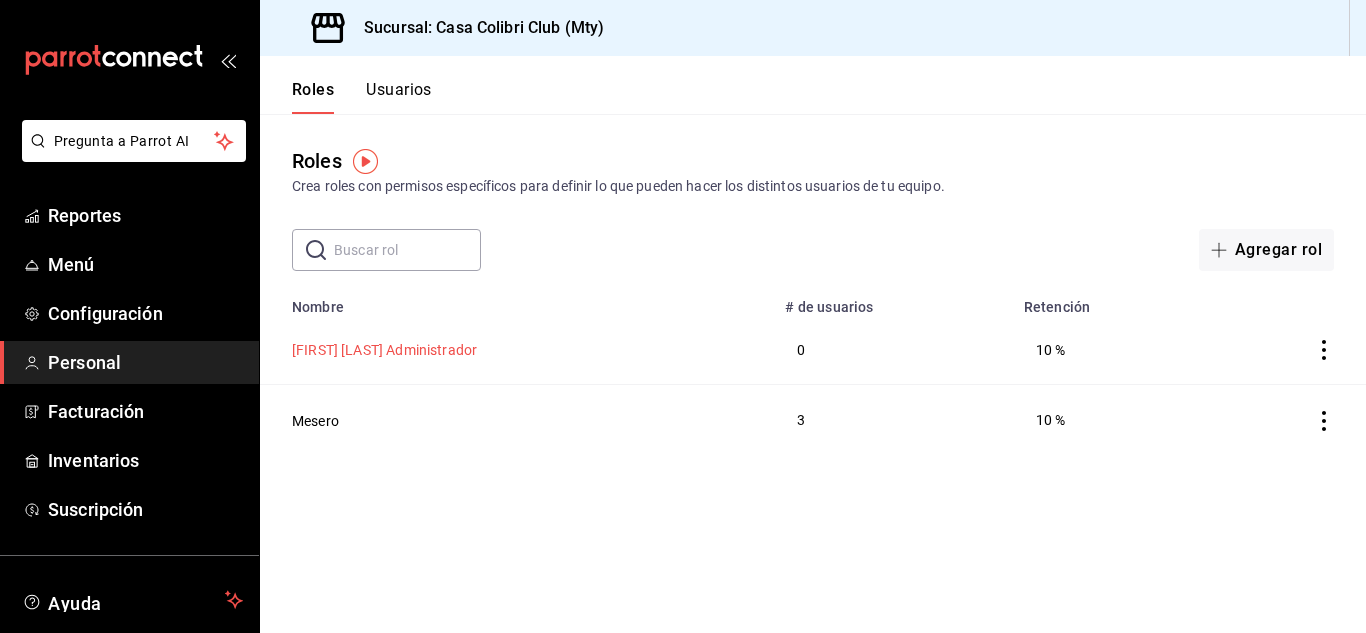 click on "[FIRST] [LAST] Administrador" at bounding box center (384, 350) 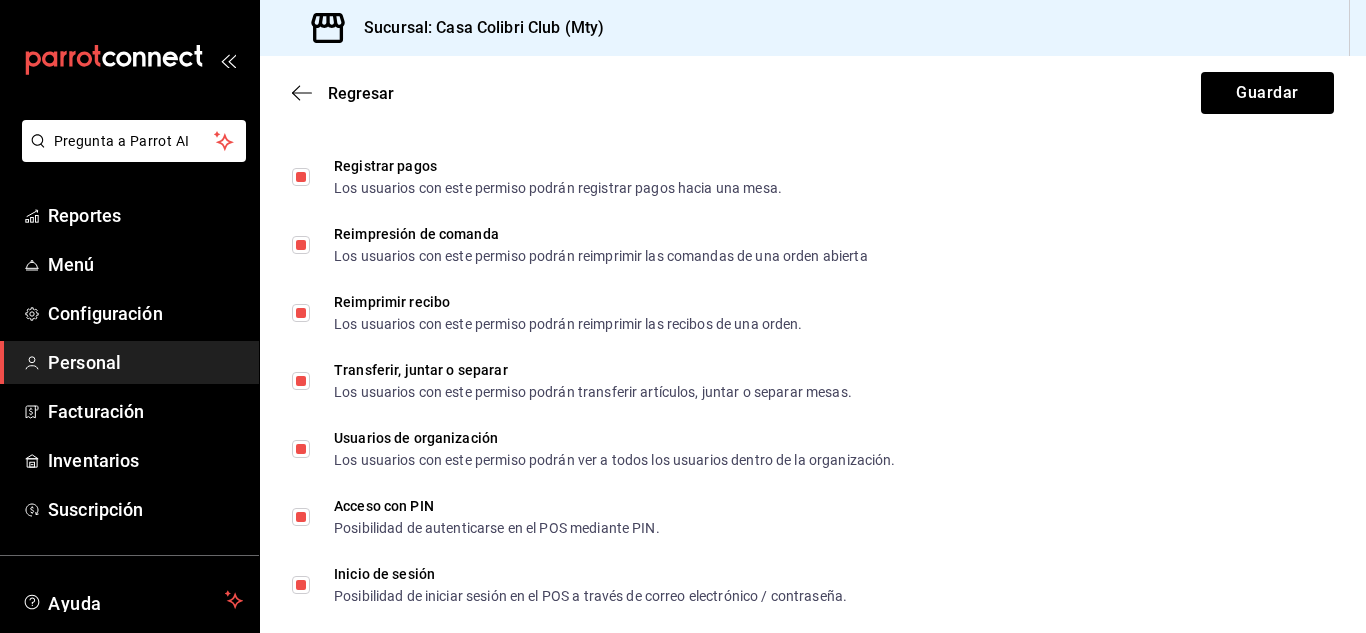 scroll, scrollTop: 3640, scrollLeft: 0, axis: vertical 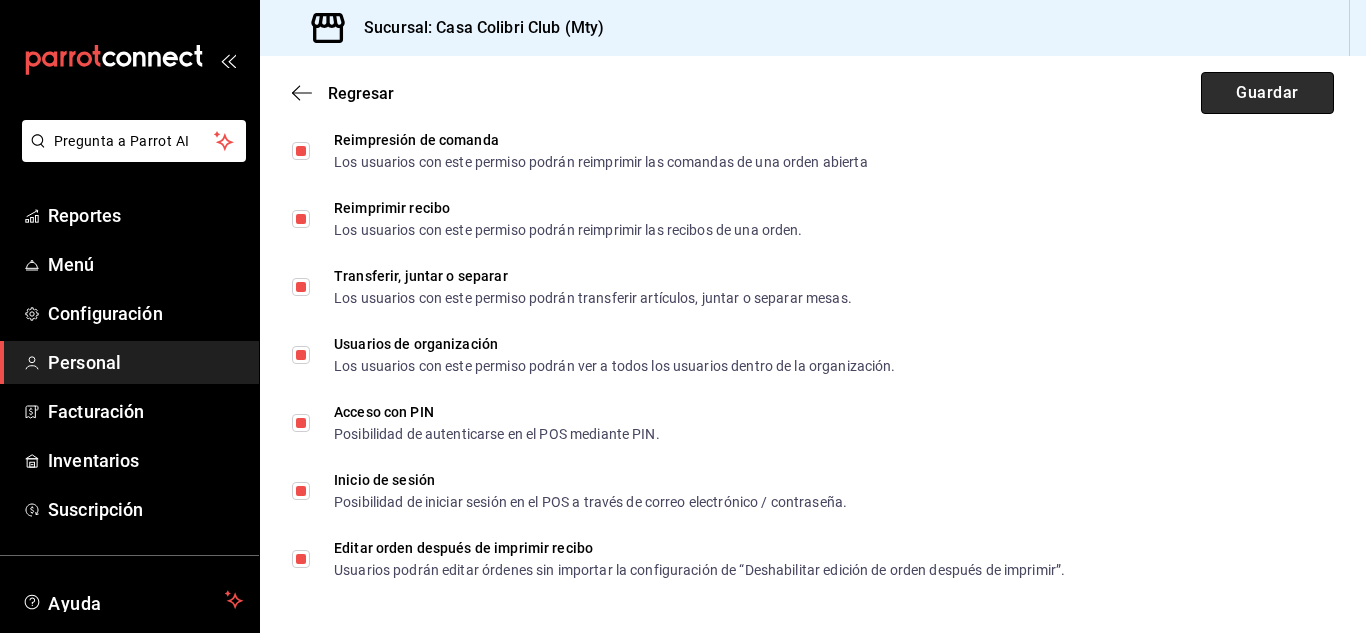 click on "Guardar" at bounding box center [1267, 93] 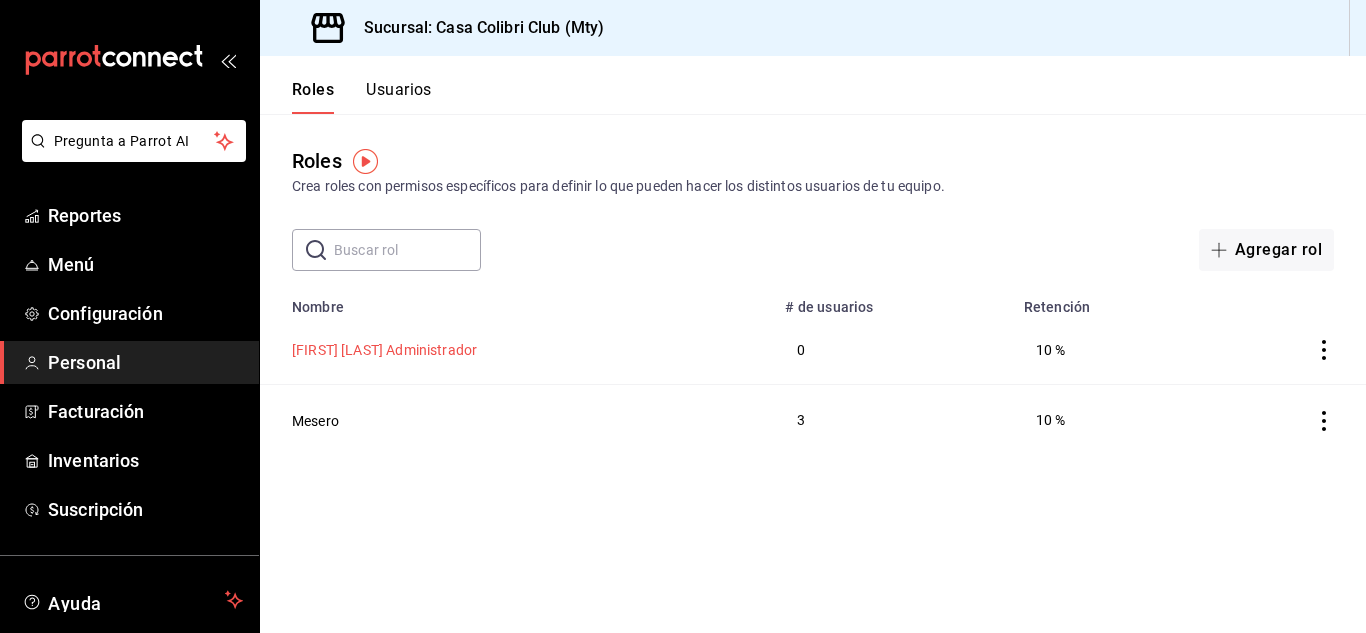 click on "[FIRST] [LAST] Administrador" at bounding box center (384, 350) 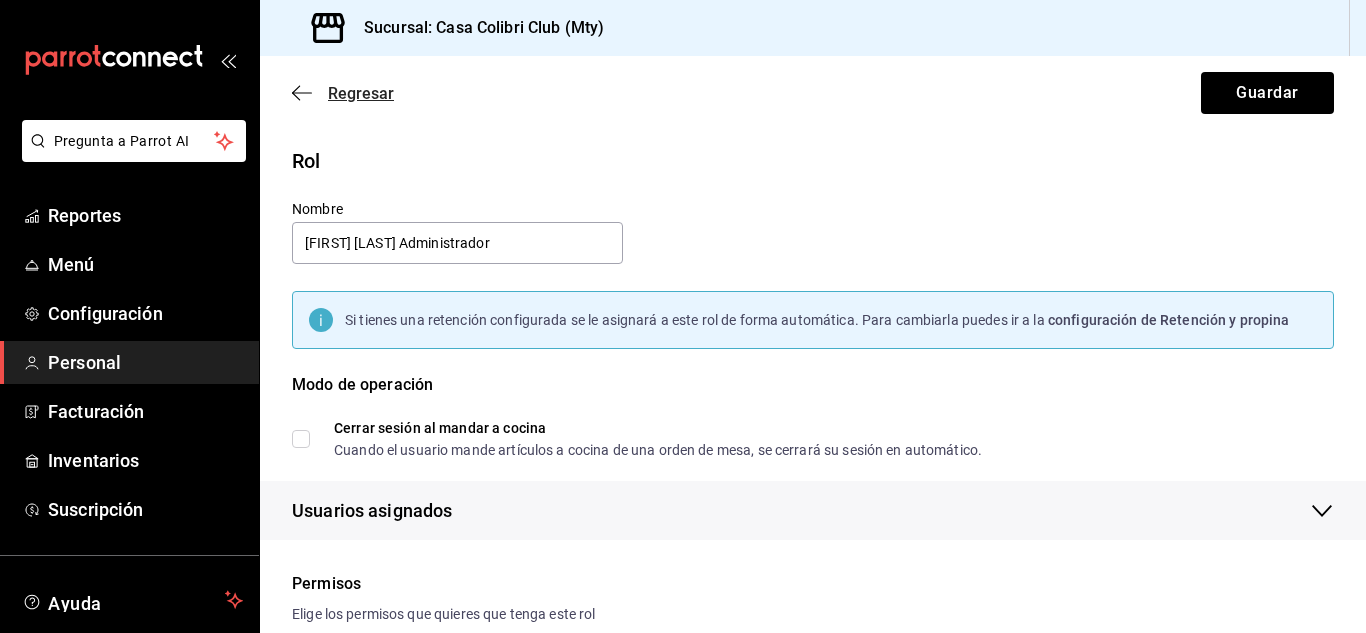 click 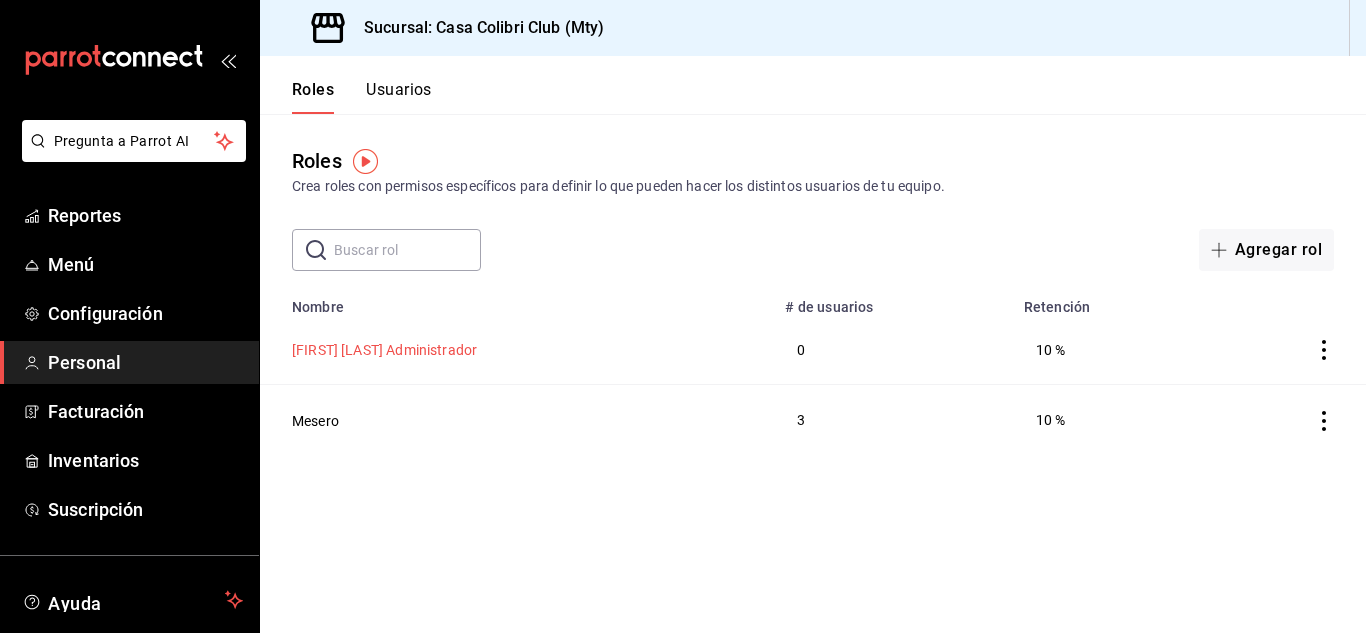 click on "[FIRST] [LAST] Administrador" at bounding box center (384, 350) 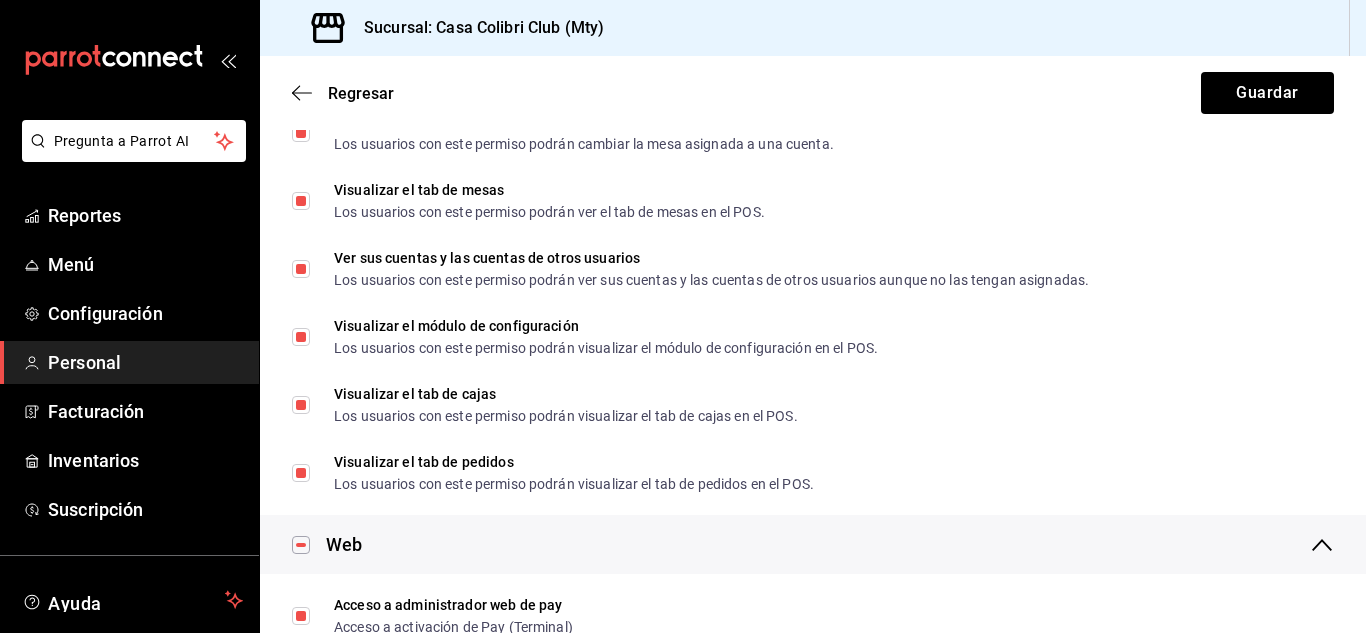 scroll, scrollTop: 0, scrollLeft: 0, axis: both 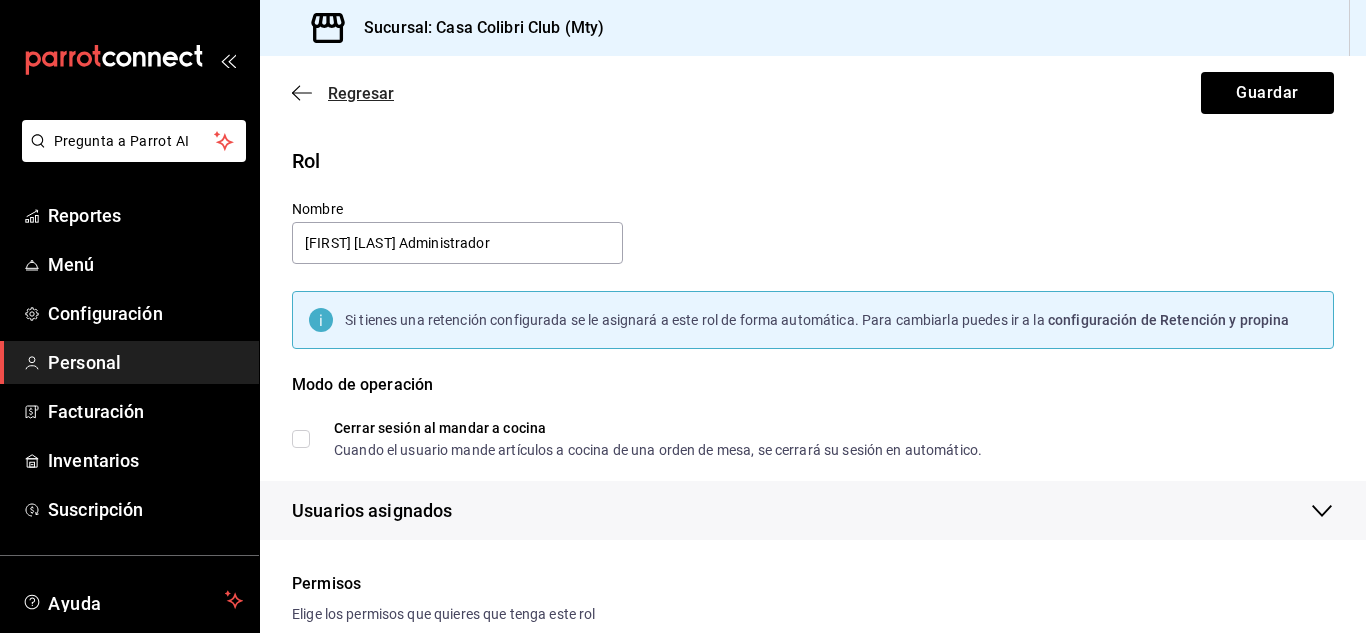 click 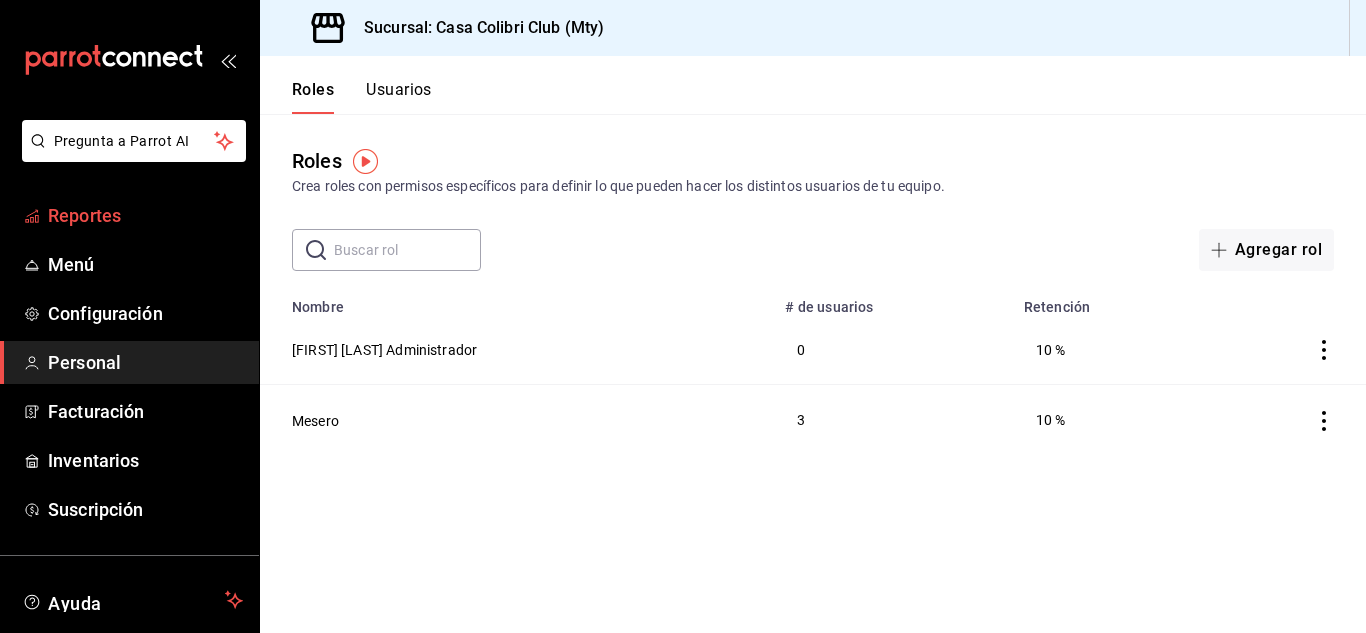 click on "Reportes" at bounding box center (129, 215) 